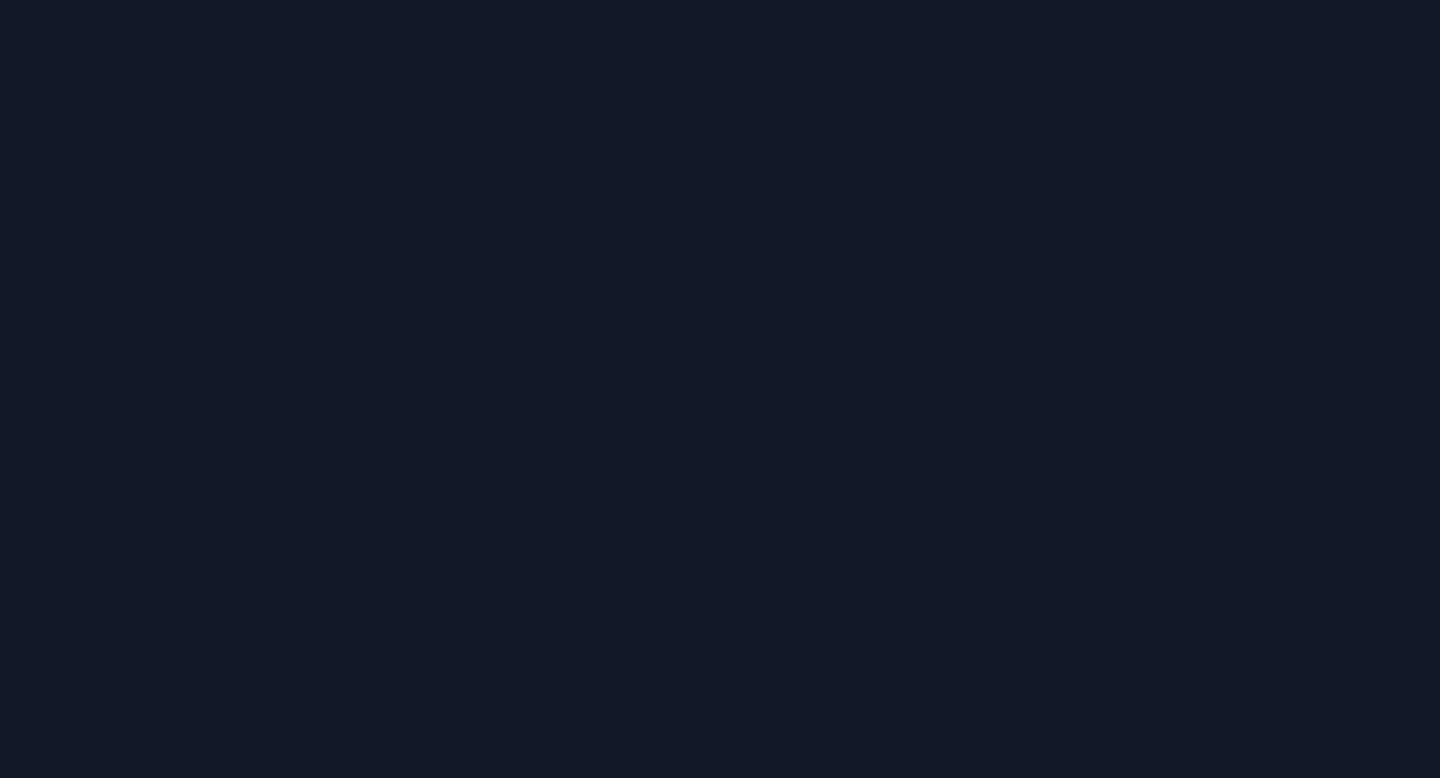 scroll, scrollTop: 0, scrollLeft: 0, axis: both 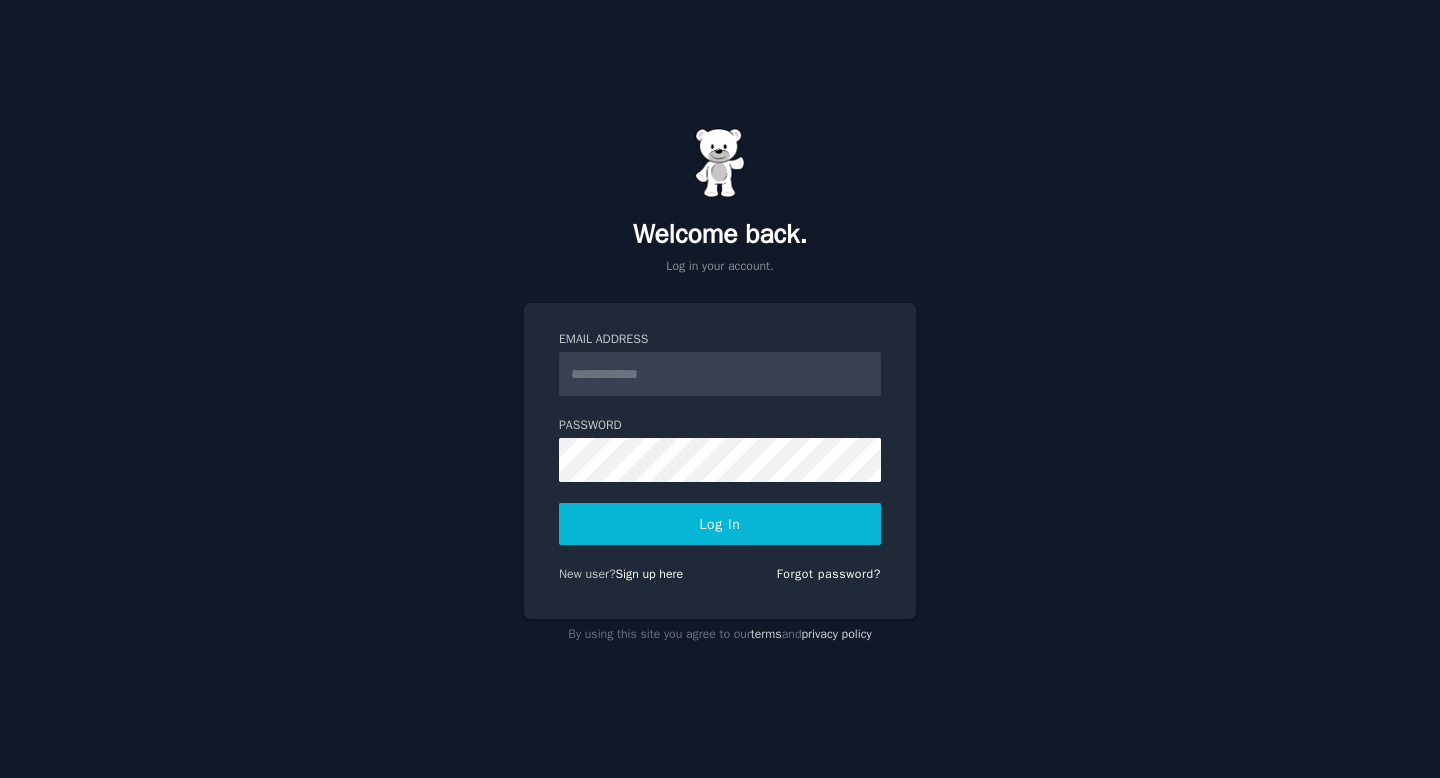 click on "Email Address" at bounding box center [720, 374] 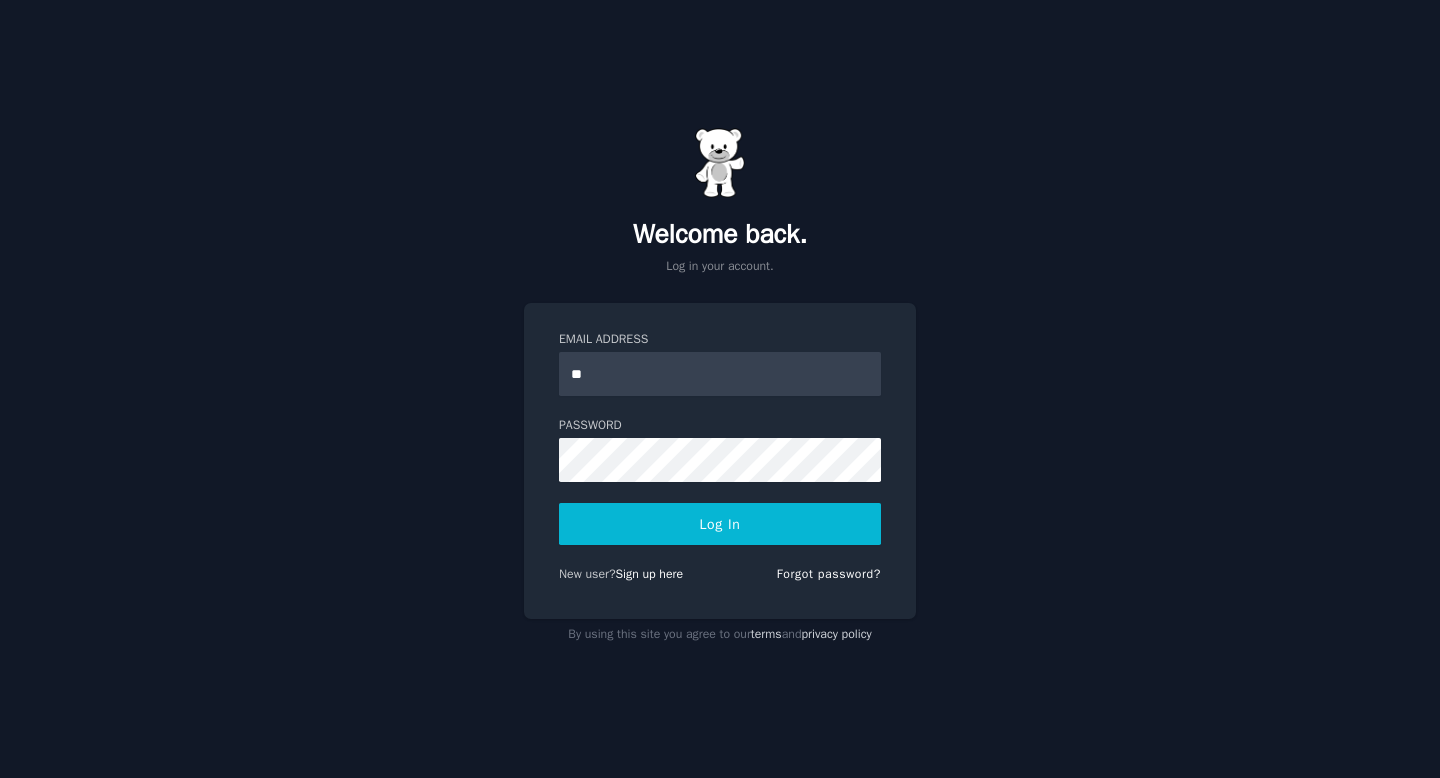 type on "**********" 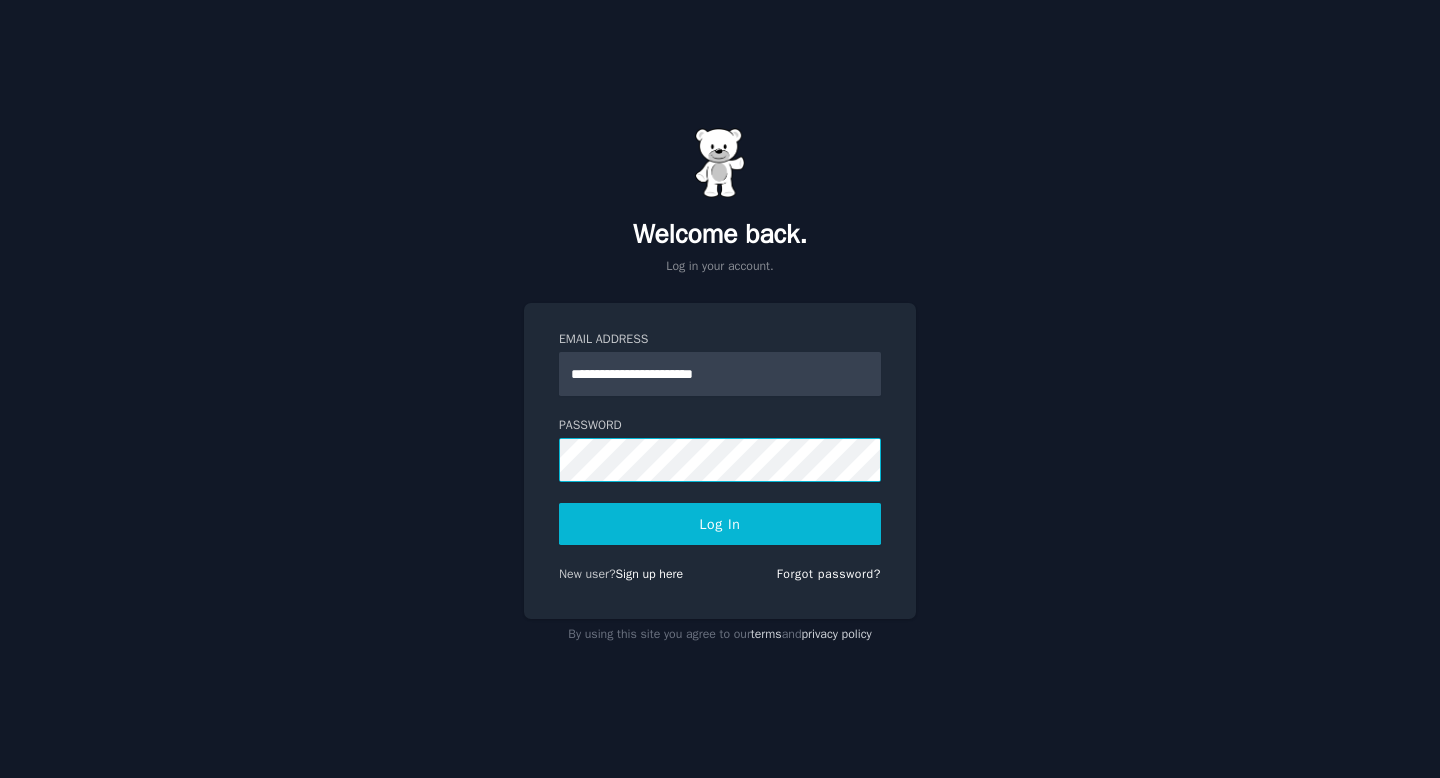 click on "Log In" at bounding box center (720, 524) 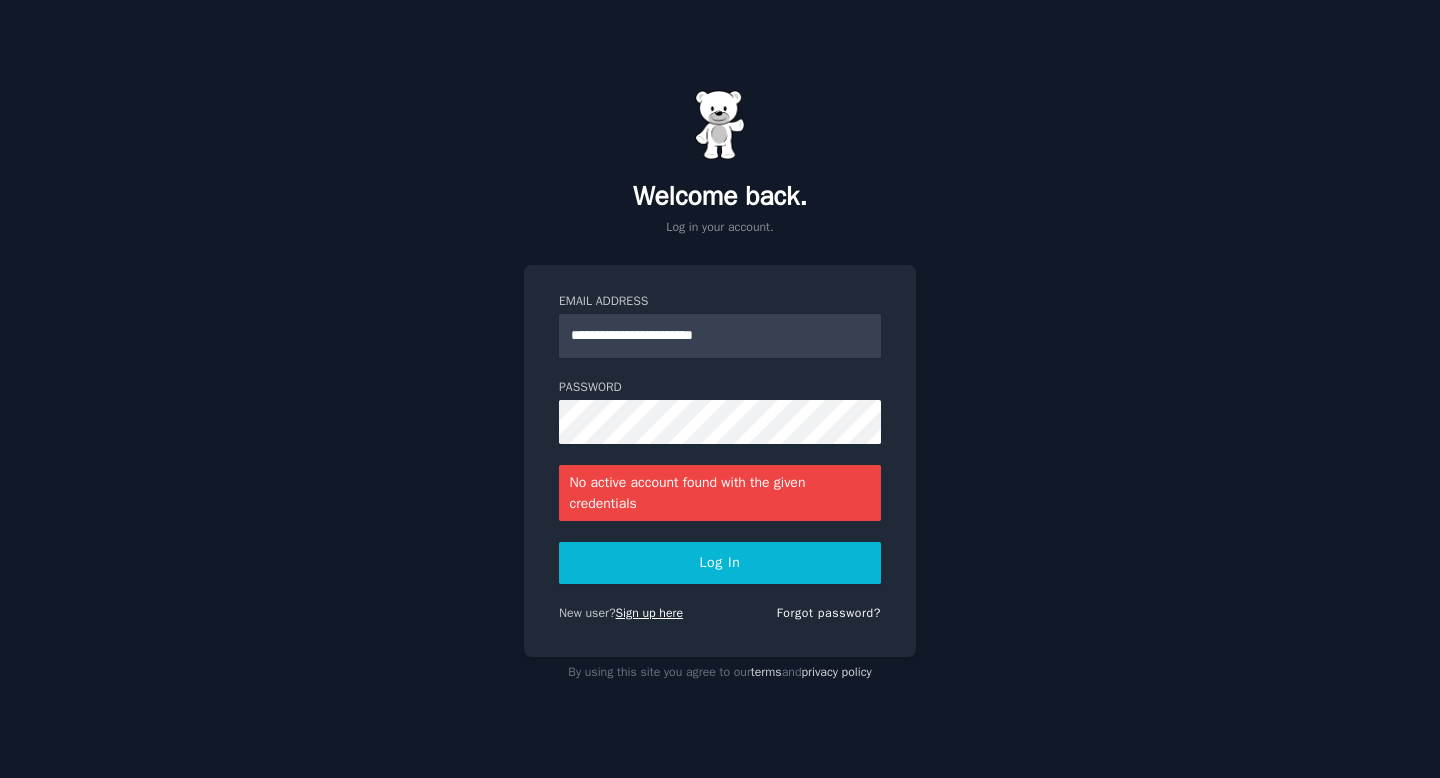 click on "Sign up here" at bounding box center [650, 613] 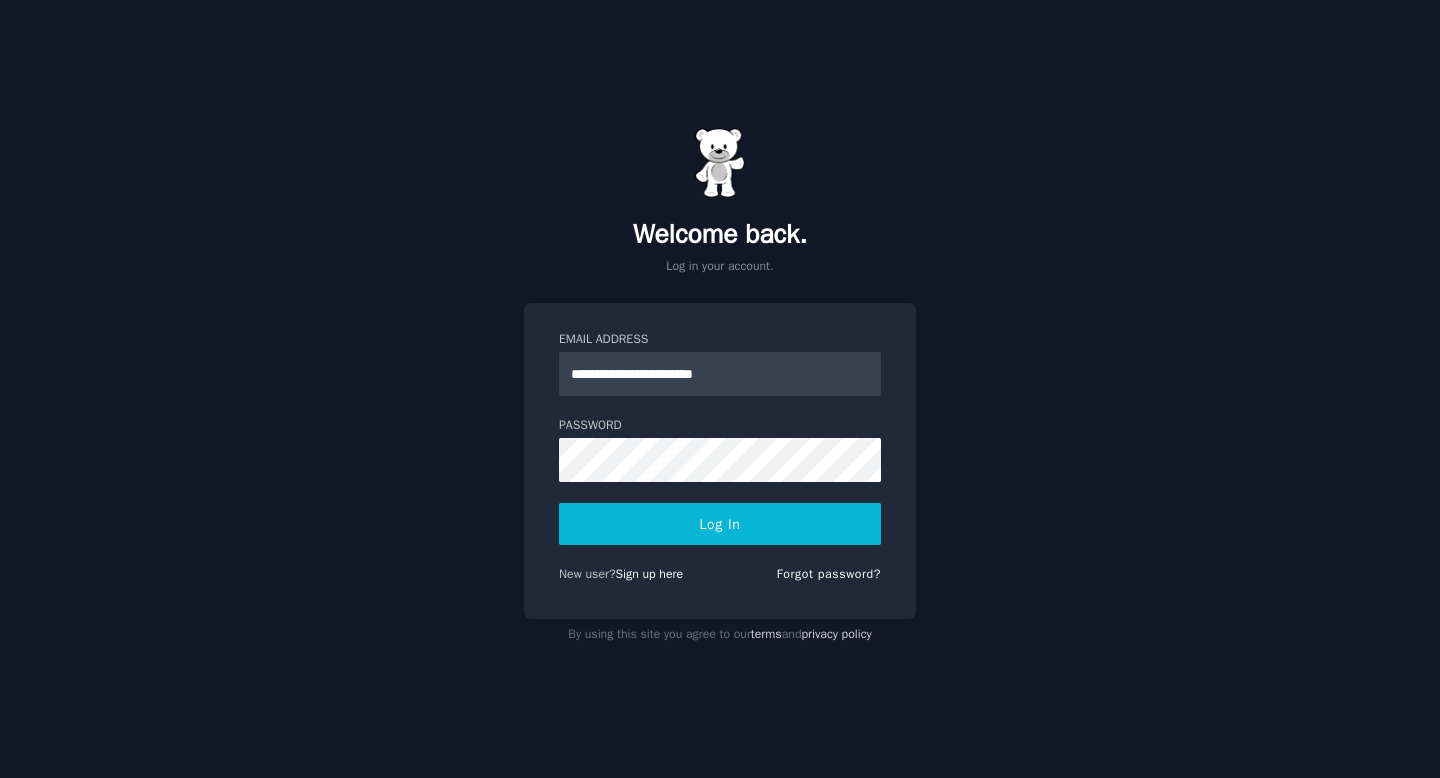 scroll, scrollTop: 0, scrollLeft: 0, axis: both 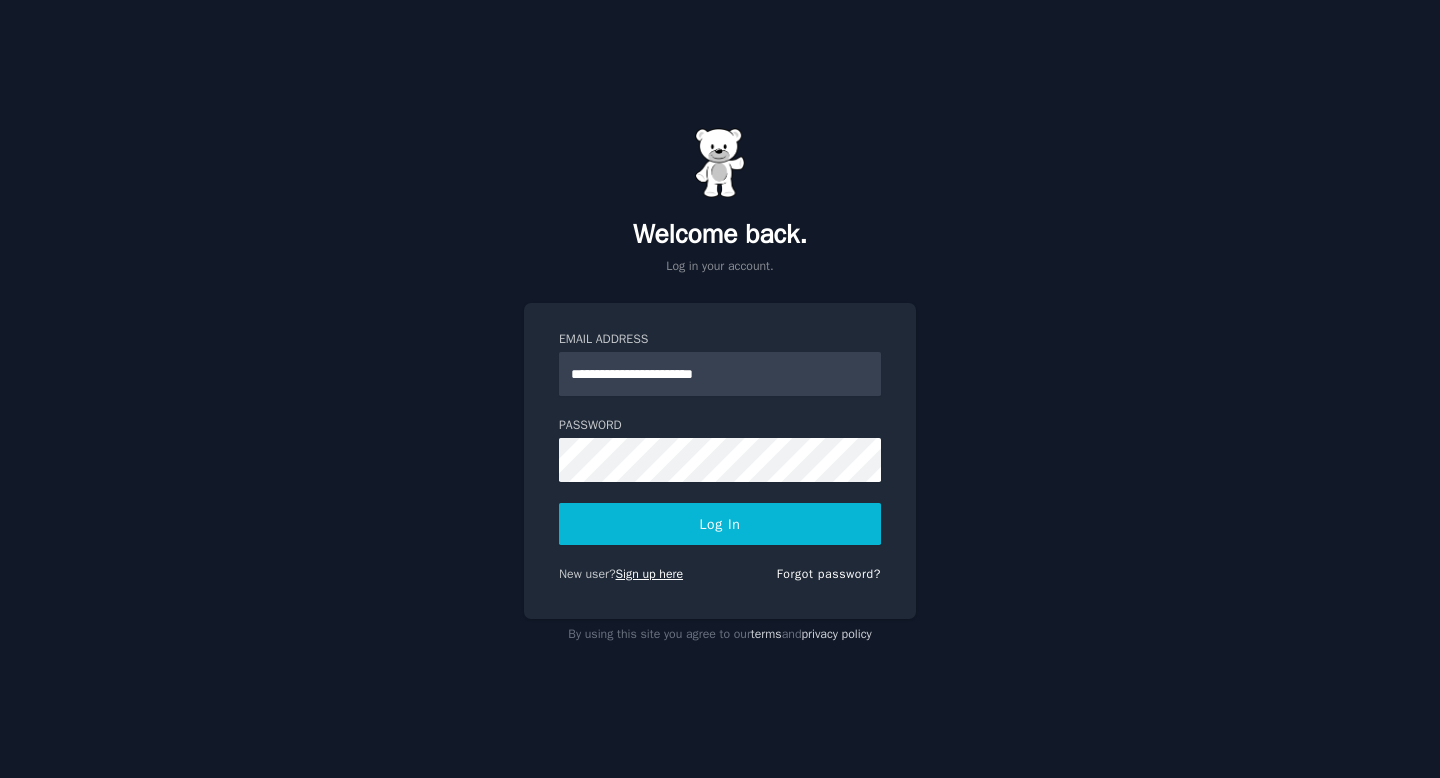 click on "Sign up here" at bounding box center [650, 574] 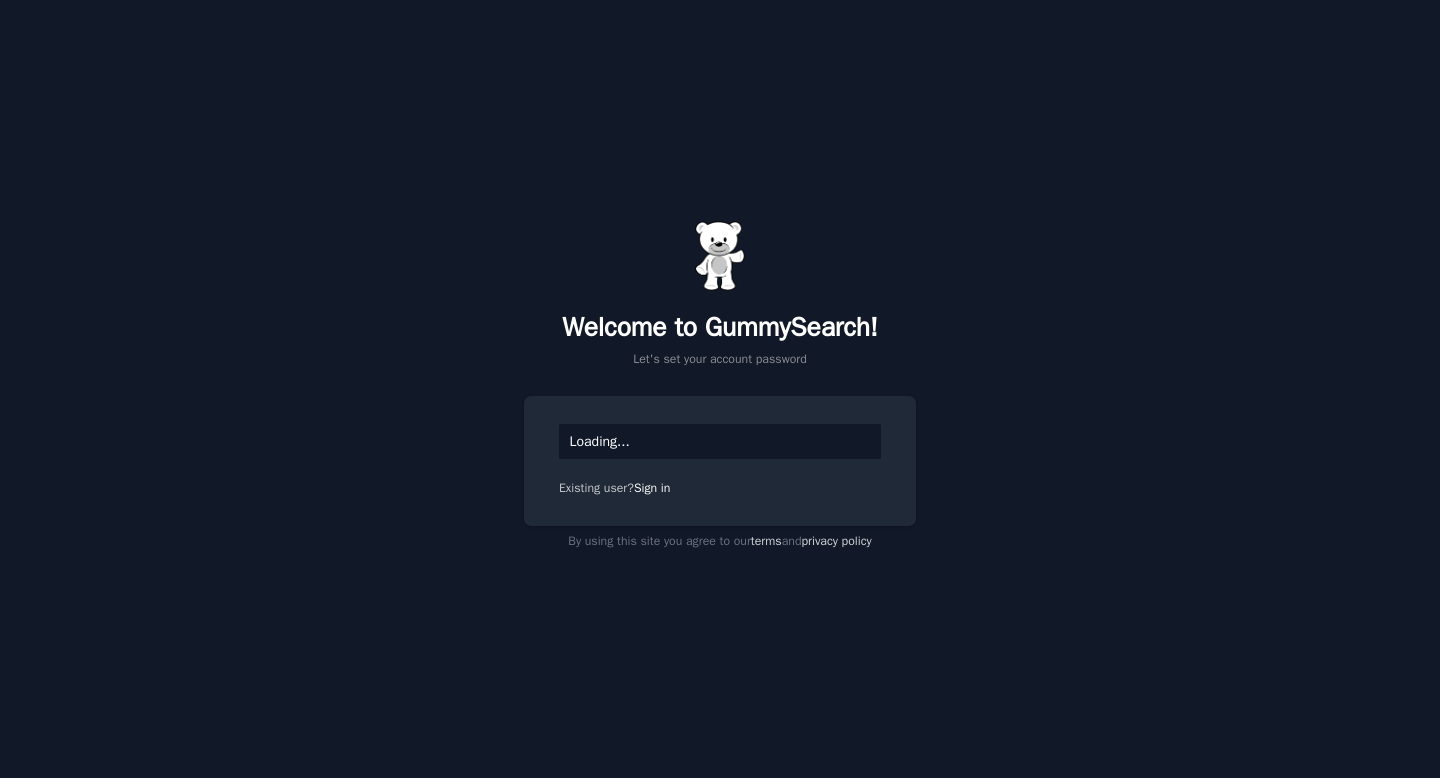 scroll, scrollTop: 0, scrollLeft: 0, axis: both 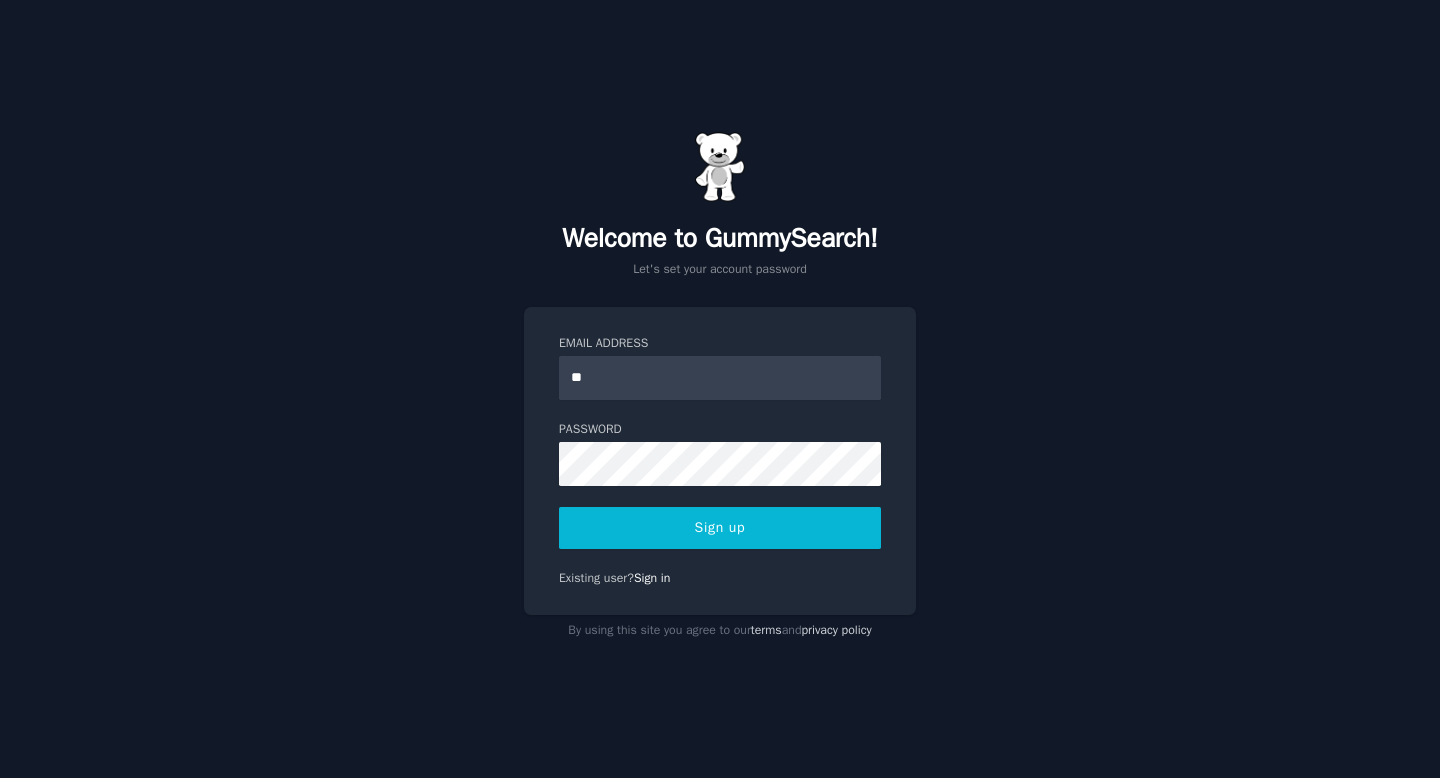 type on "**********" 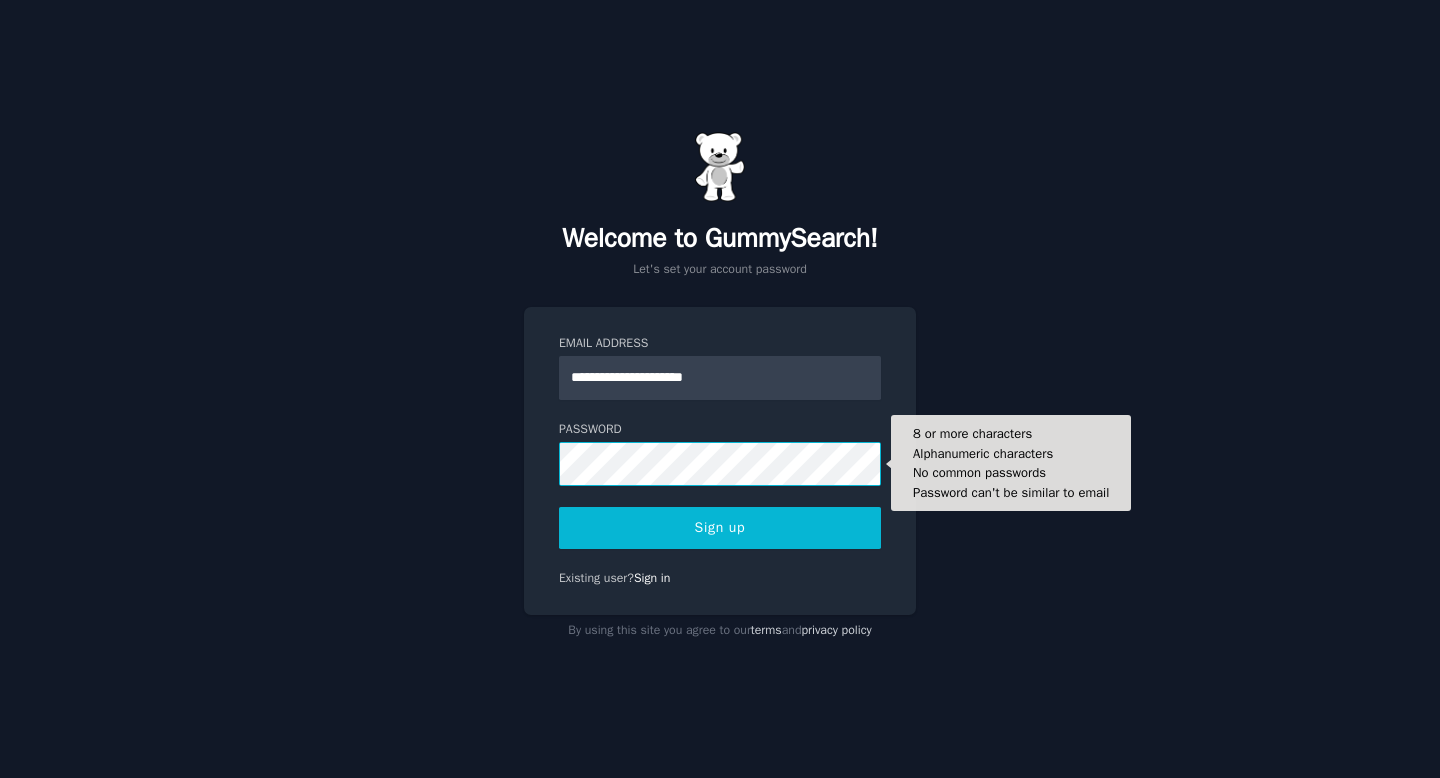 click on "Sign up" at bounding box center (720, 528) 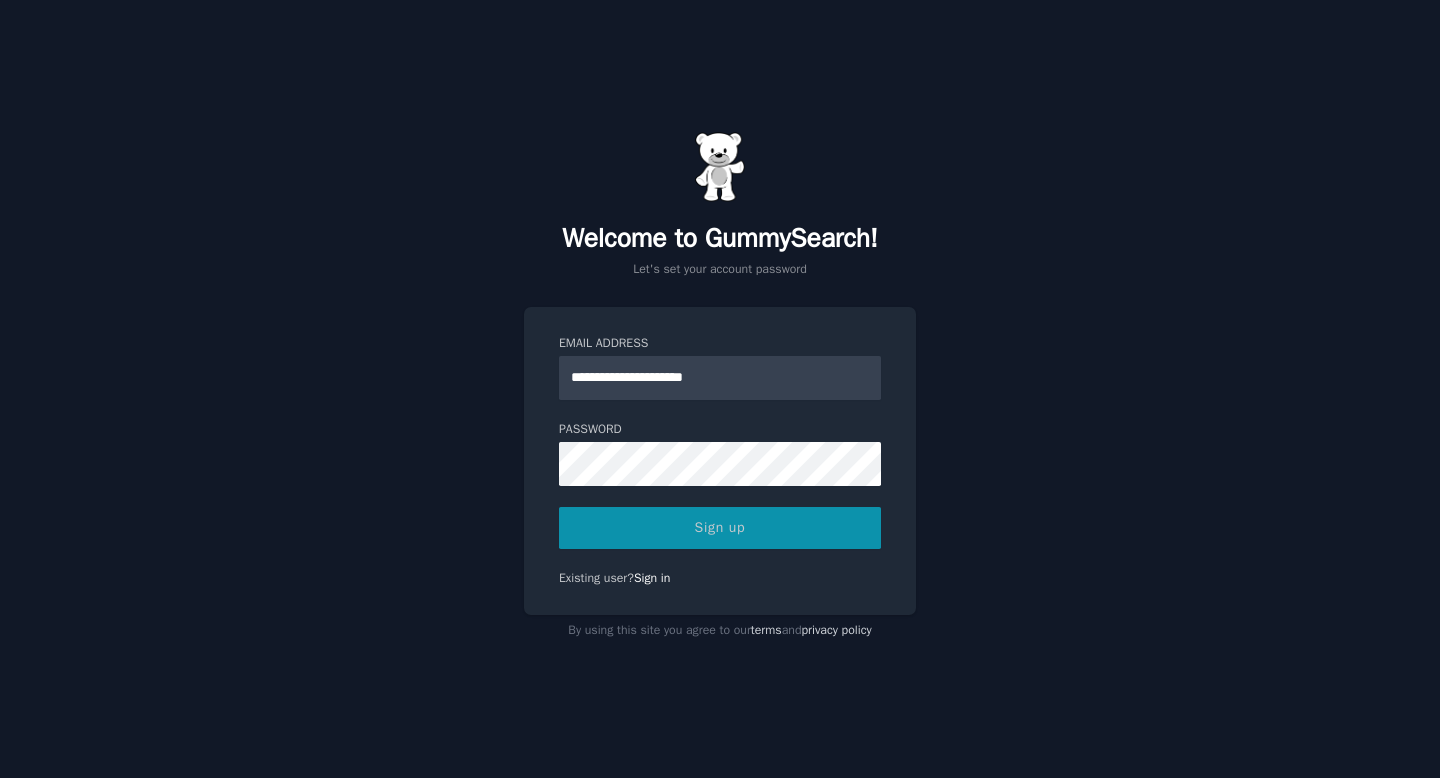 click on "Sign up" at bounding box center [720, 528] 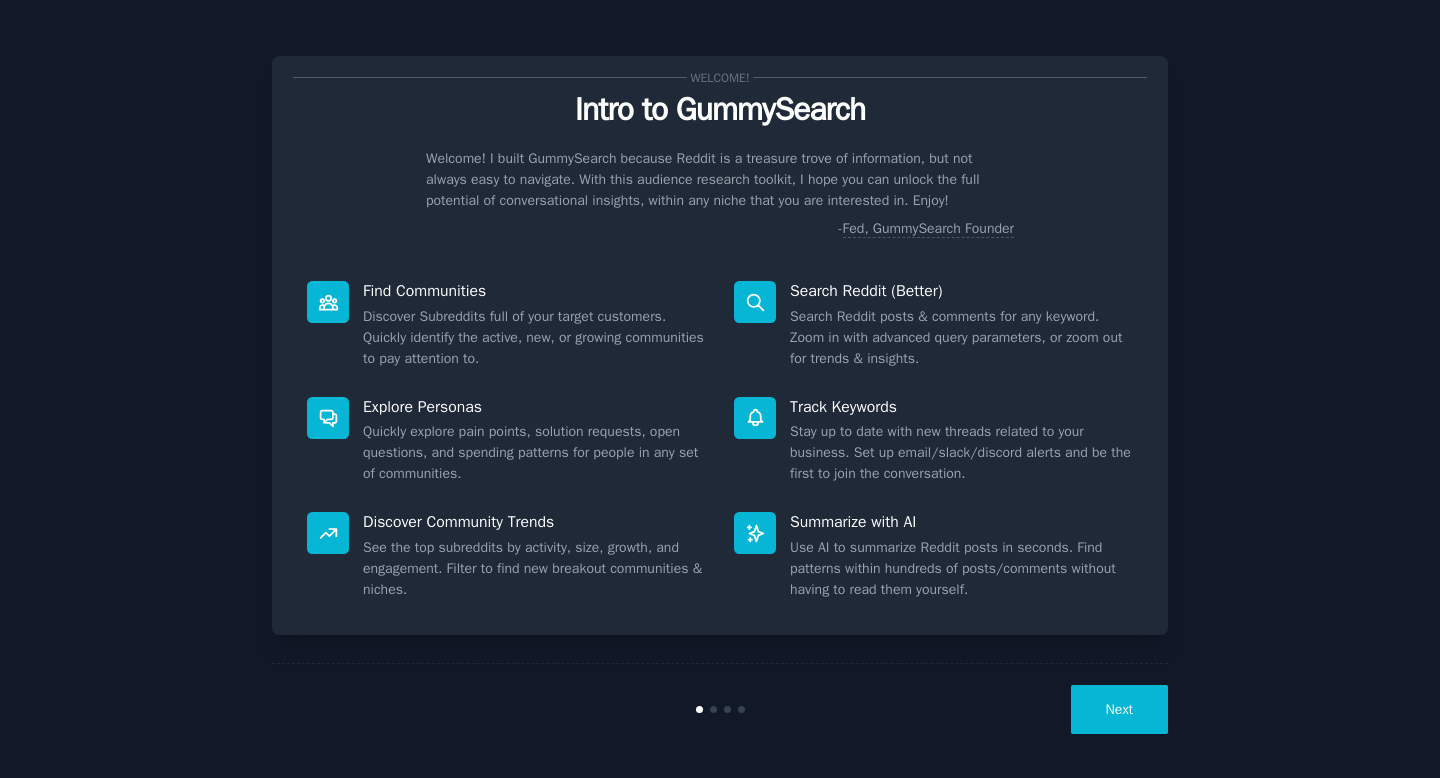 scroll, scrollTop: 0, scrollLeft: 0, axis: both 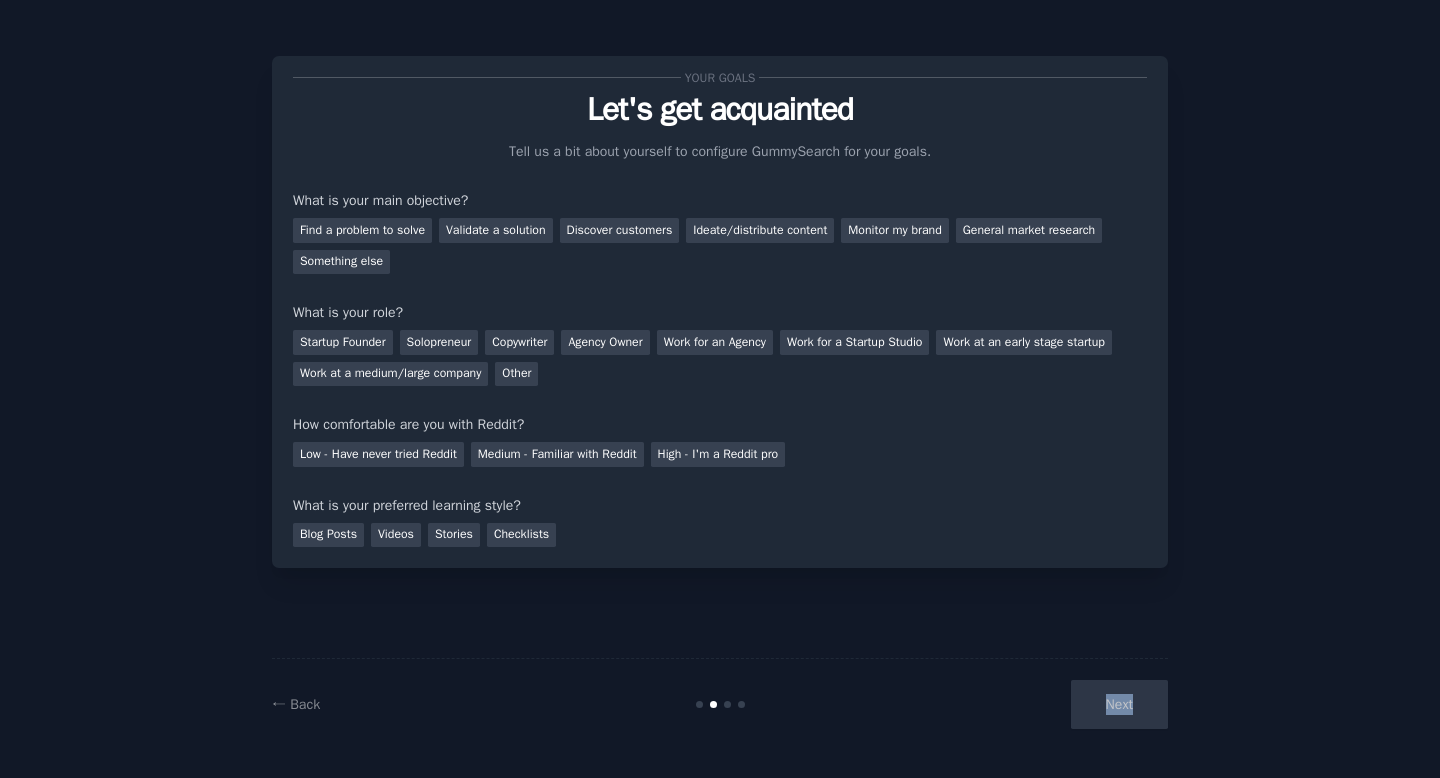 click on "Next" at bounding box center (1018, 704) 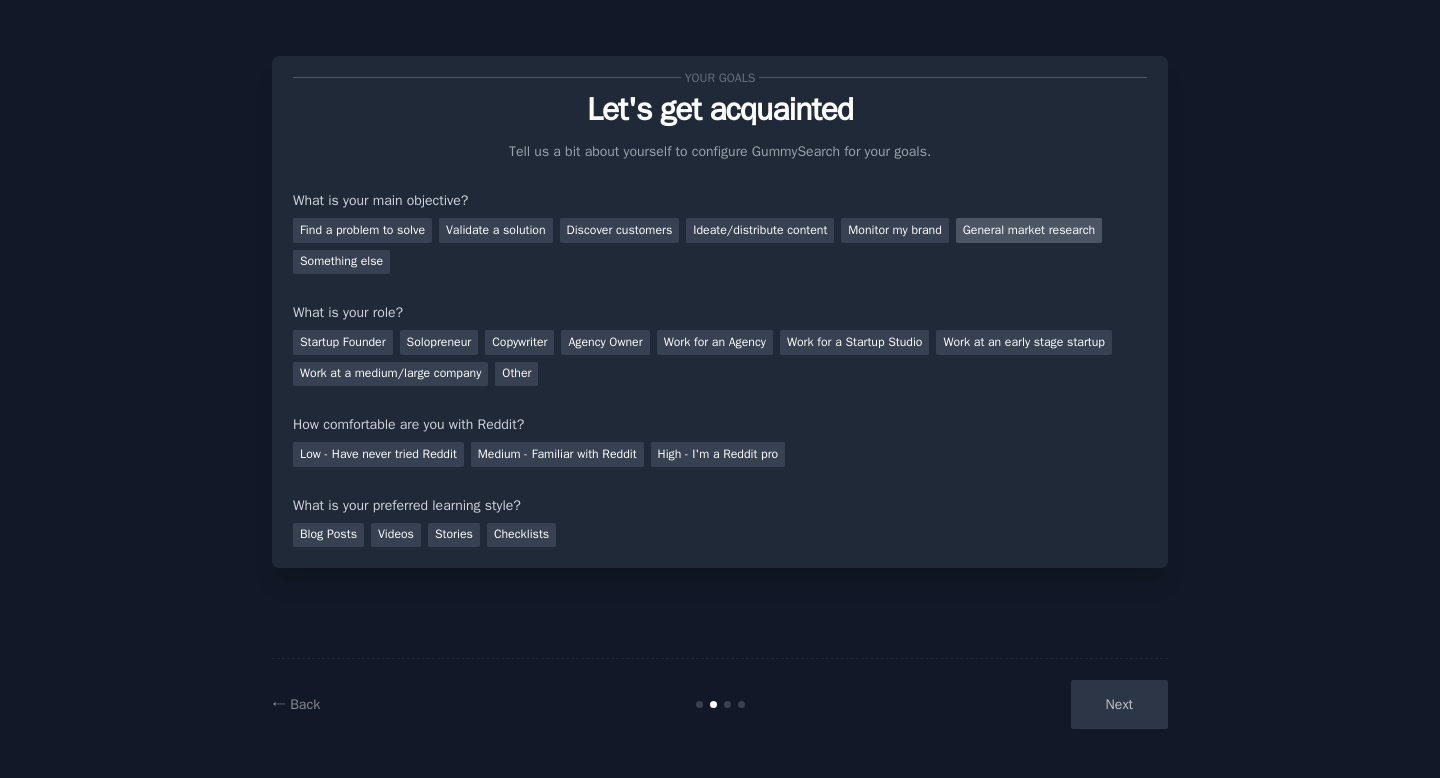 click on "General market research" at bounding box center (1029, 230) 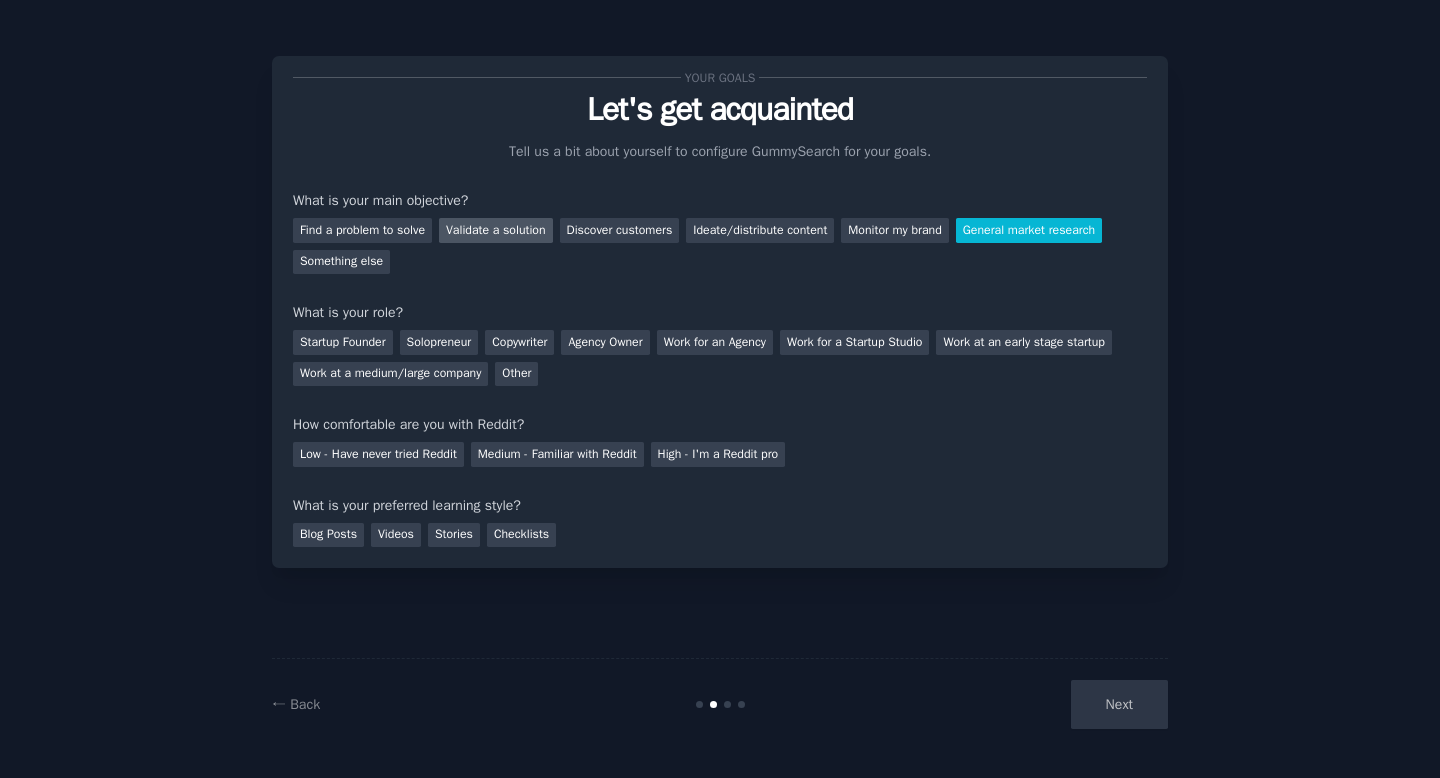 click on "Validate a solution" at bounding box center [496, 230] 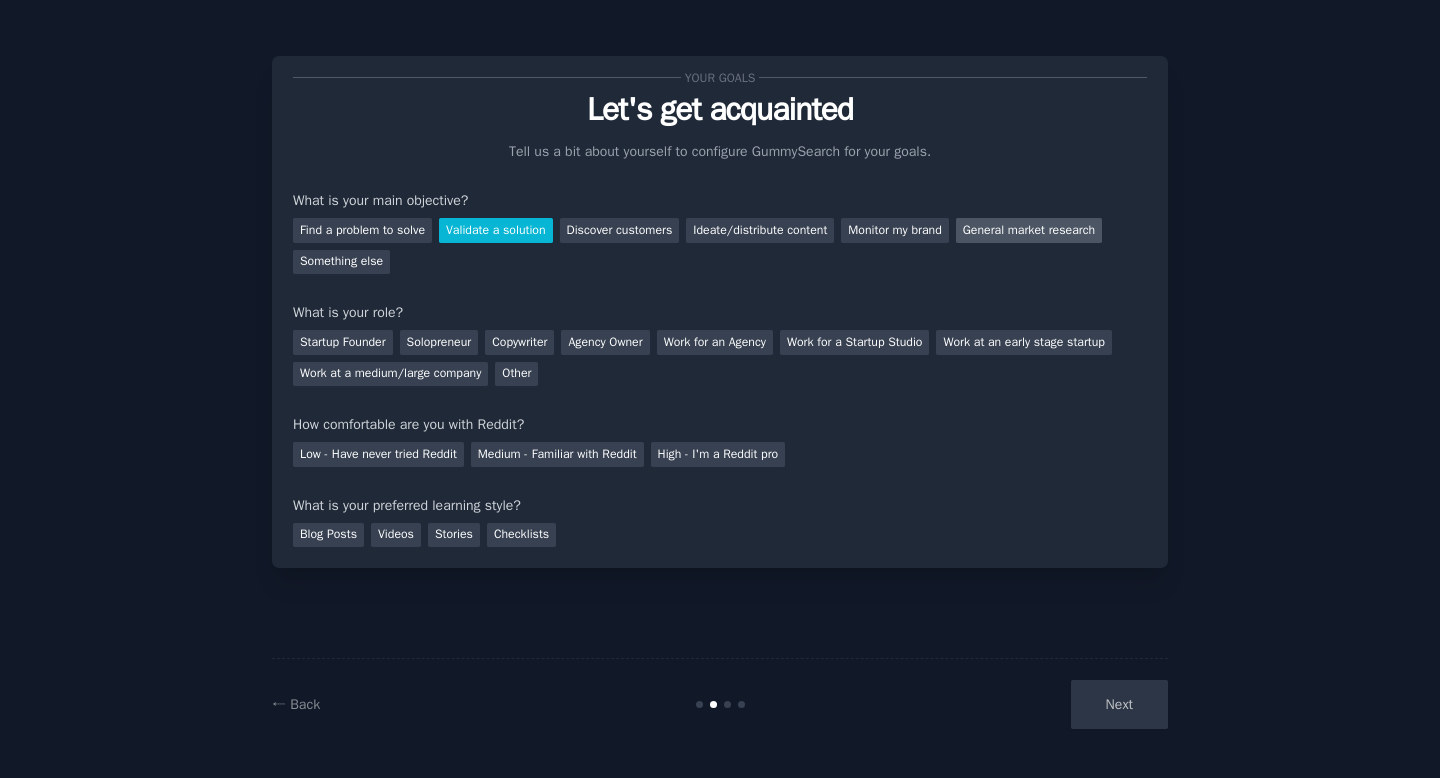 click on "General market research" at bounding box center [1029, 230] 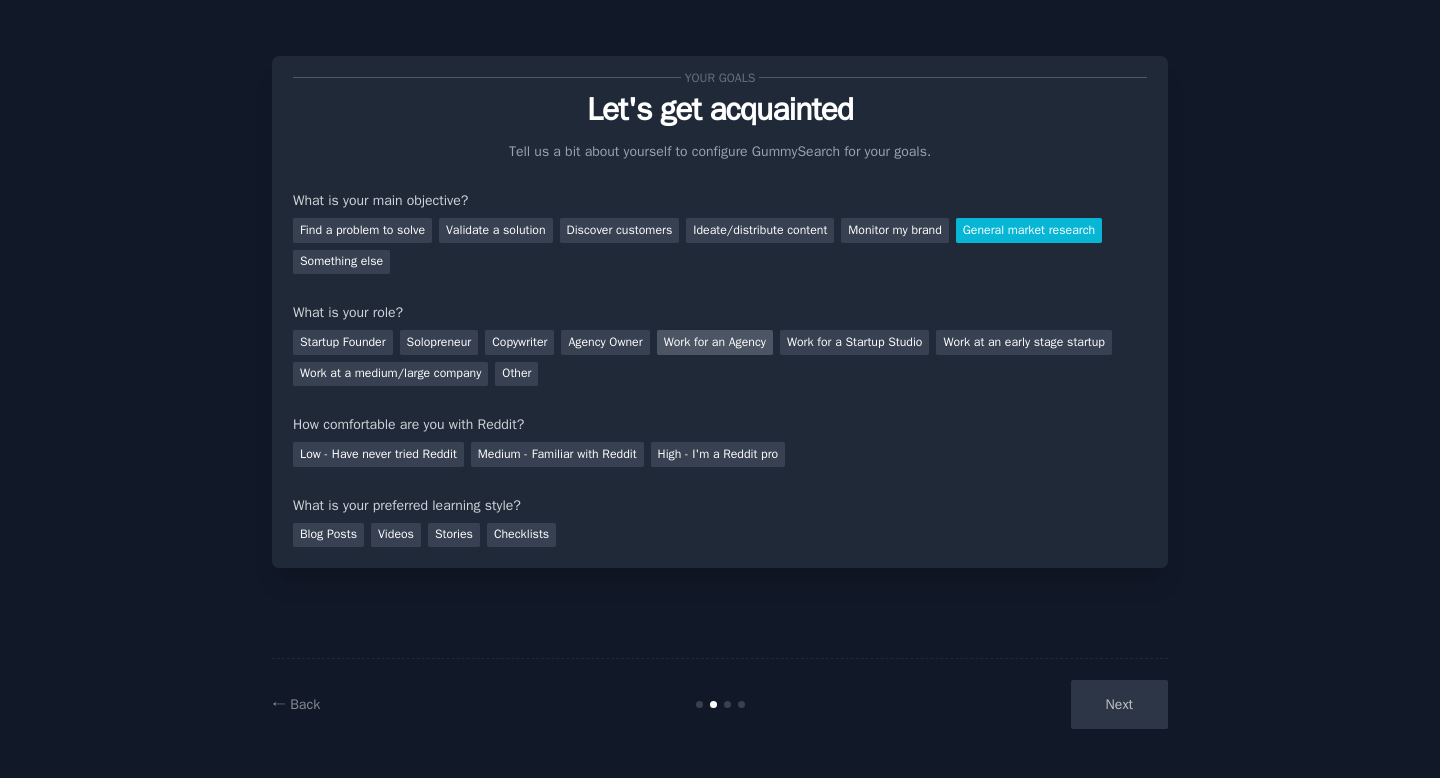 click on "Work for an Agency" at bounding box center [715, 342] 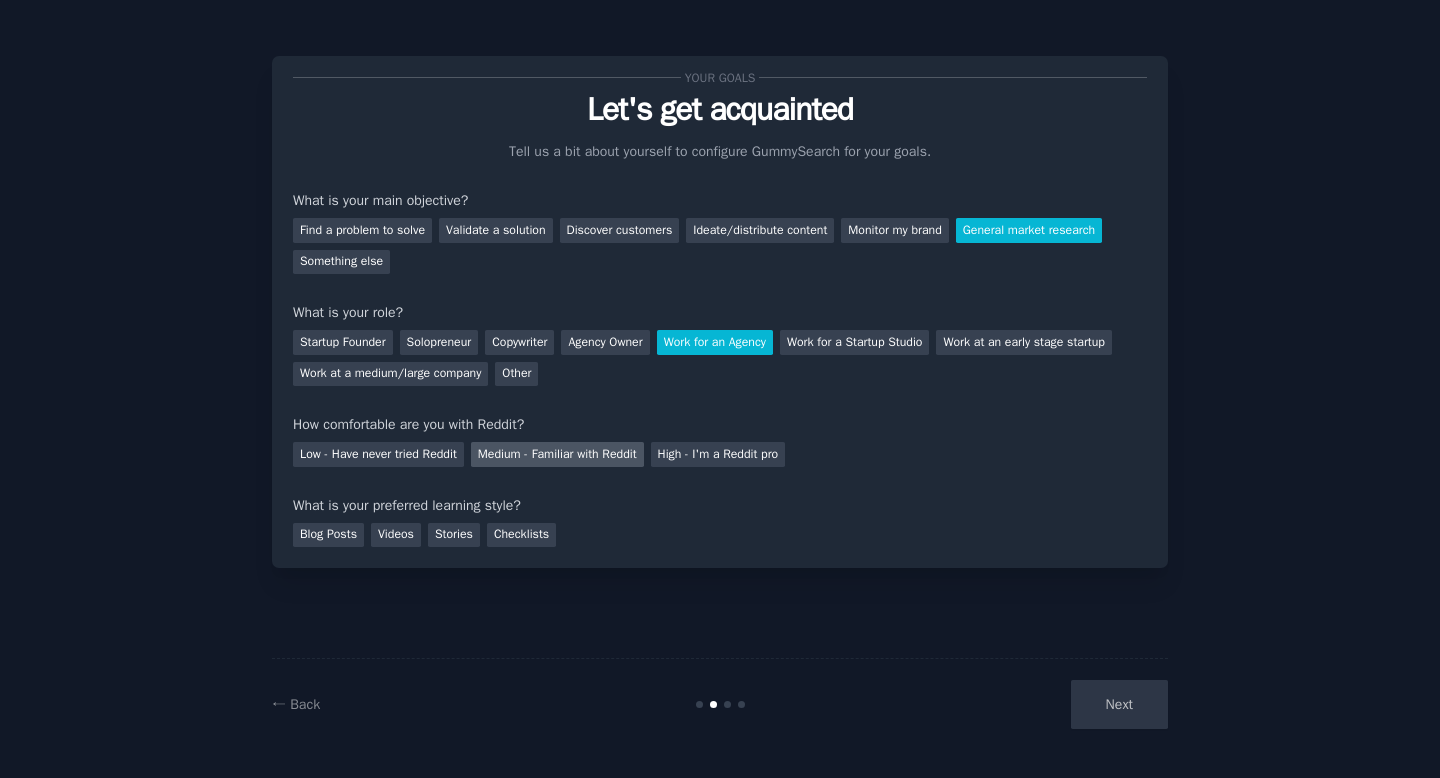 click on "Medium - Familiar with Reddit" at bounding box center [557, 454] 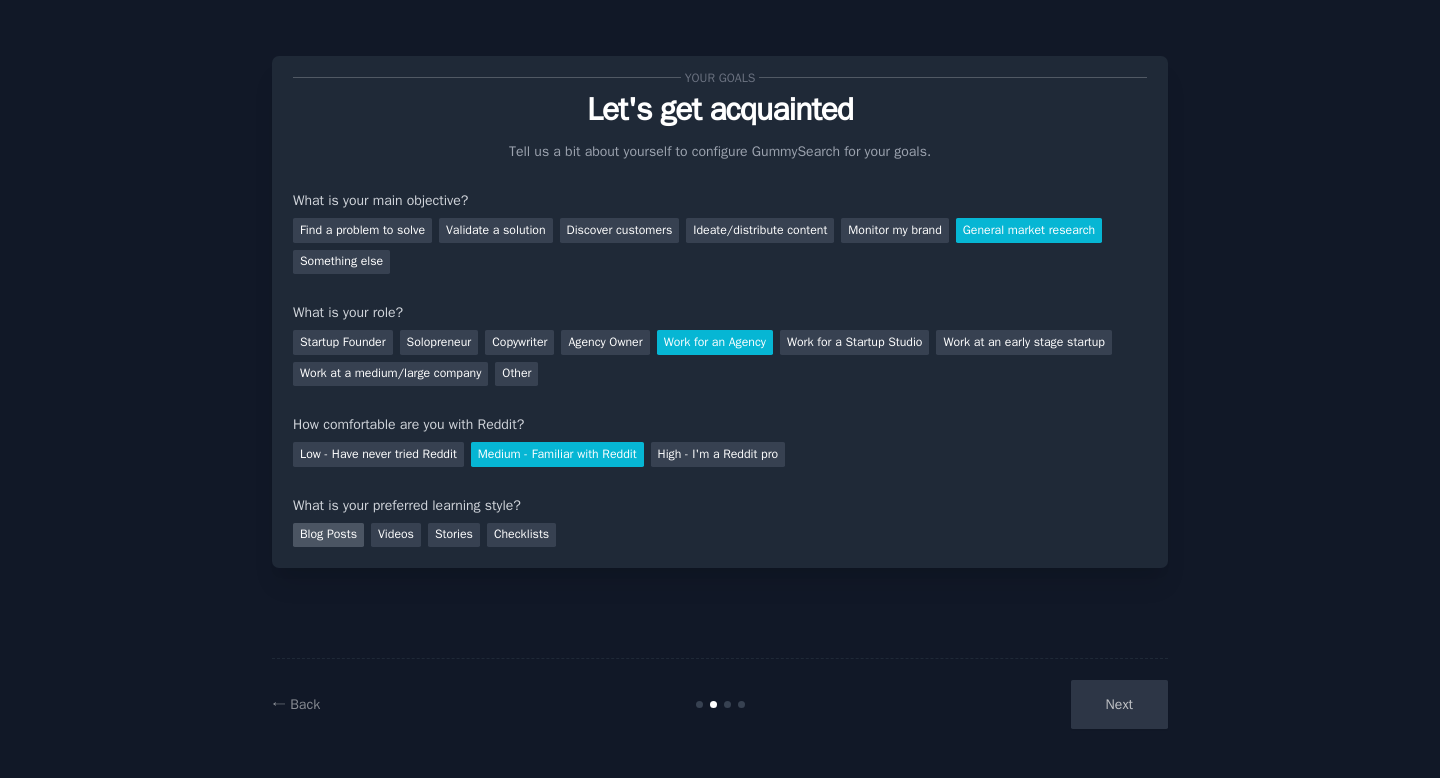 click on "Blog Posts" at bounding box center [328, 535] 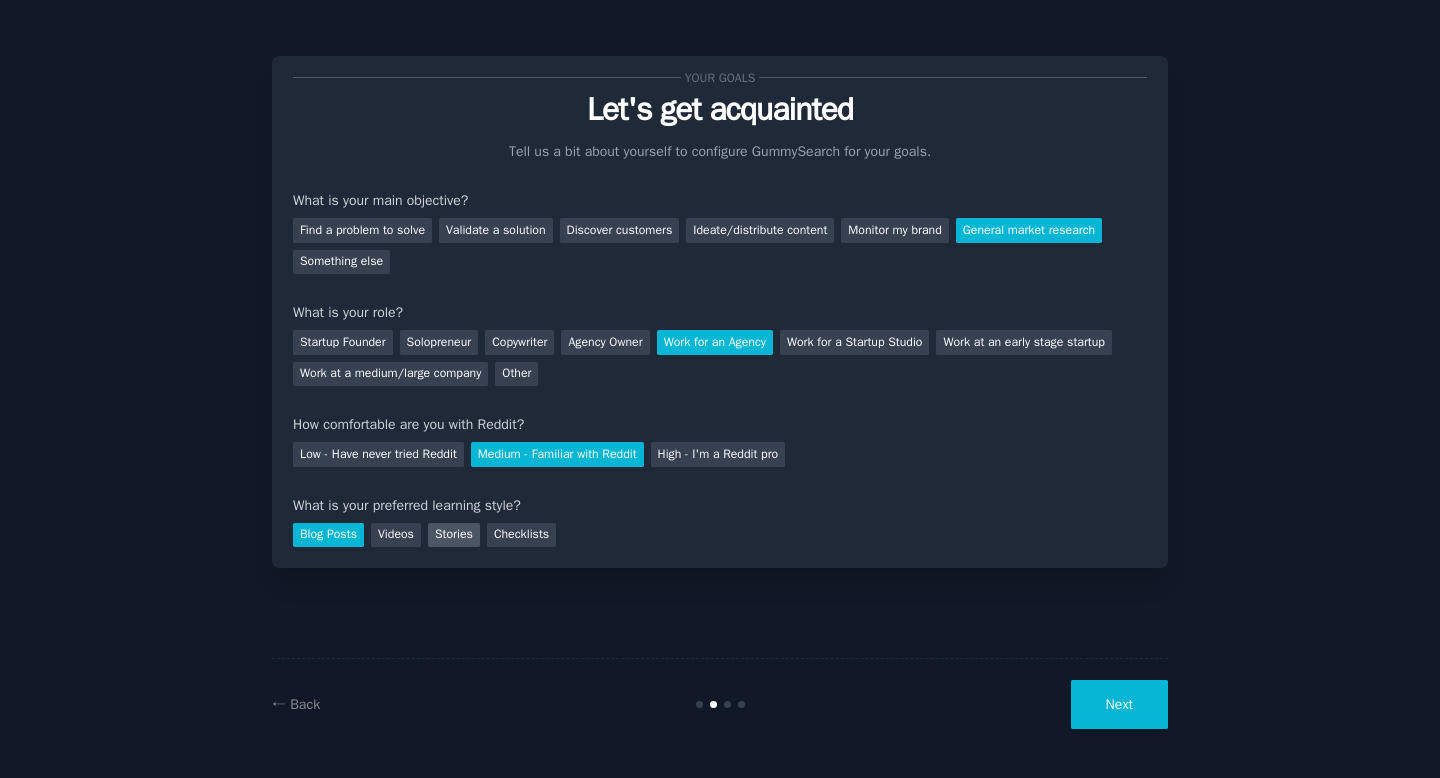 click on "Stories" at bounding box center [454, 535] 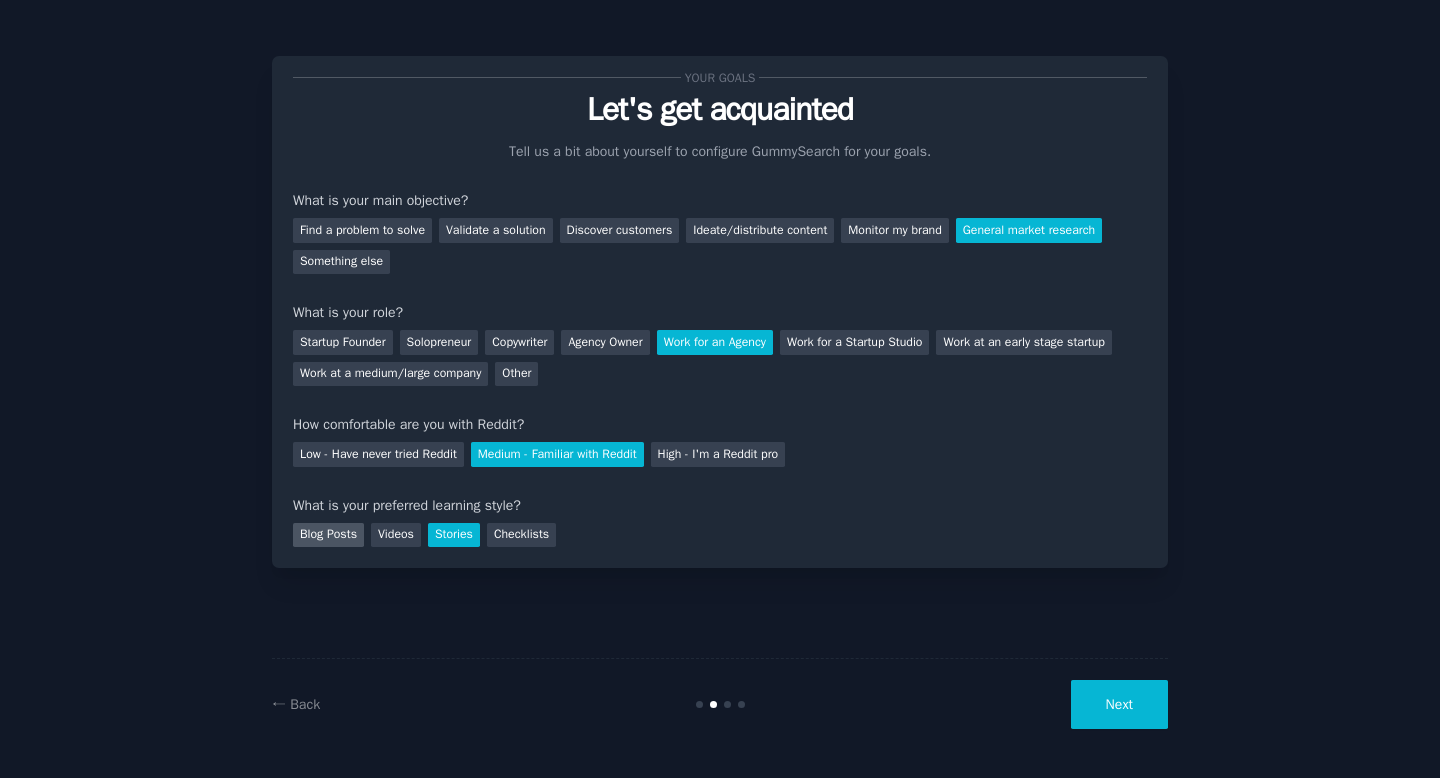 click on "Blog Posts" at bounding box center (328, 535) 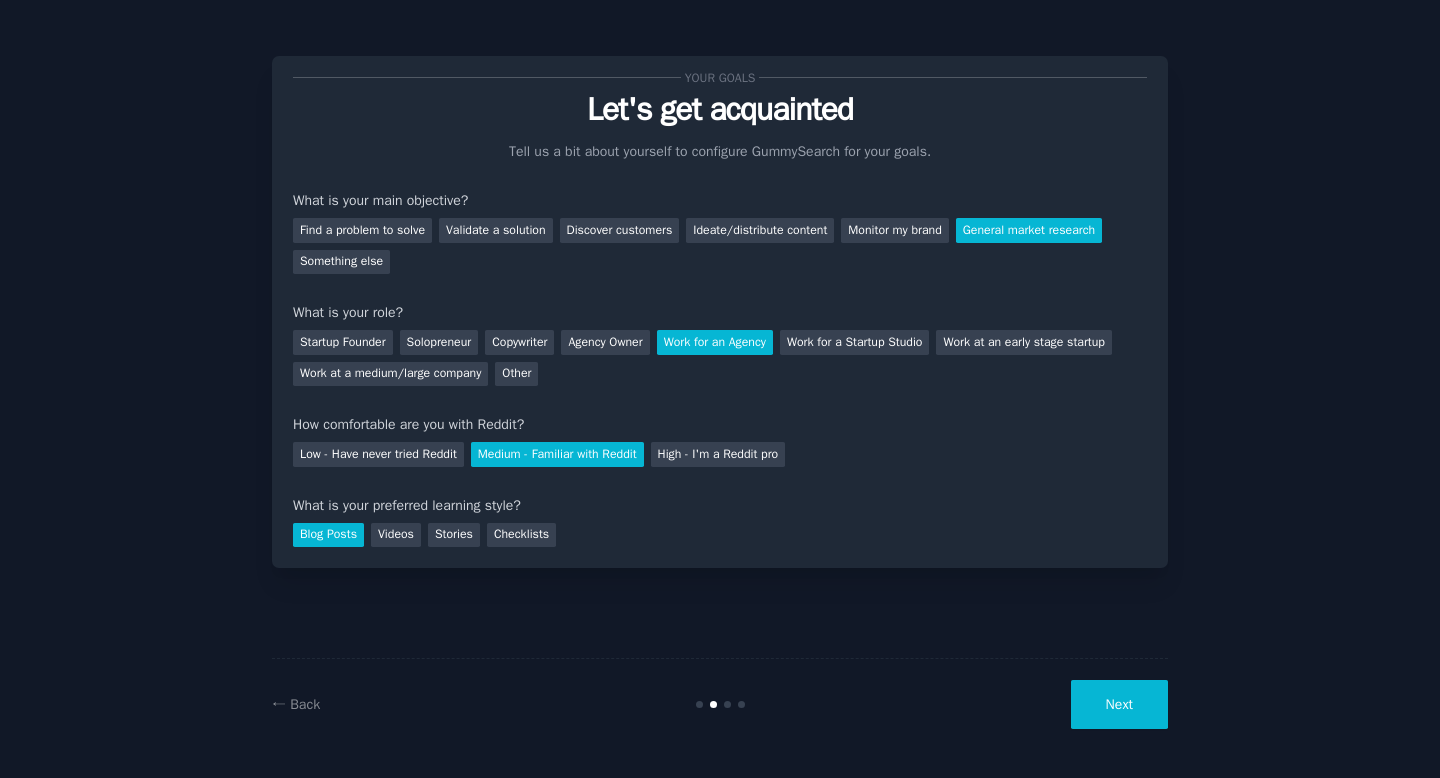 click on "Next" at bounding box center [1119, 704] 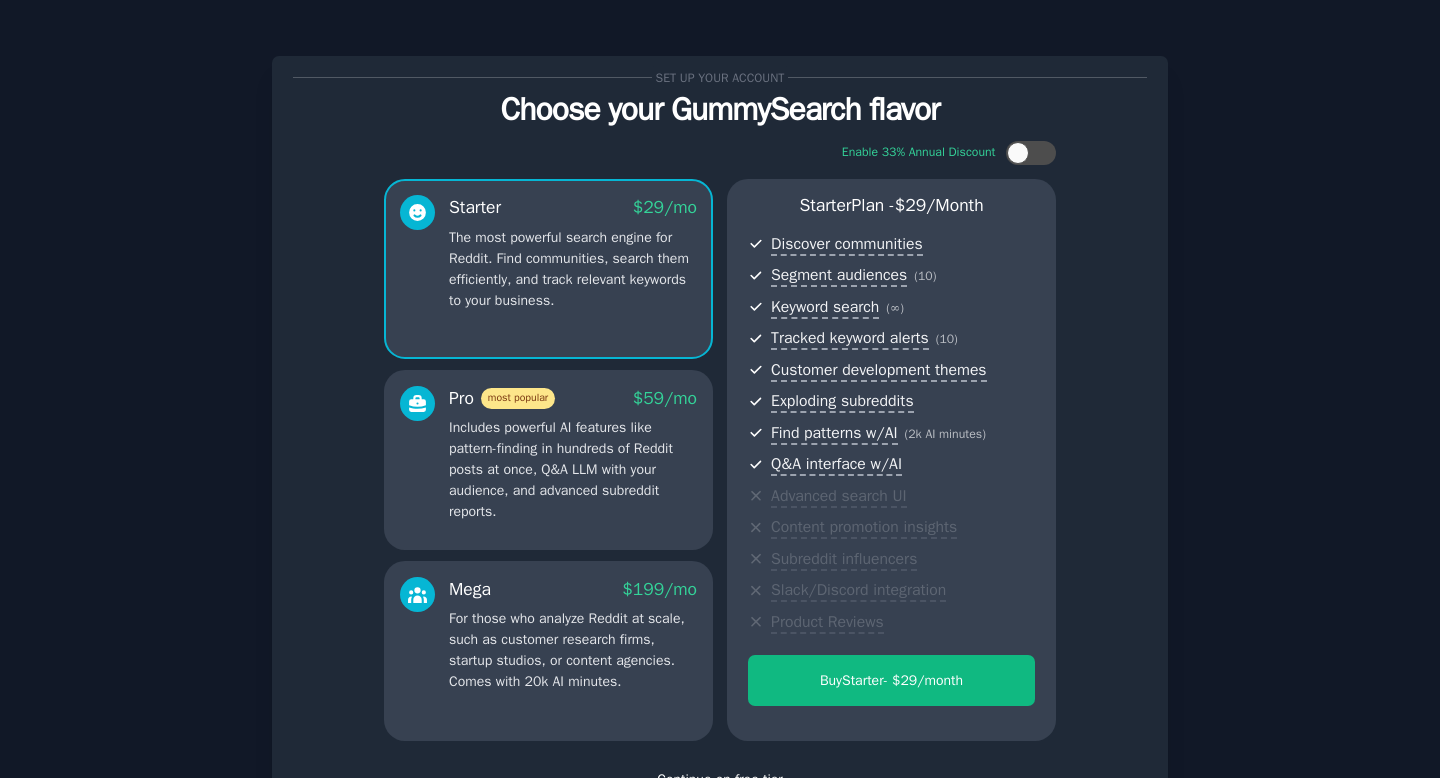 click on "Enable 33% Annual Discount Starter $ 29 /mo The most powerful search engine for Reddit. Find communities, search them efficiently, and track relevant keywords to your business. Pro most popular $ 59 /mo Includes powerful AI features like pattern-finding in hundreds of Reddit posts at once, Q&A LLM with your audience, and advanced subreddit reports. Mega $ 199 /mo For those who analyze Reddit at scale, such as customer research firms, startup studios, or content agencies. Comes with 20k AI minutes. Starter  Plan -  $ 29 /month Discover communities Segment audiences ( 10 ) Keyword search ( ∞ ) Tracked keyword alerts ( 10 ) Customer development themes Exploding subreddits Find patterns w/AI ( 2k AI minutes ) Q&A interface w/AI Advanced search UI Content promotion insights Subreddit influencers Slack/Discord integration Product Reviews Buy  Starter  - $ 29 /month" at bounding box center [720, 441] 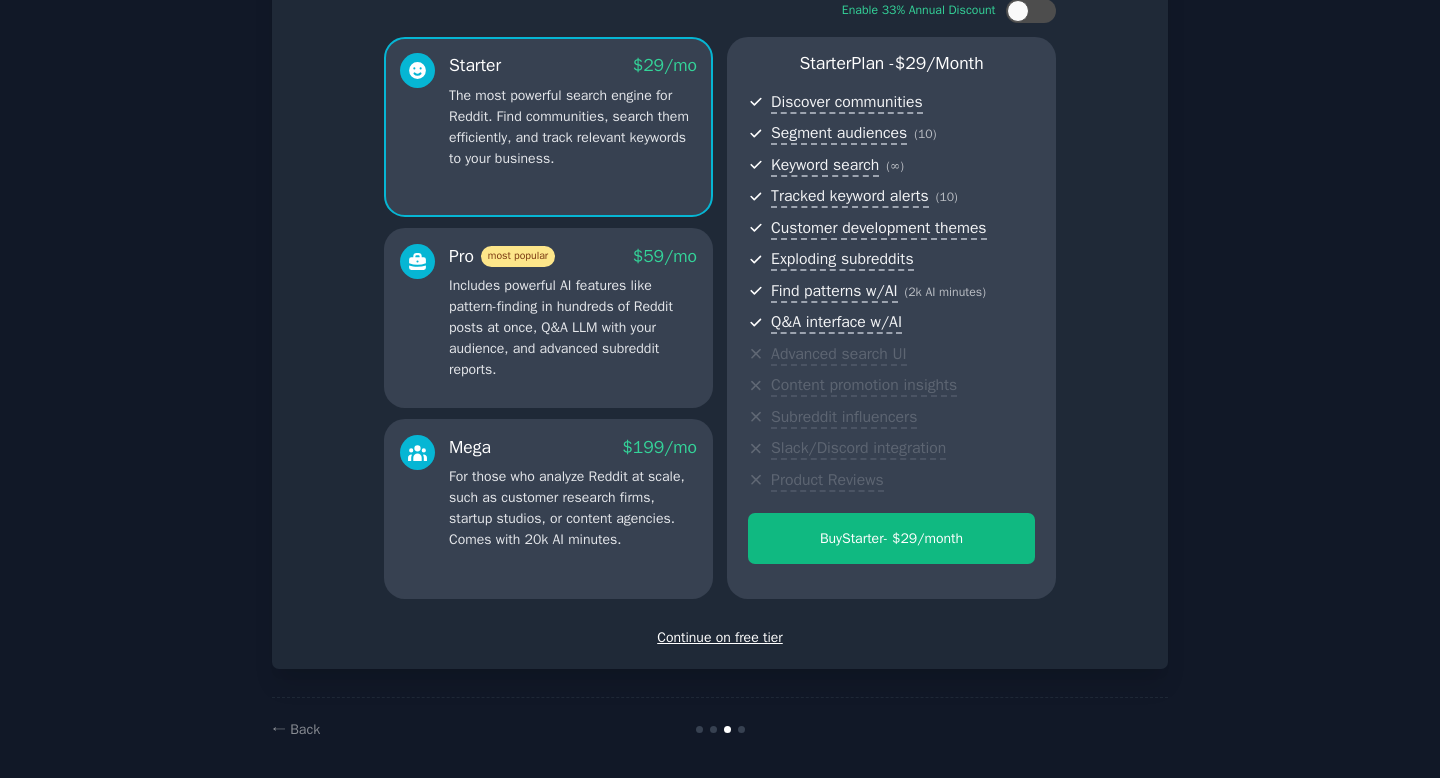 click on "Continue on free tier" at bounding box center (720, 637) 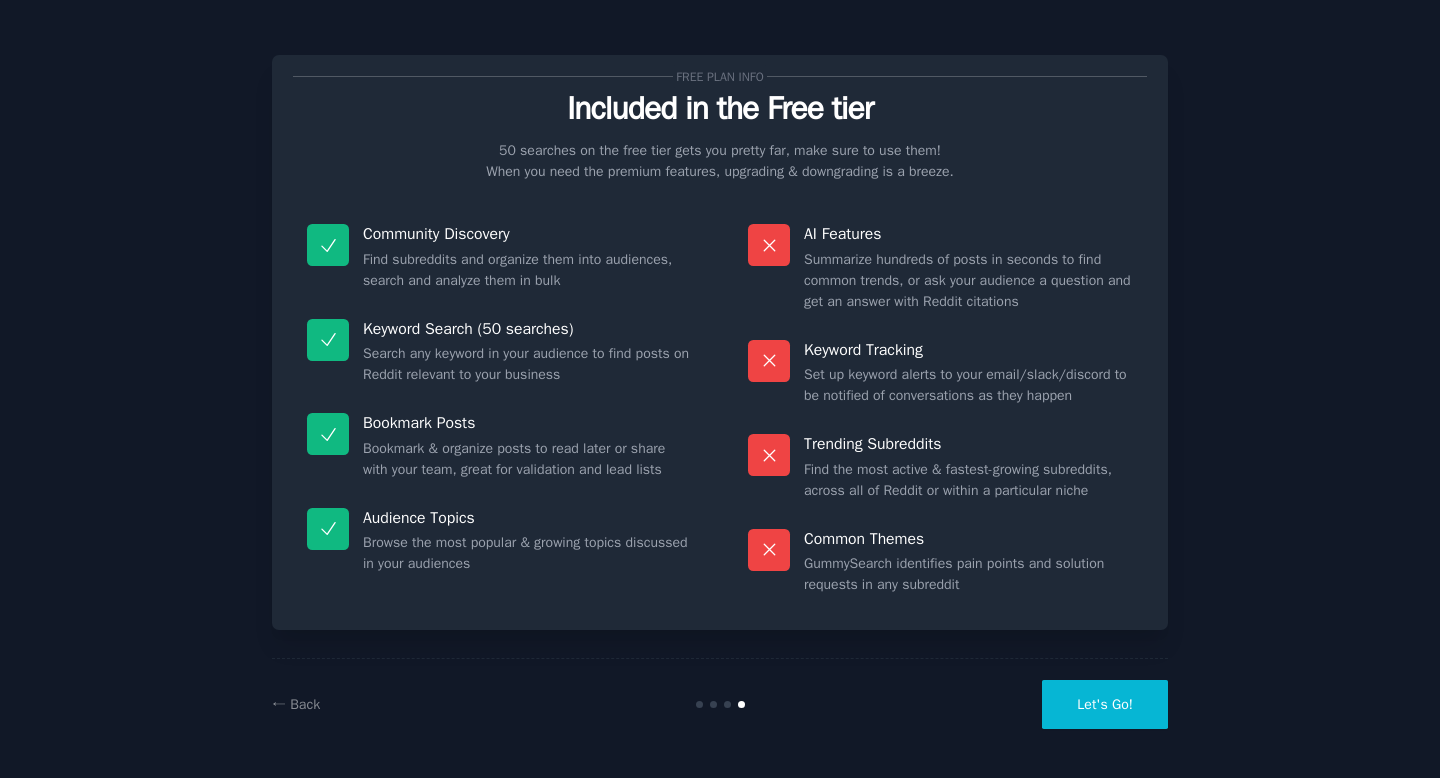 click on "Let's Go!" at bounding box center [1105, 704] 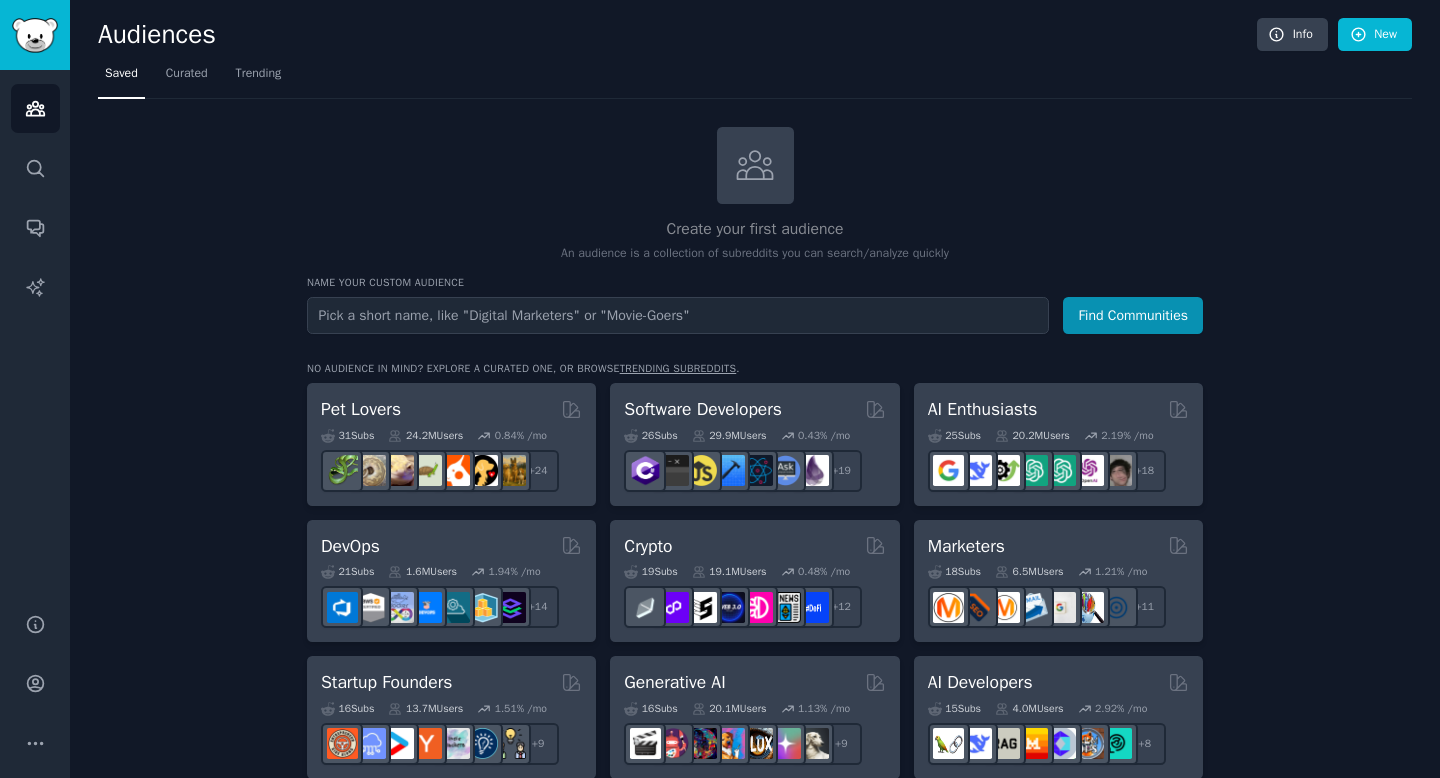 click at bounding box center [678, 315] 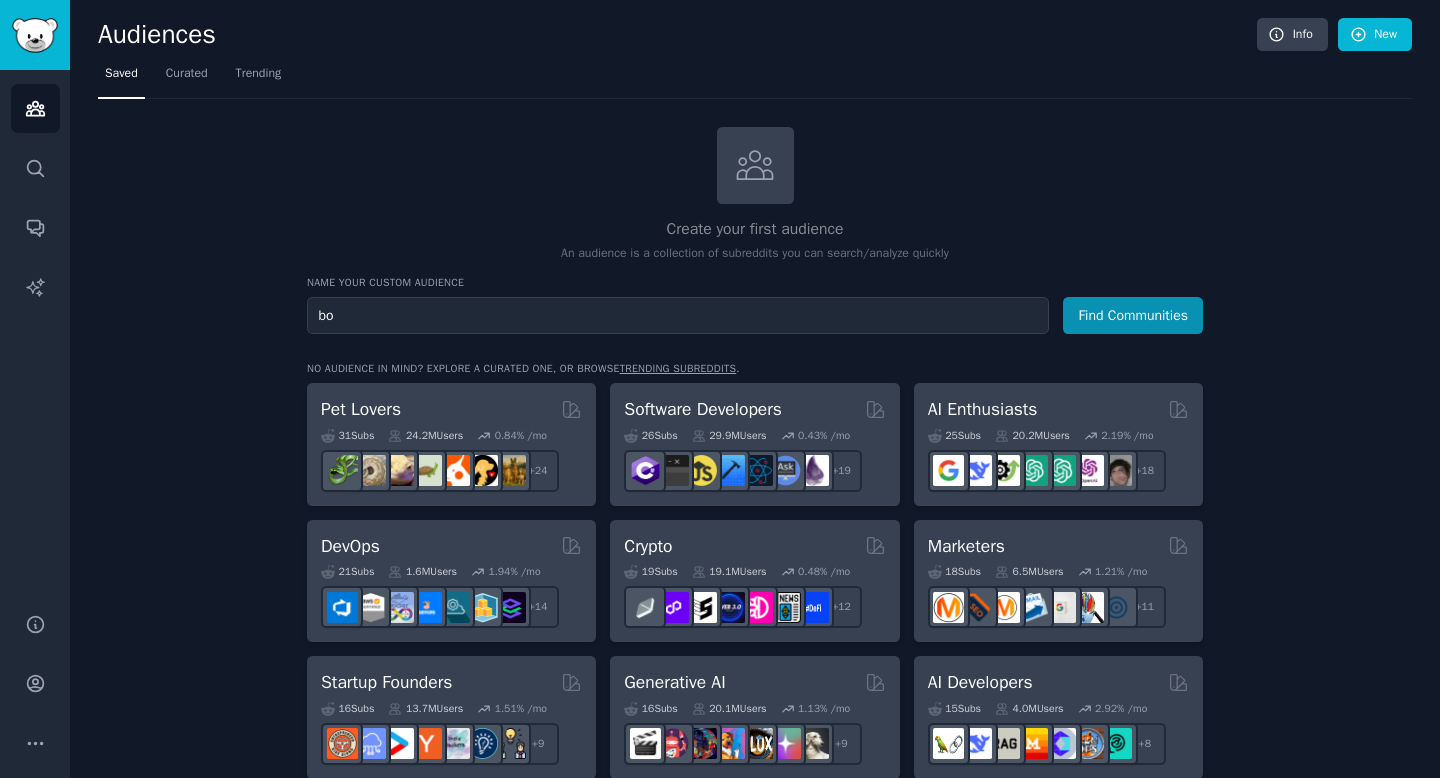 type on "b" 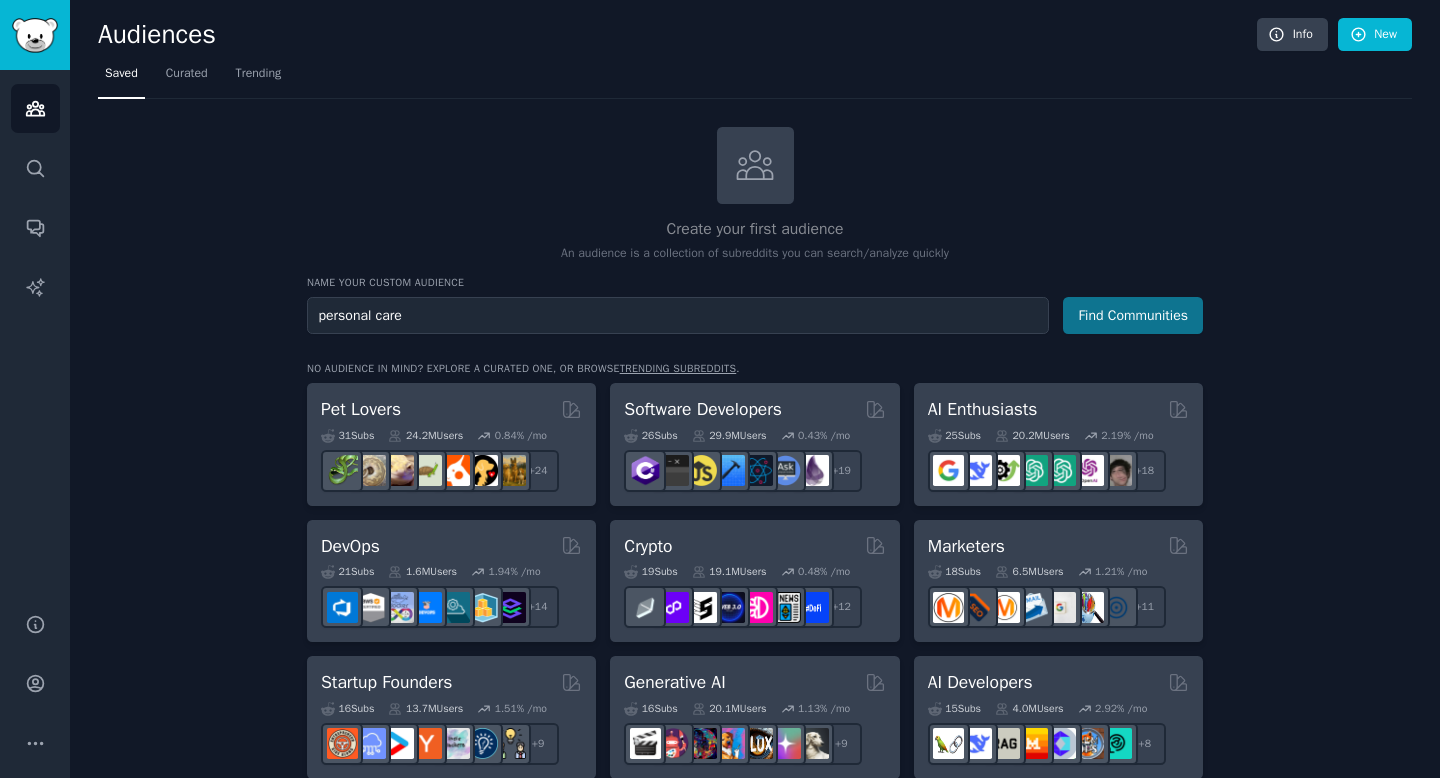 type on "personal care" 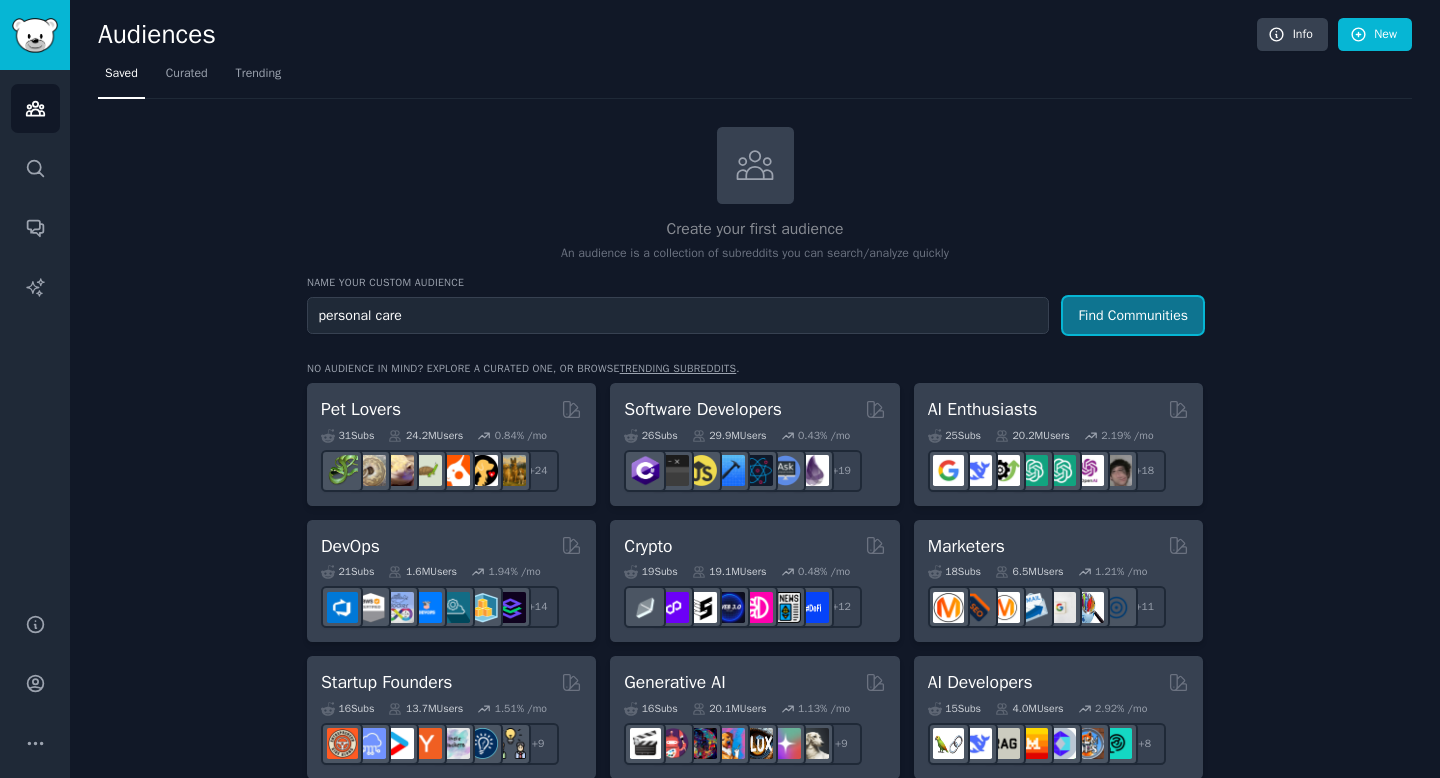 click on "Find Communities" at bounding box center (1133, 315) 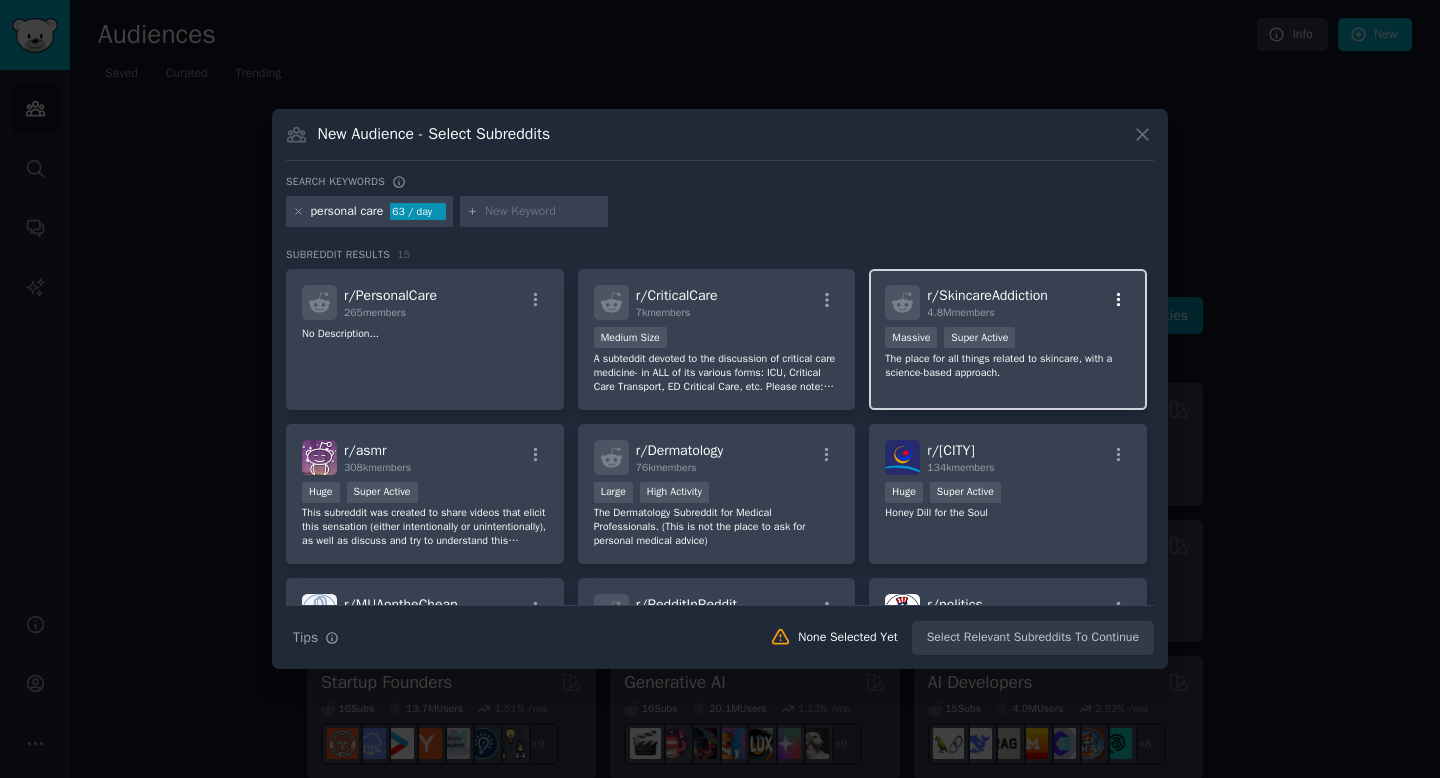 click 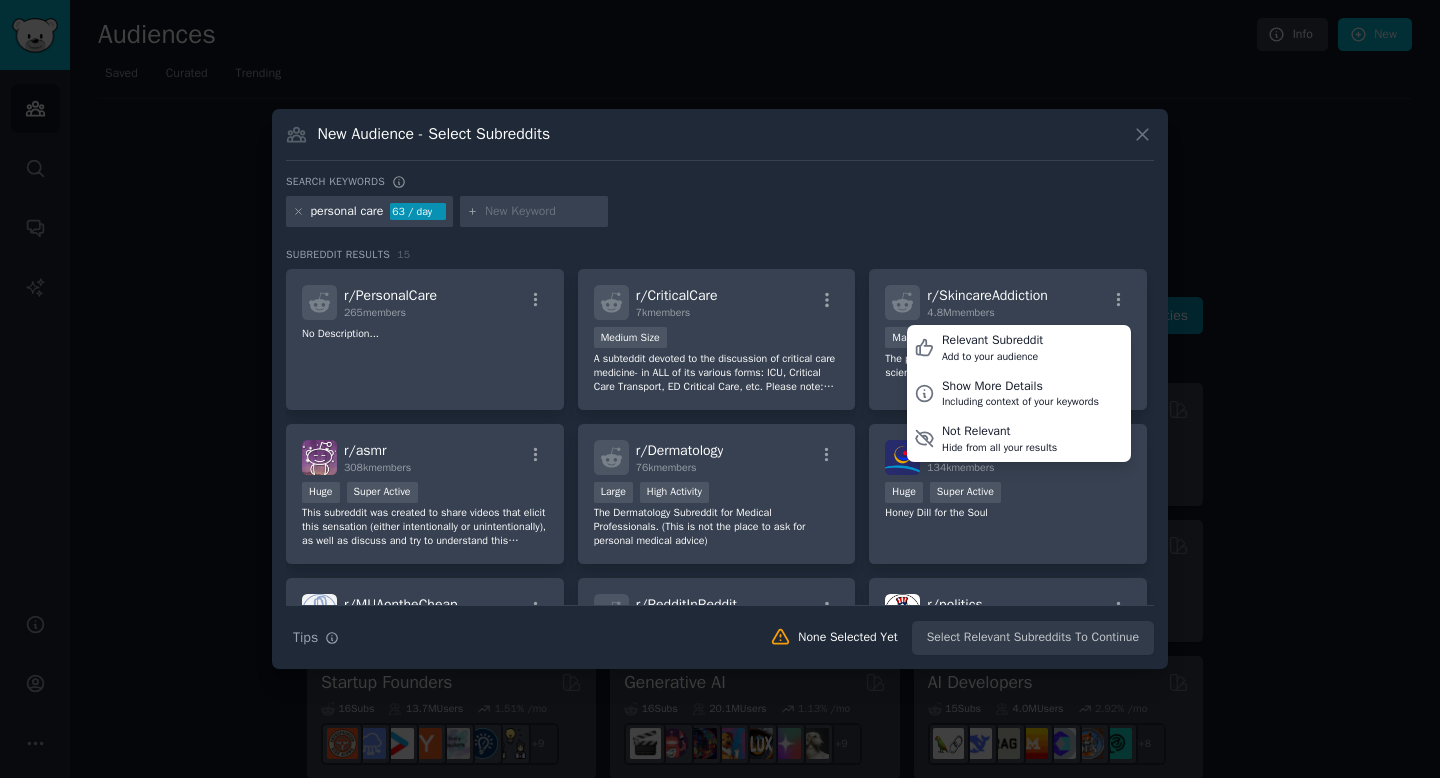 click on "personal care 63 / day" at bounding box center [720, 215] 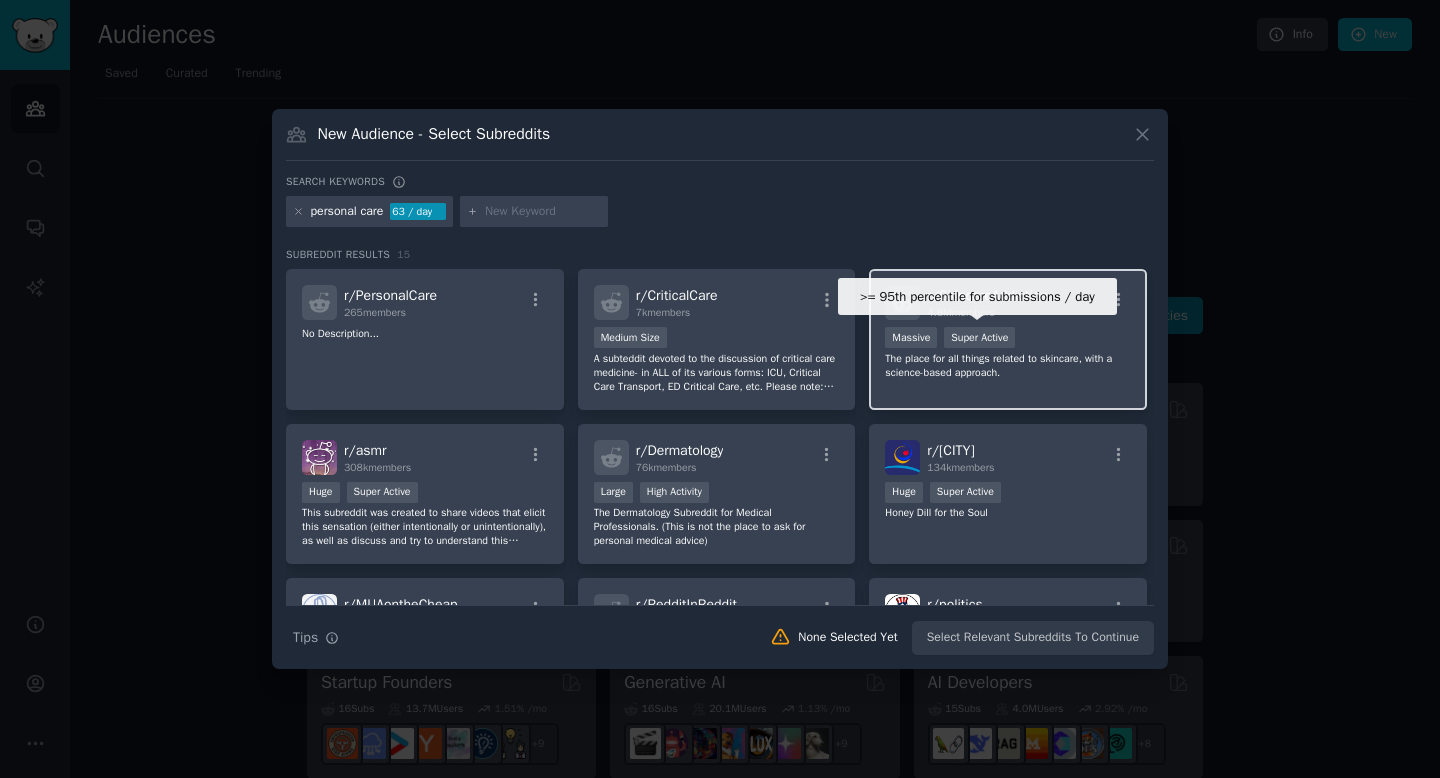 click on "The place for all things related to skincare, with a science-based approach." at bounding box center [1008, 366] 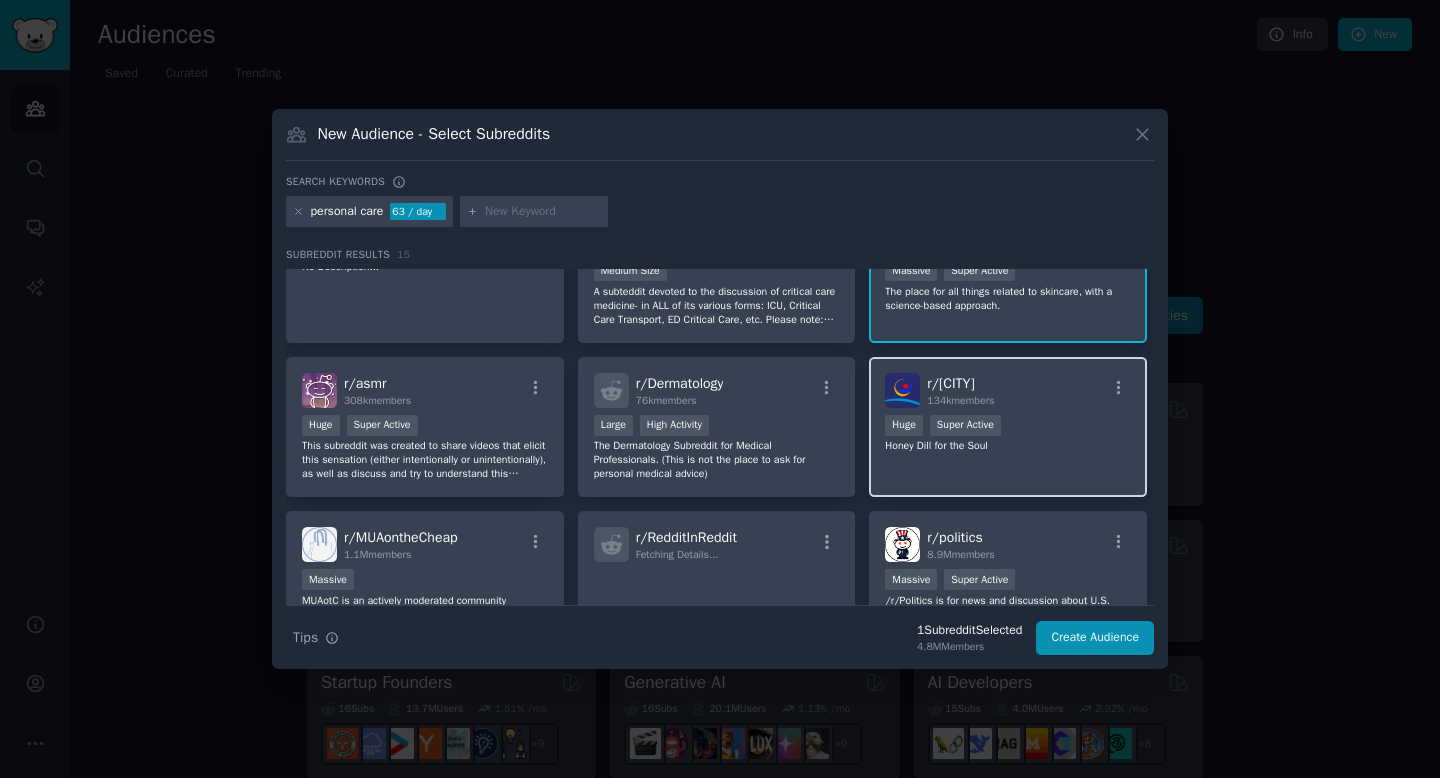 scroll, scrollTop: 73, scrollLeft: 0, axis: vertical 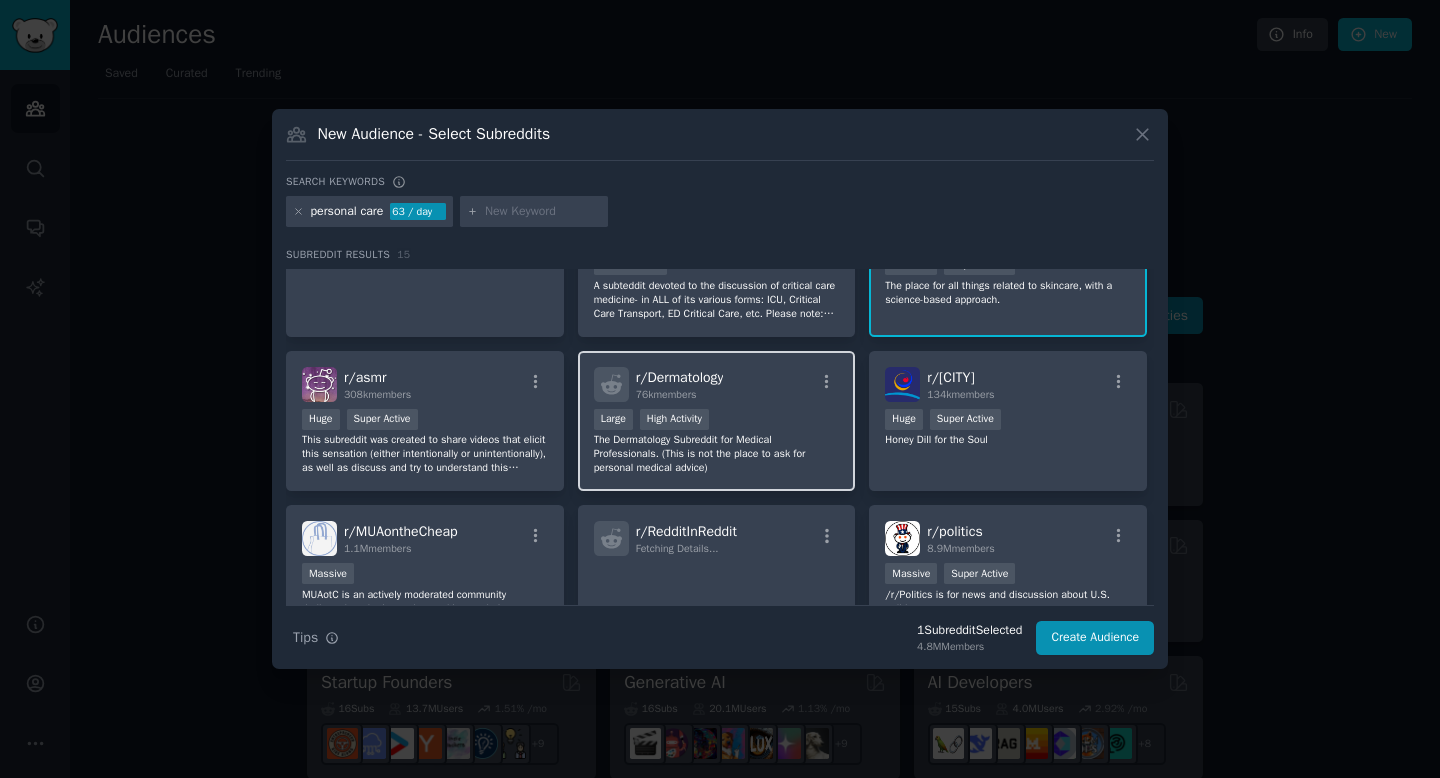 click on "76k  members" at bounding box center (666, 394) 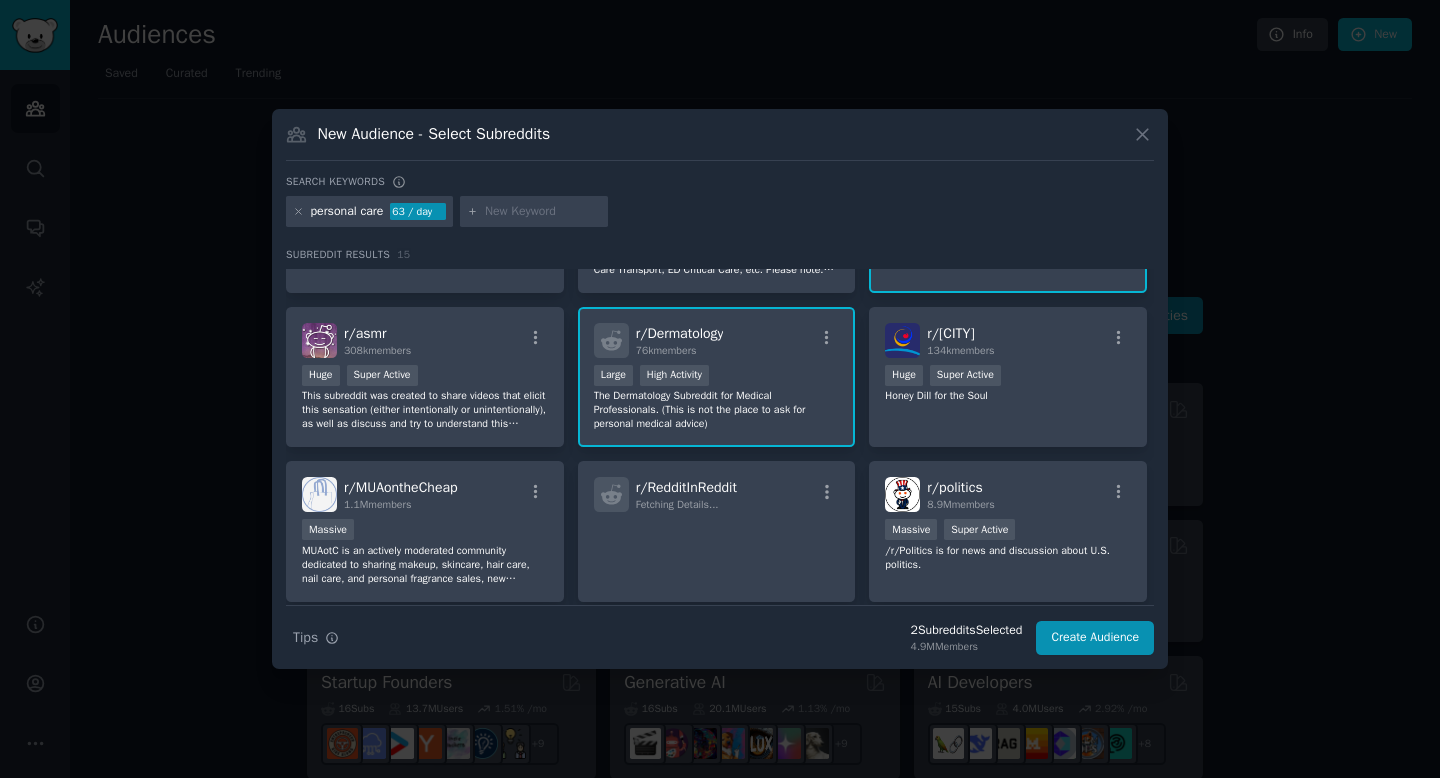 scroll, scrollTop: 119, scrollLeft: 0, axis: vertical 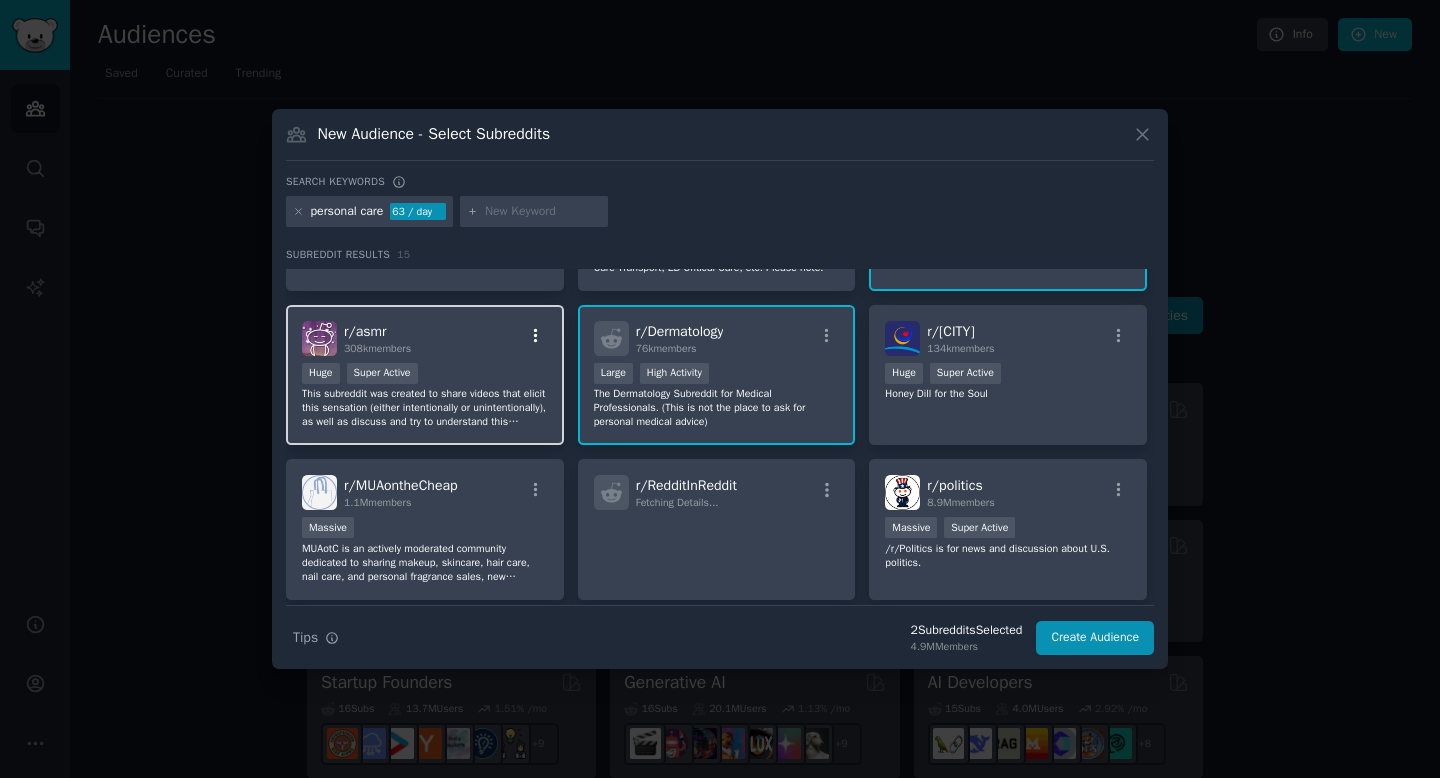 click 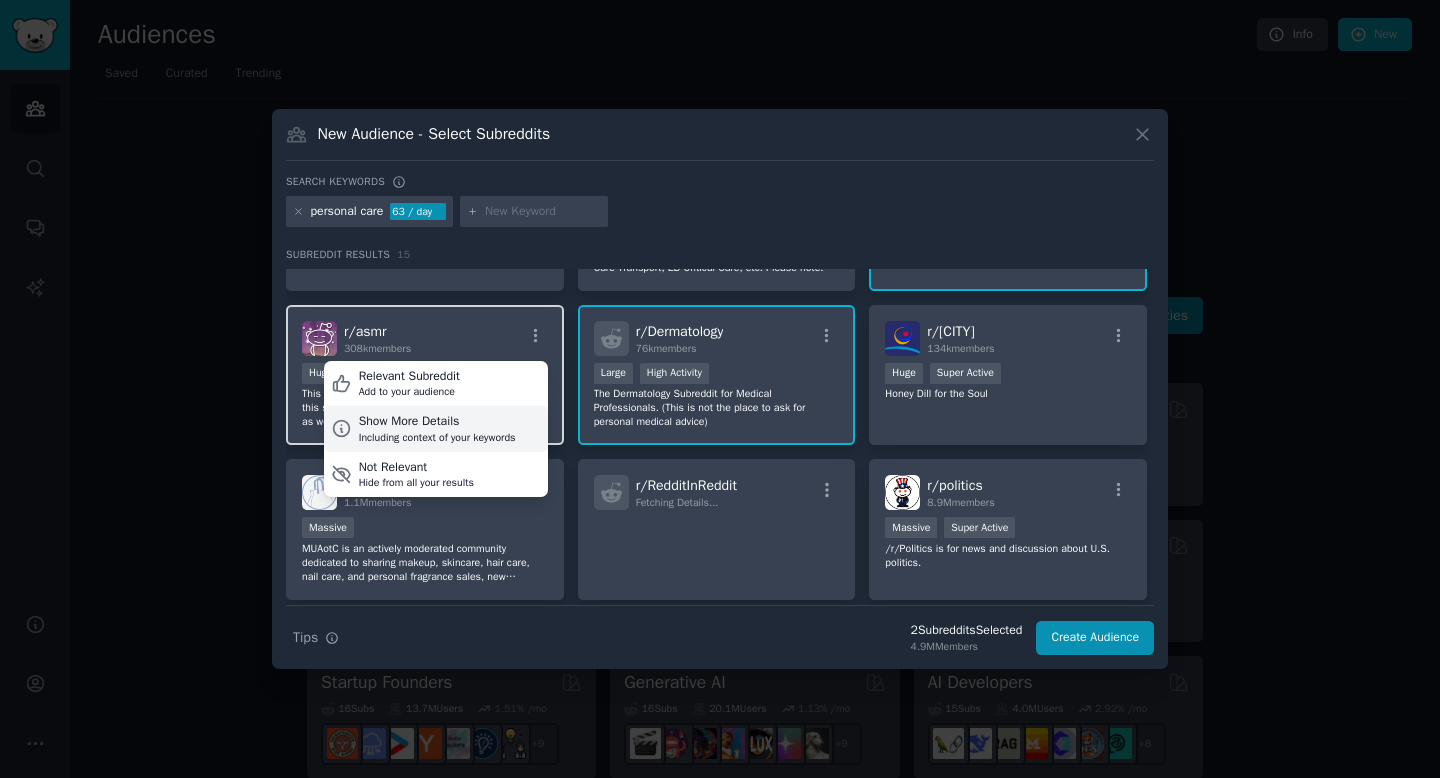 click on "Including context of your keywords" at bounding box center [437, 438] 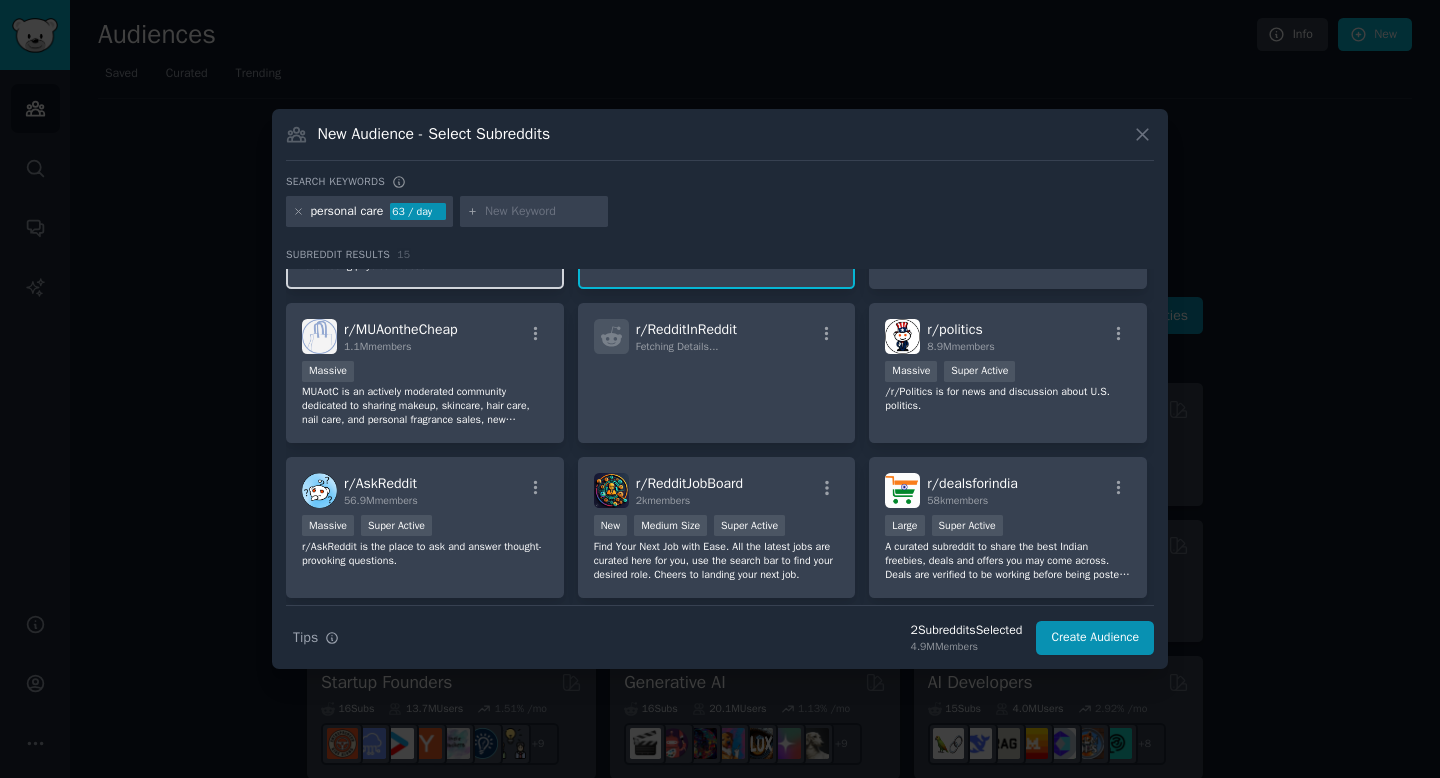 scroll, scrollTop: 384, scrollLeft: 0, axis: vertical 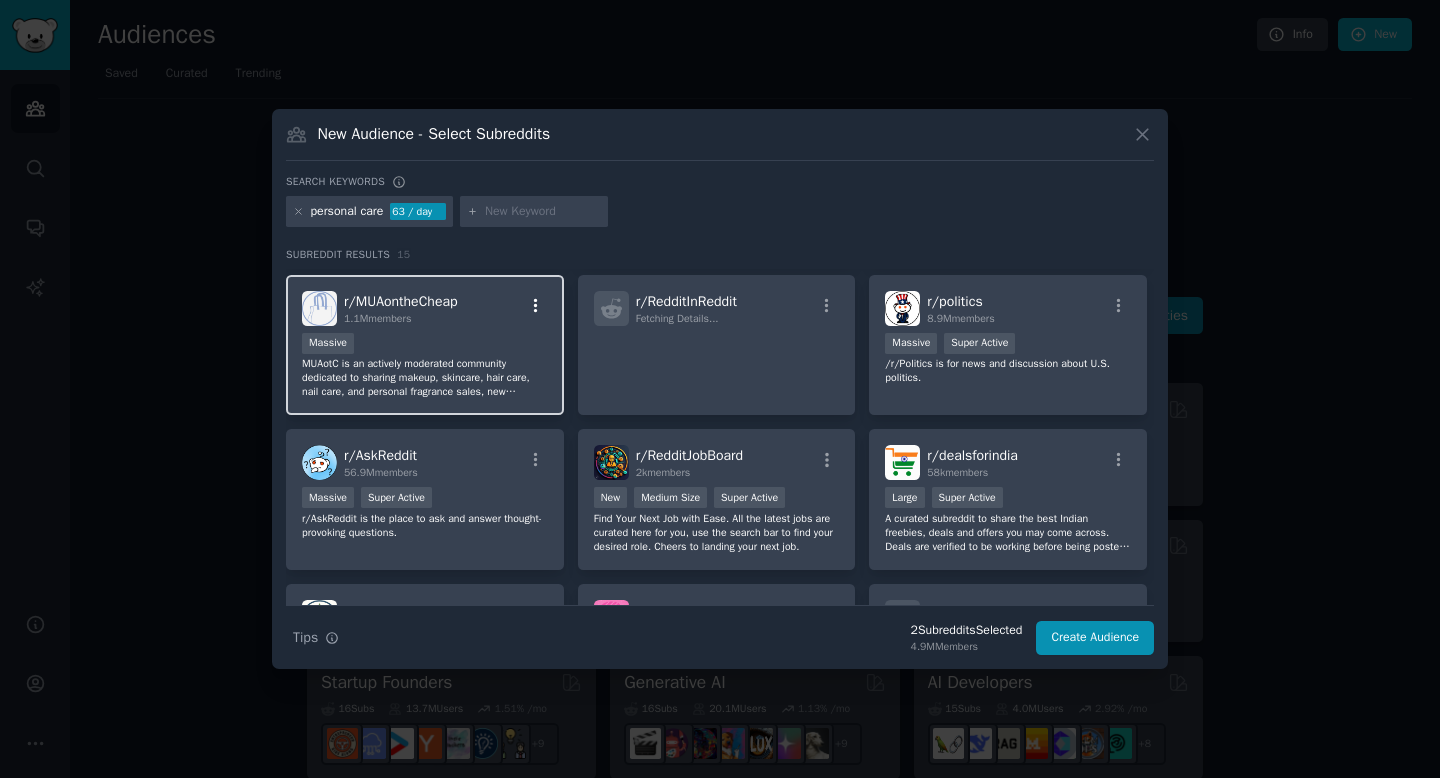 click 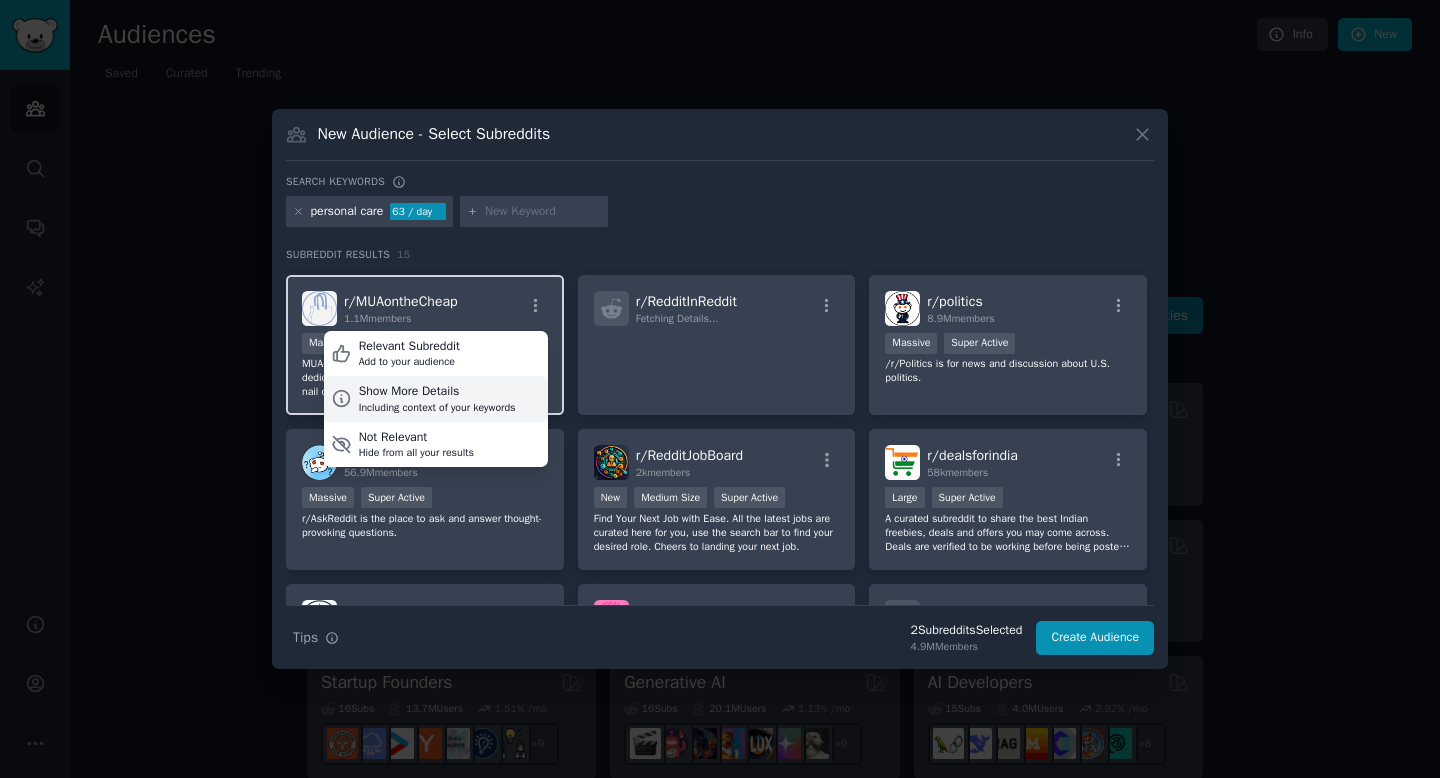 click on "Including context of your keywords" at bounding box center [437, 408] 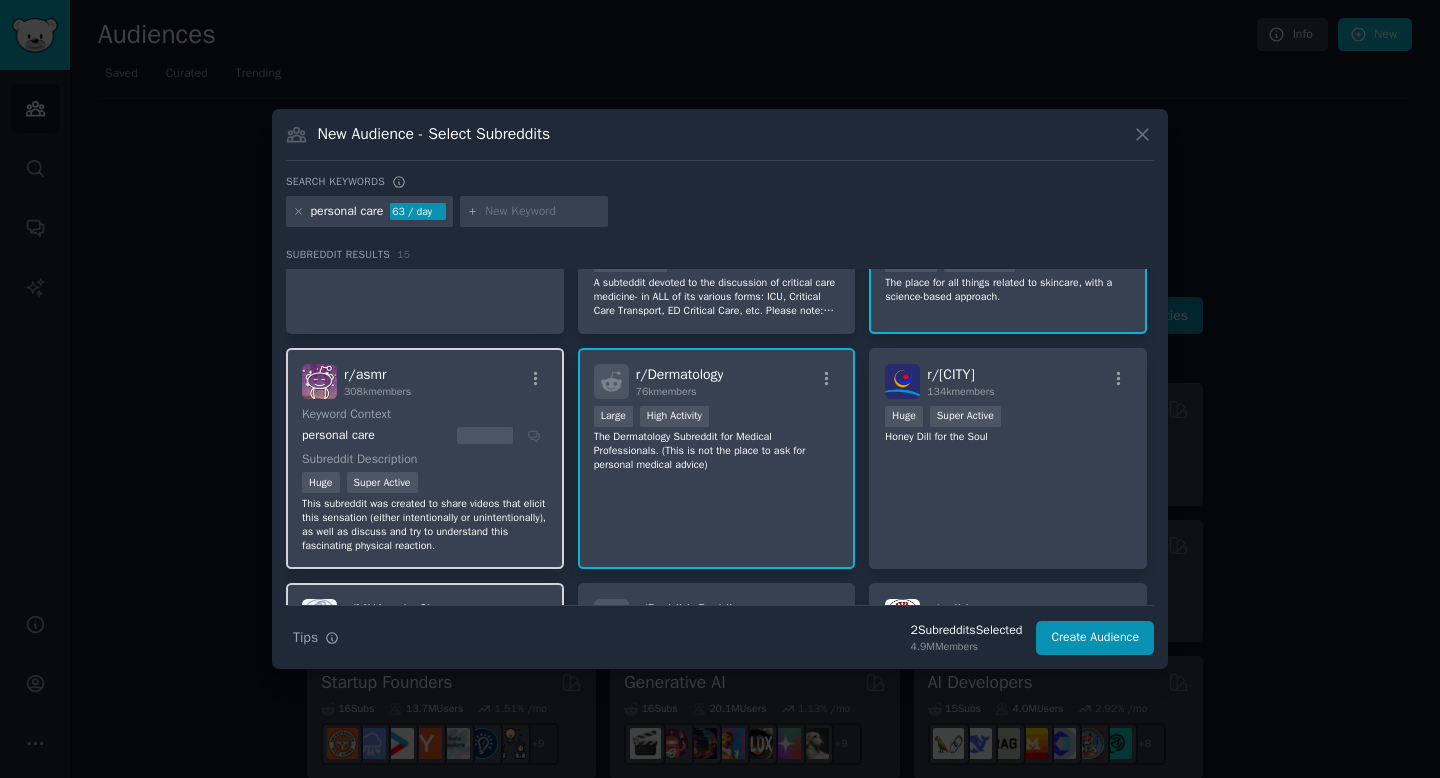 scroll, scrollTop: 79, scrollLeft: 0, axis: vertical 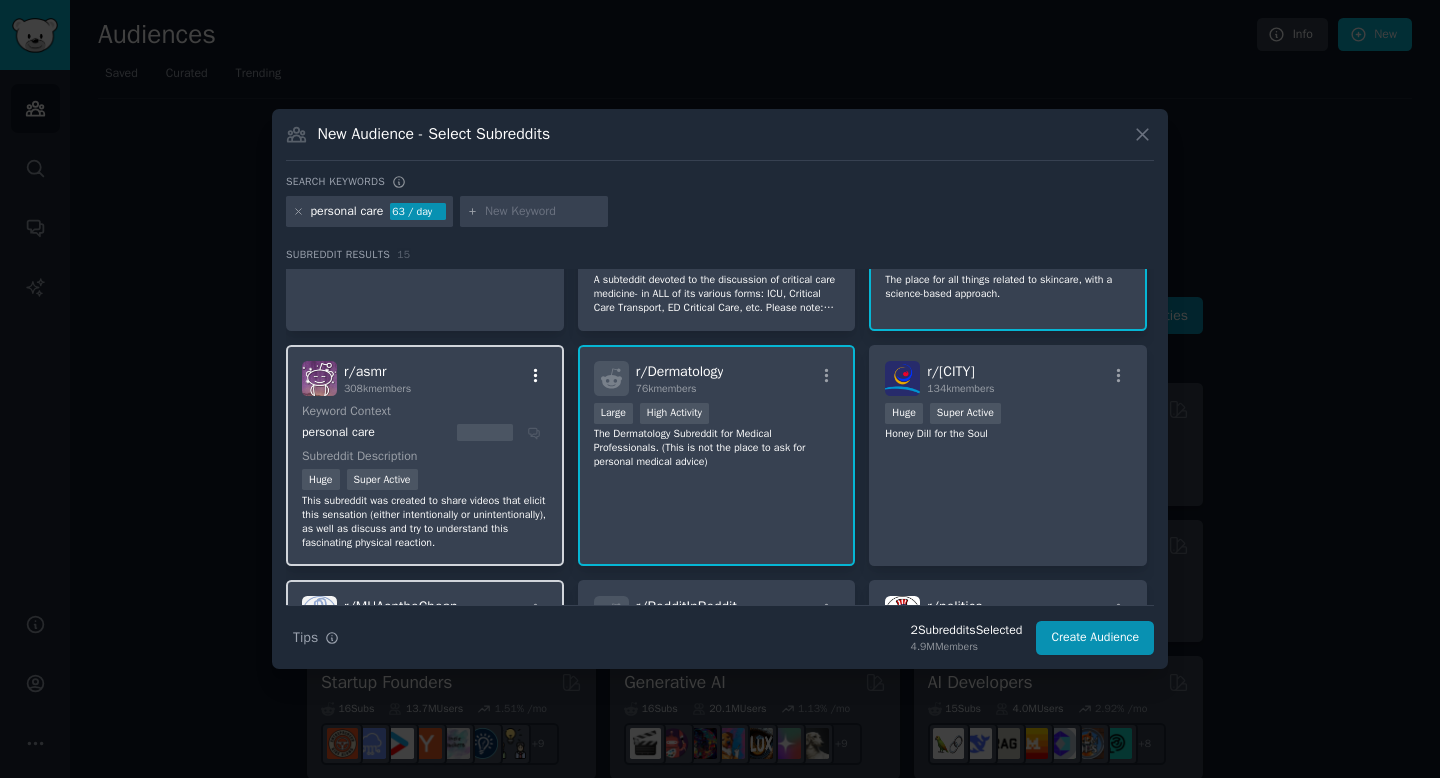 click 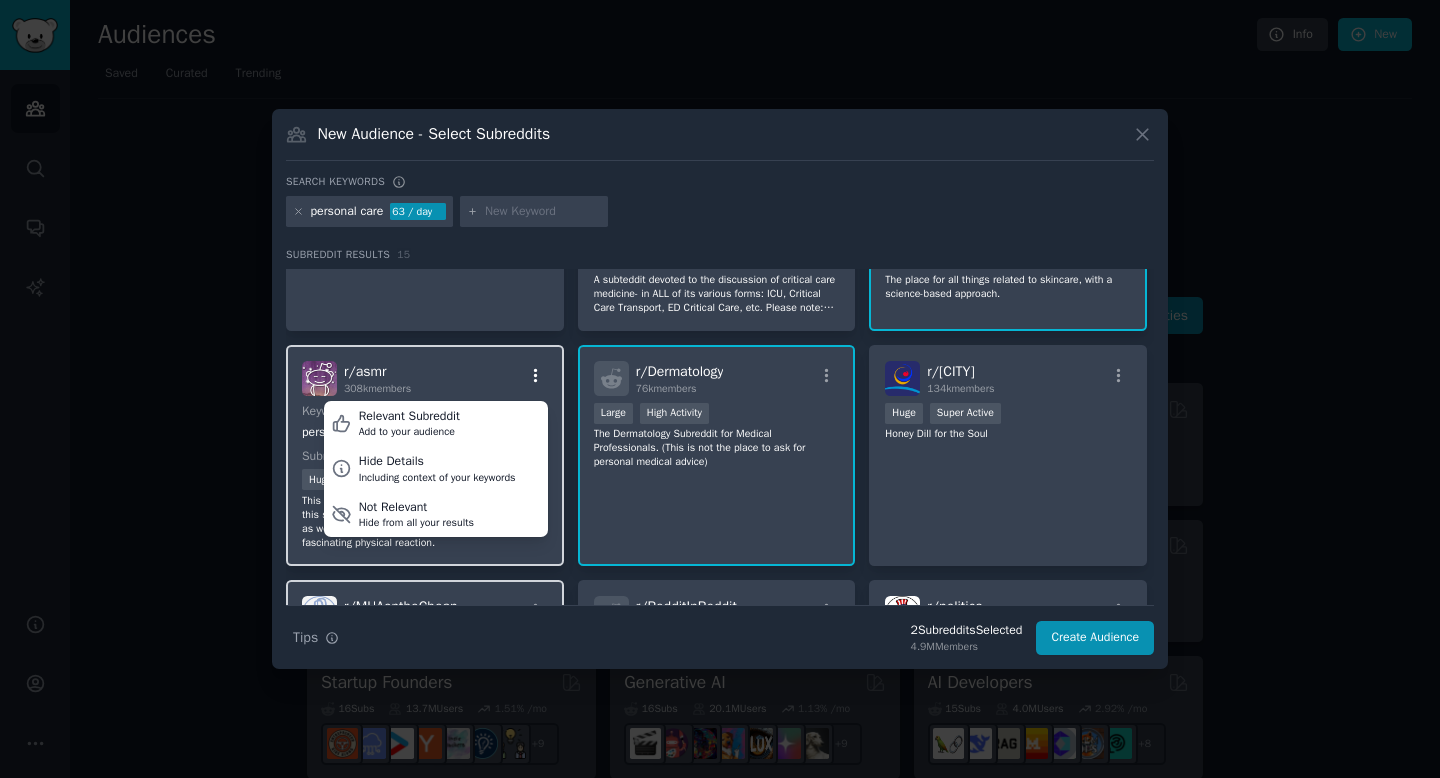 click 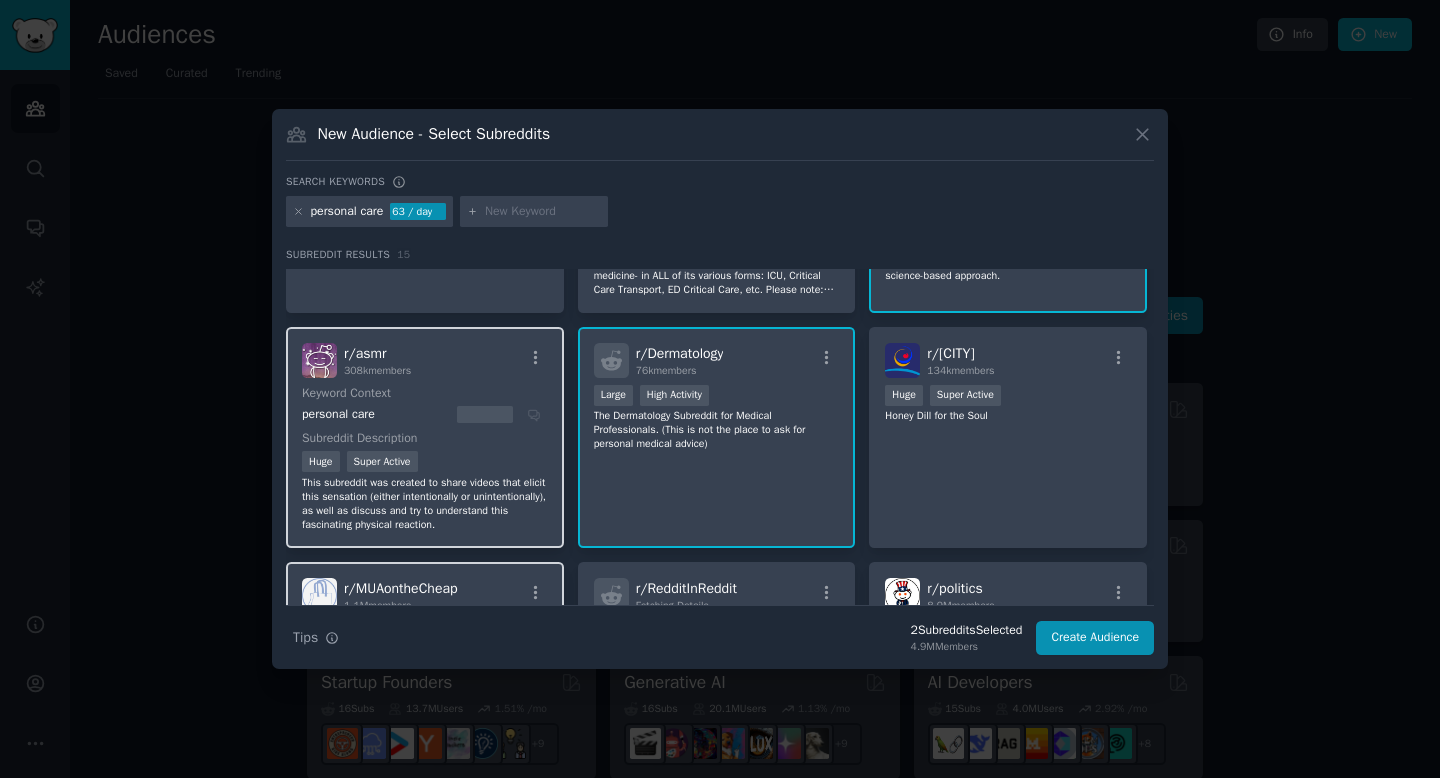 click on "This subreddit was created to share videos that elicit this sensation (either intentionally or unintentionally), as well as discuss and try to understand this fascinating physical reaction." at bounding box center [425, 504] 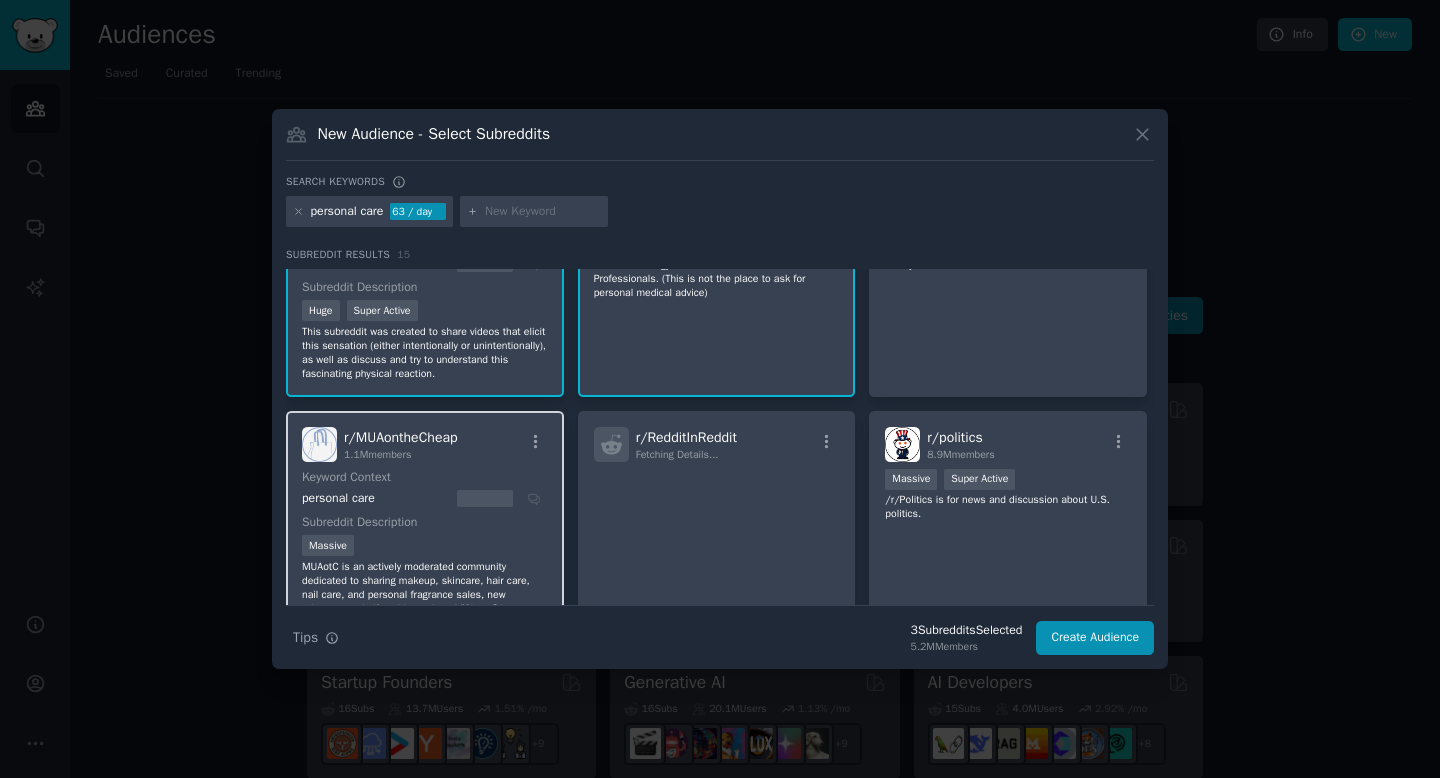 scroll, scrollTop: 278, scrollLeft: 0, axis: vertical 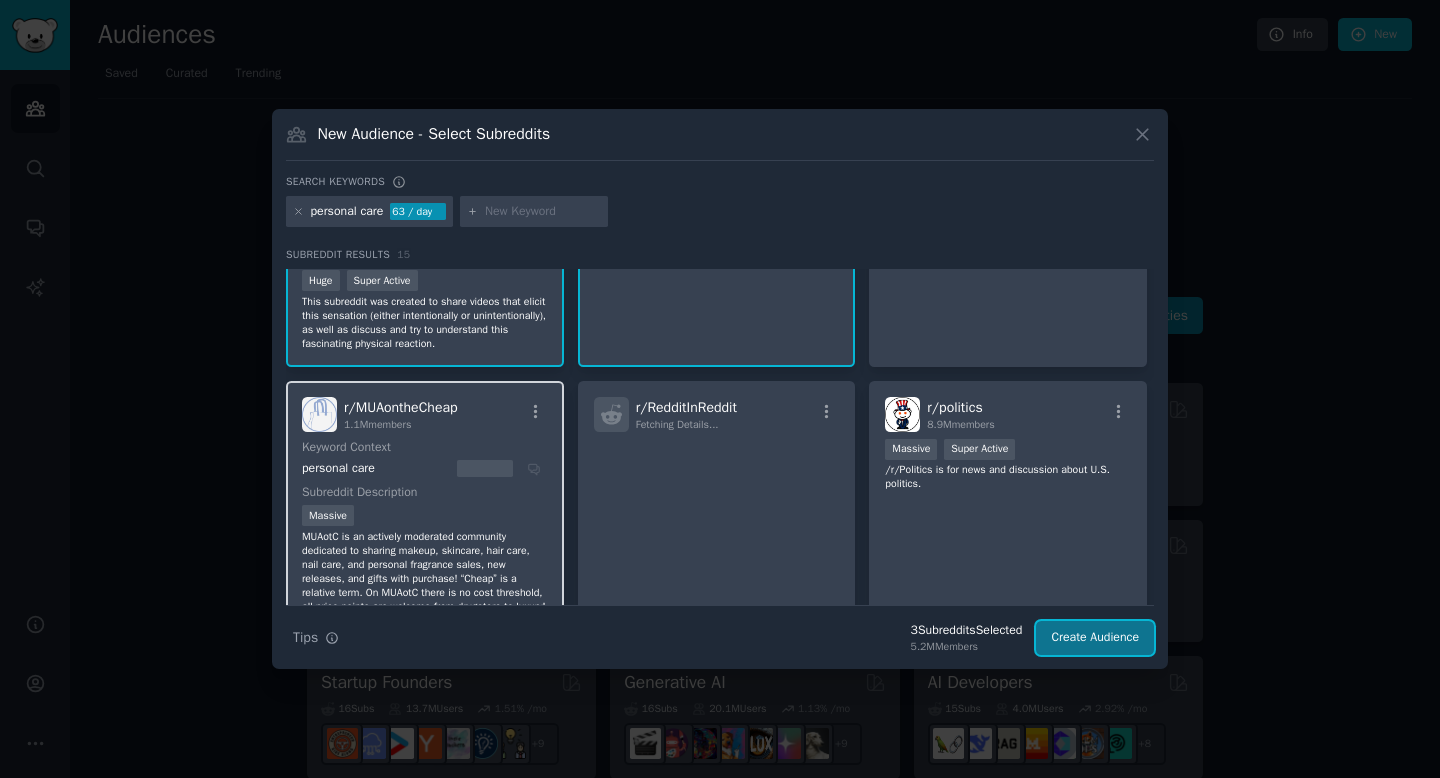click on "Create Audience" at bounding box center (1095, 638) 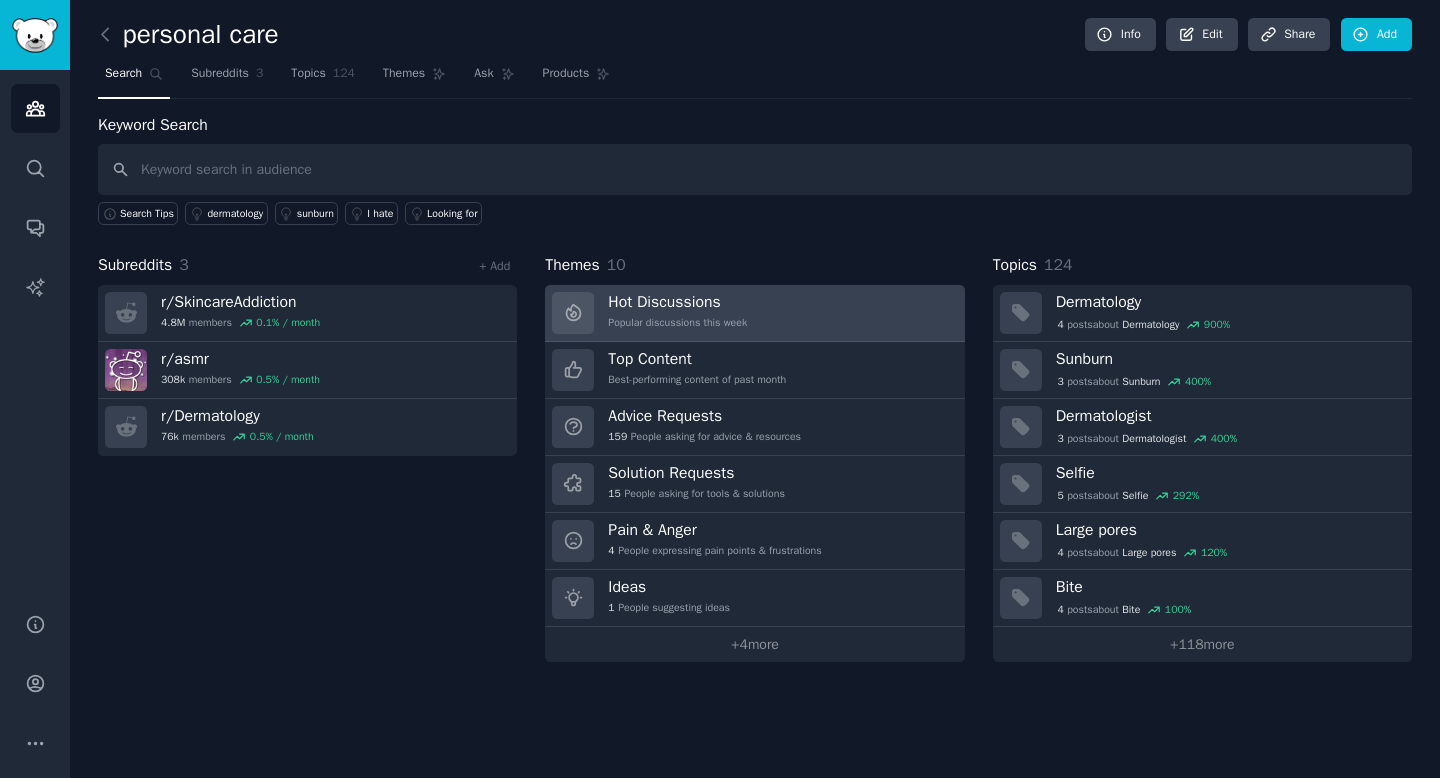 click on "Hot Discussions" at bounding box center (677, 302) 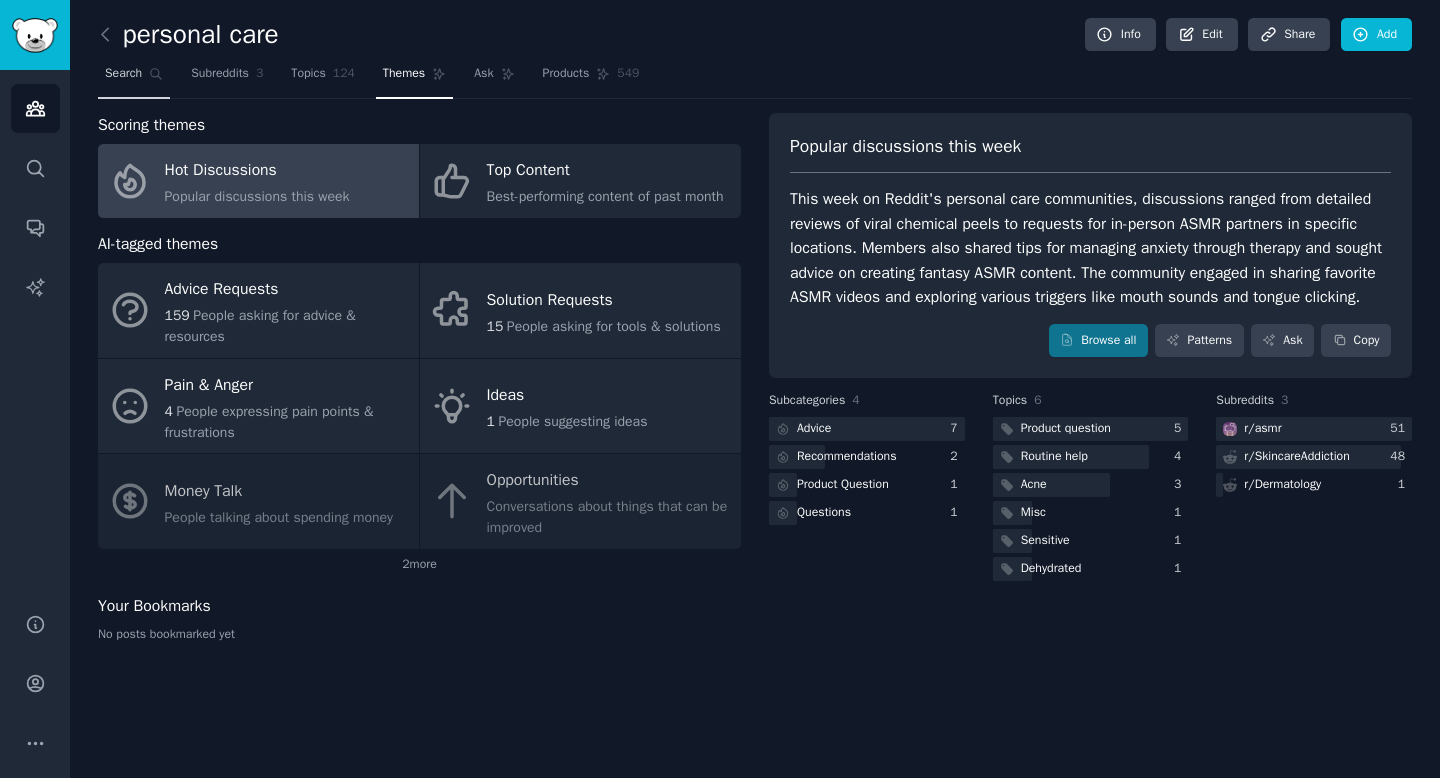 click on "Search" at bounding box center [134, 78] 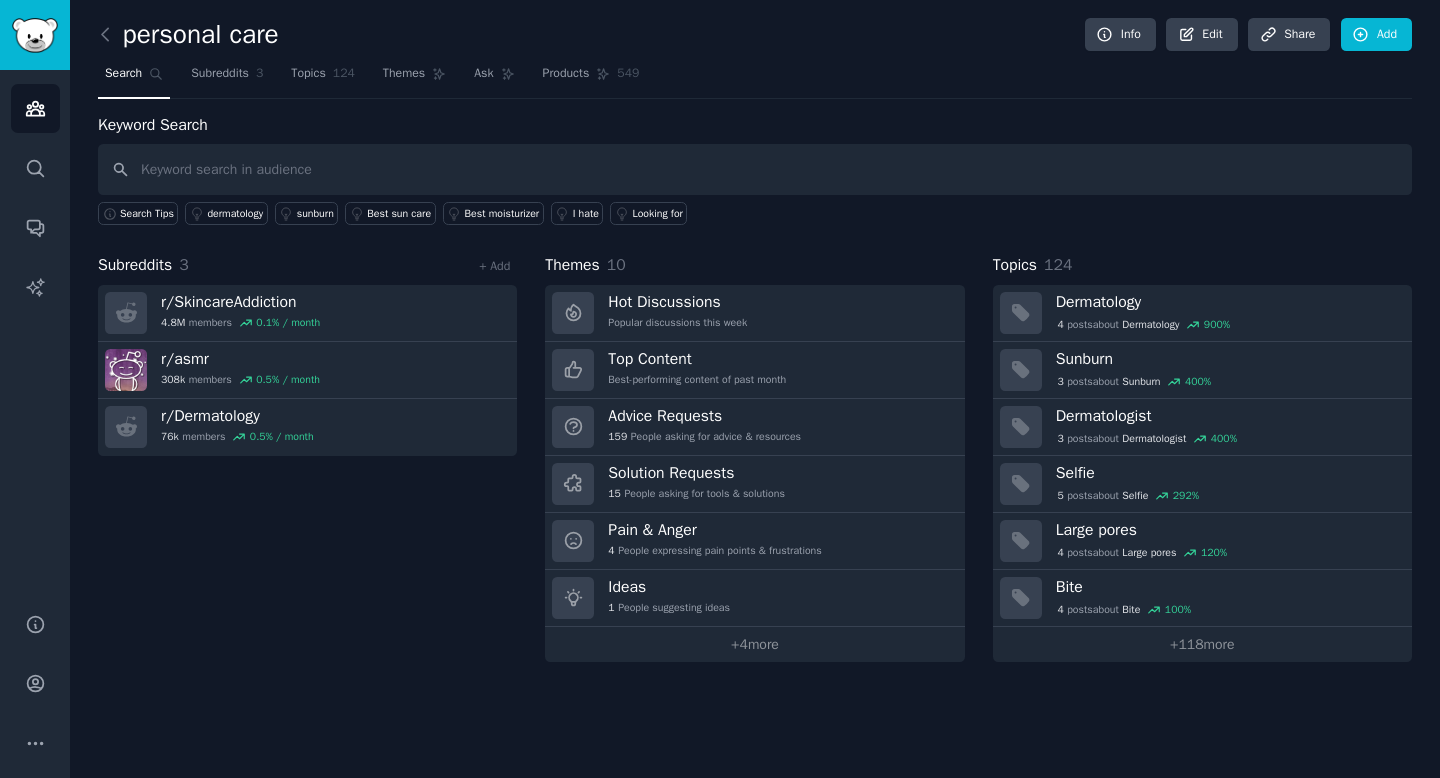 click at bounding box center [755, 169] 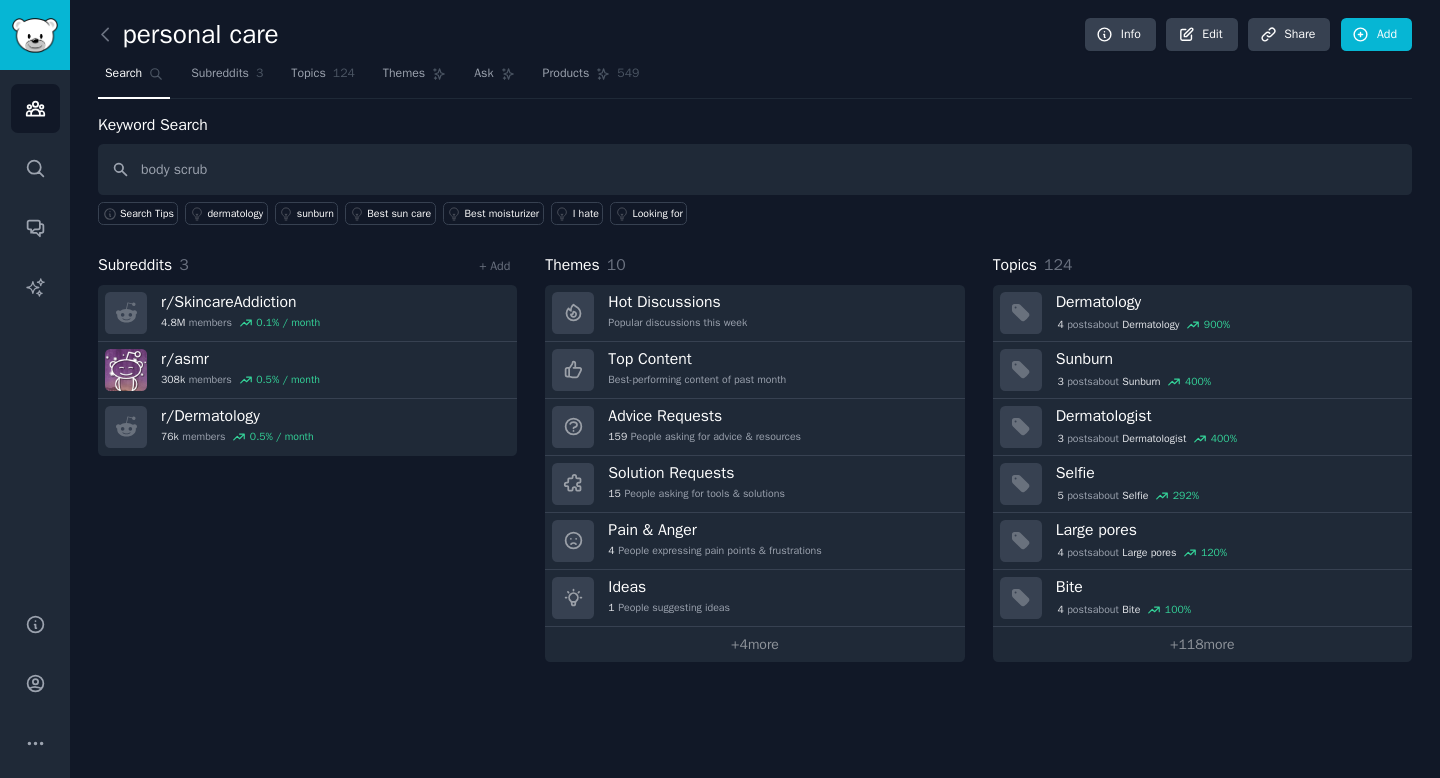 type on "body scrub" 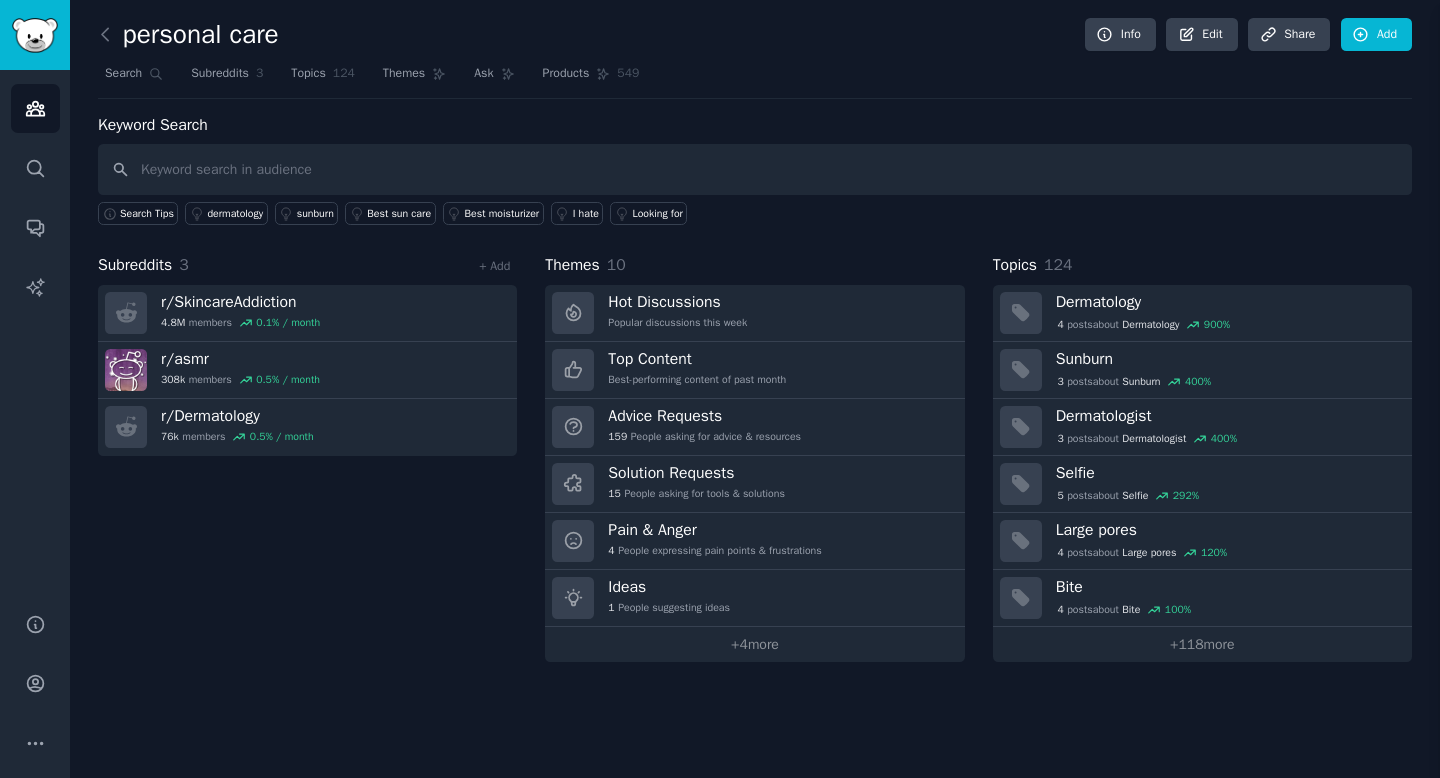 type 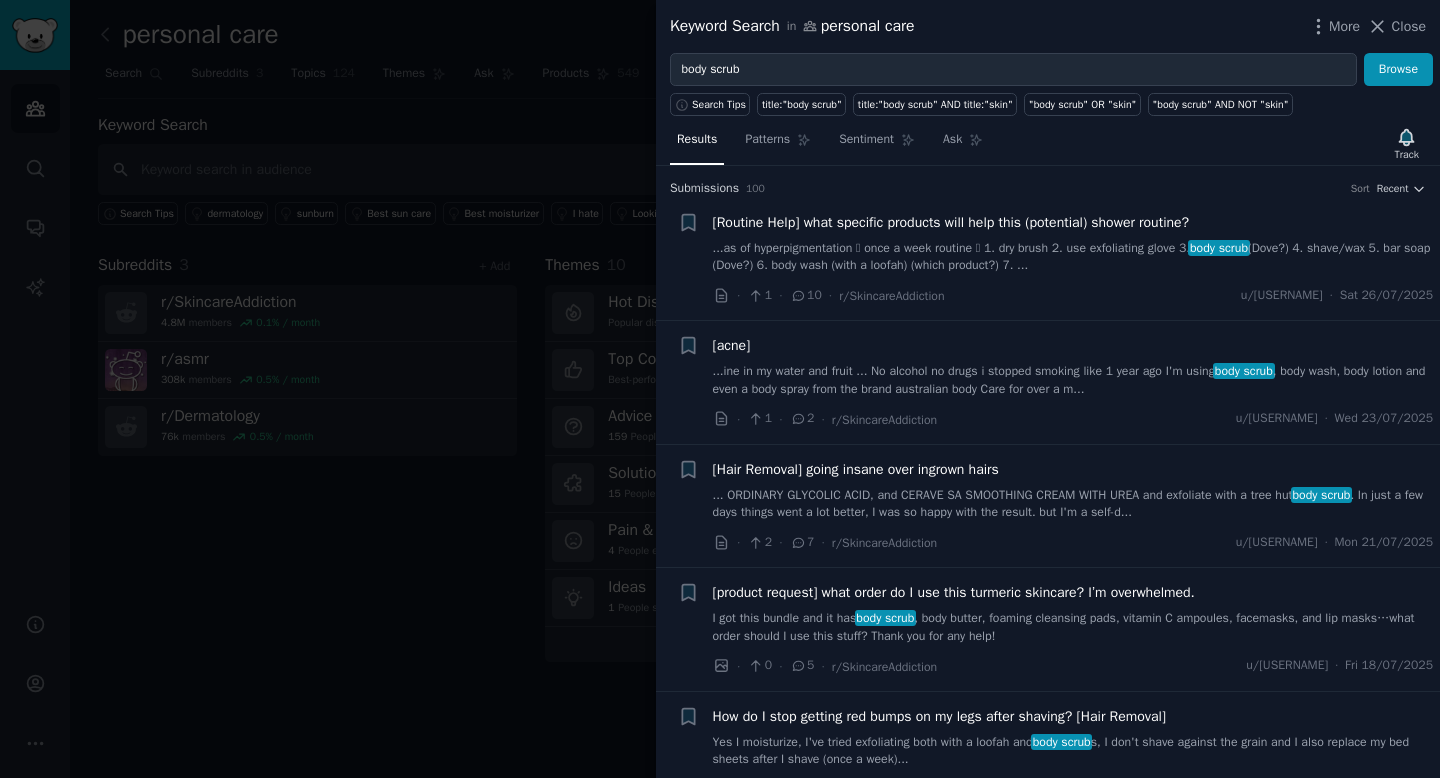 click on "[Routine Help] what specific products will help this (potential) shower routine?" at bounding box center [951, 222] 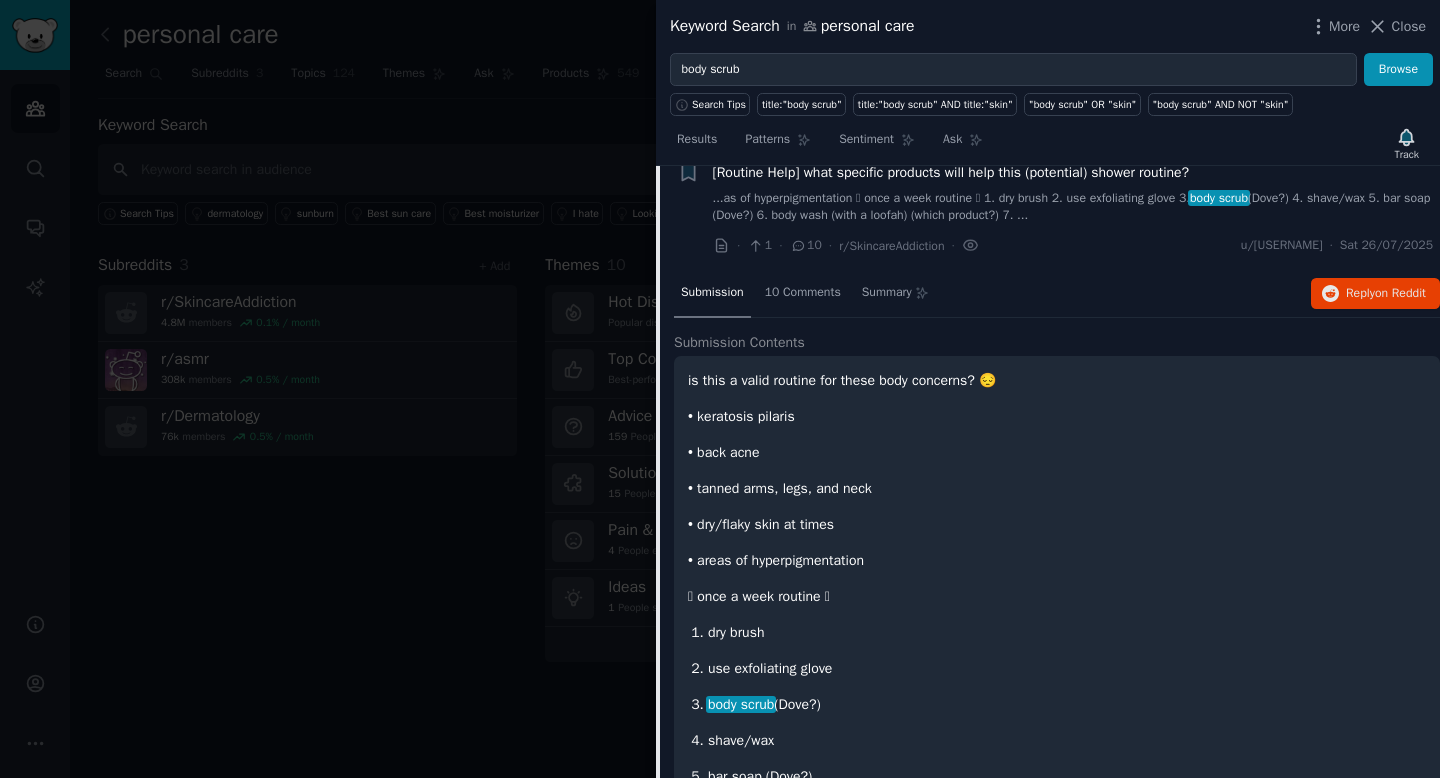 scroll, scrollTop: 0, scrollLeft: 0, axis: both 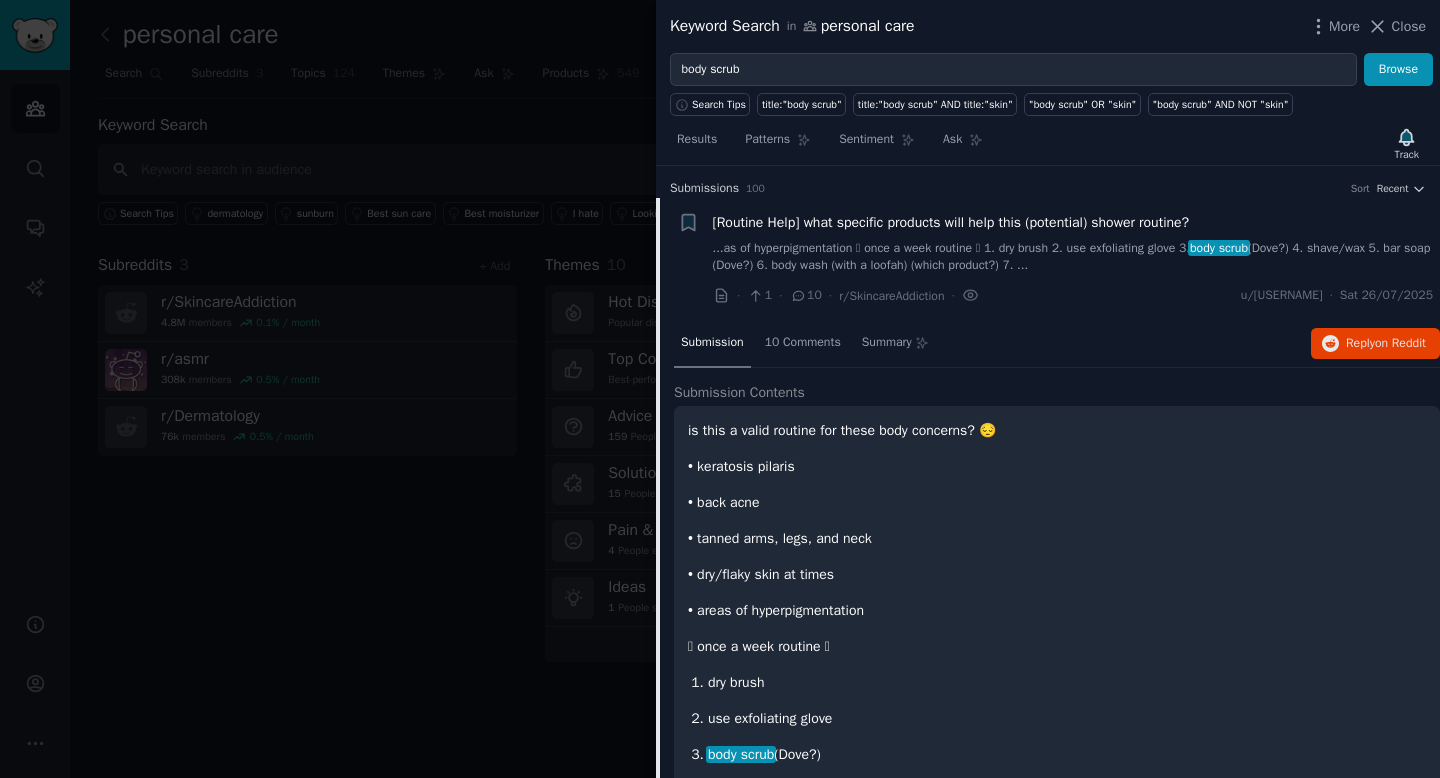 click on "[Routine Help] what specific products will help this (potential) shower routine? ...as of hyperpigmentation
🫧 once a week routine 🫧
1. dry brush
2. use exfoliating glove
3.  body scrub  (Dove?)
4. shave/wax
5. bar soap (Dove?)
6. body wash (with a loofah) (which product?)
7. ... · 1 · 10 · r/SkincareAddiction · u/hazyyveil · Sat 26/07/2025" at bounding box center [1073, 259] 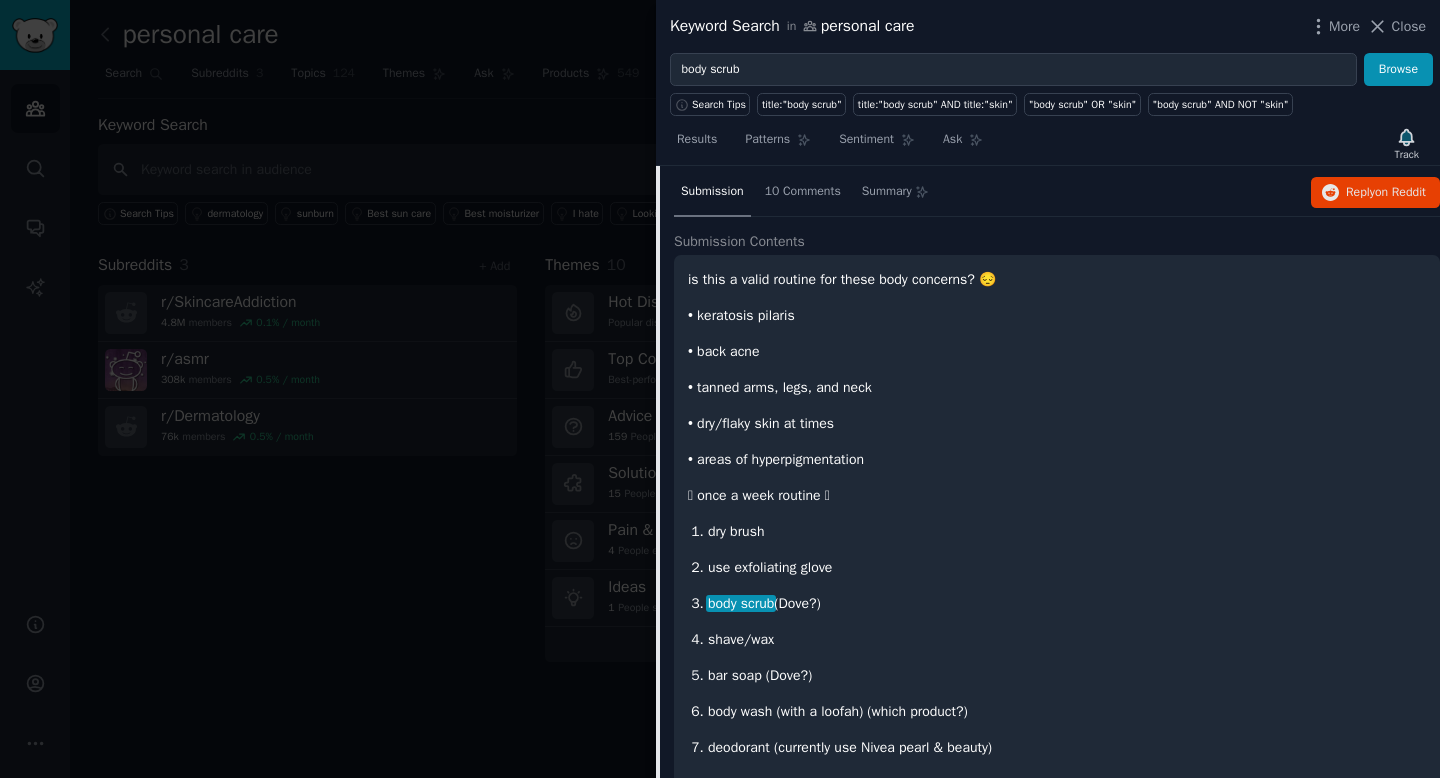scroll, scrollTop: 178, scrollLeft: 0, axis: vertical 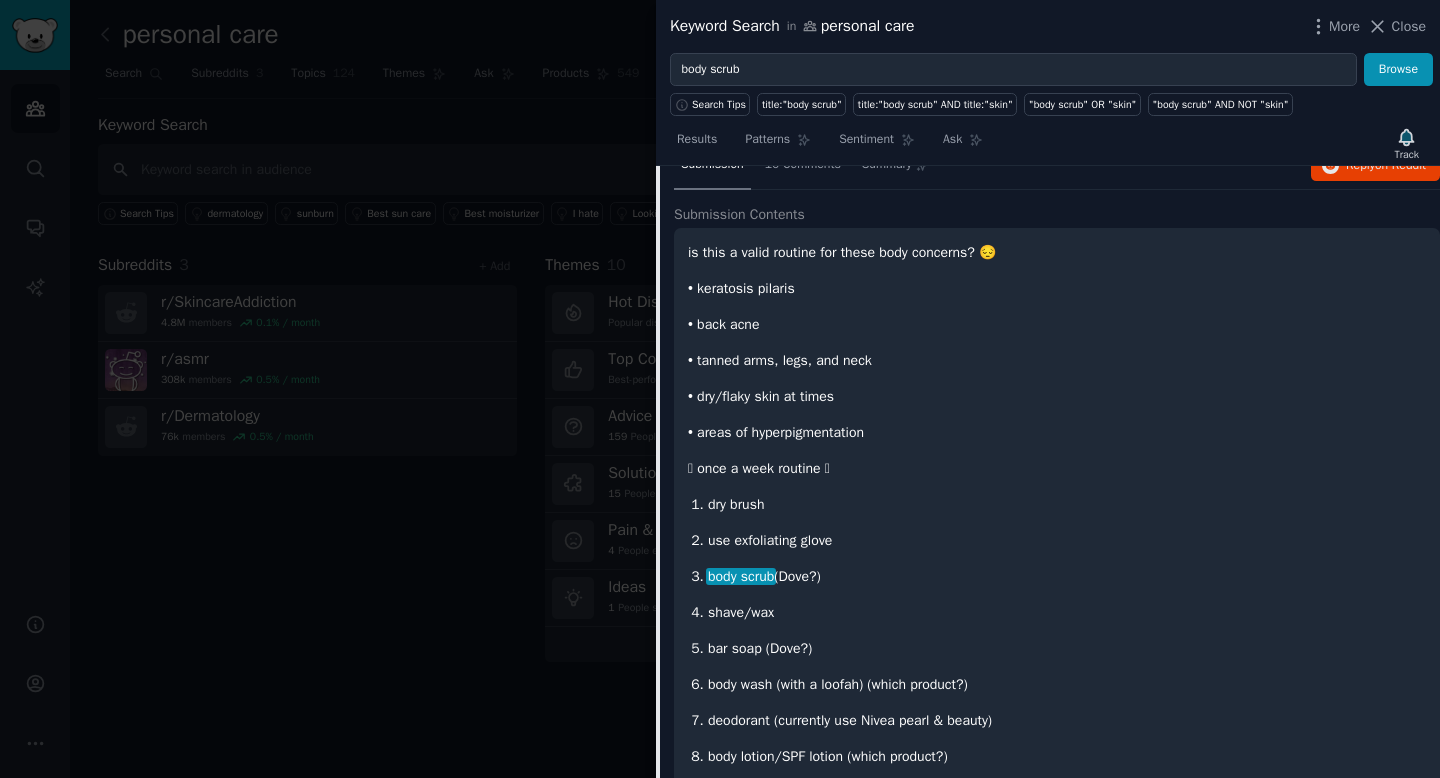 click on "• back acne" at bounding box center [1057, 324] 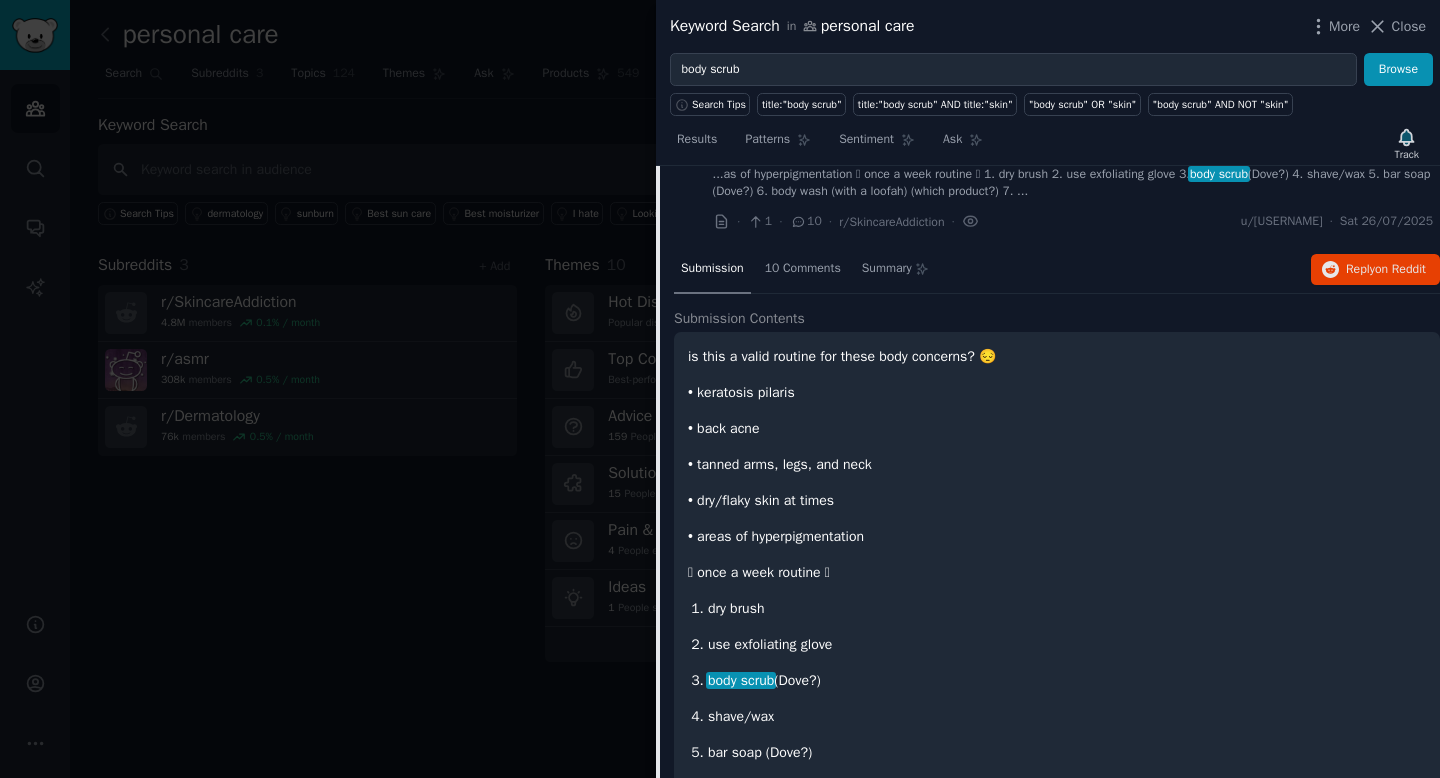 scroll, scrollTop: 0, scrollLeft: 0, axis: both 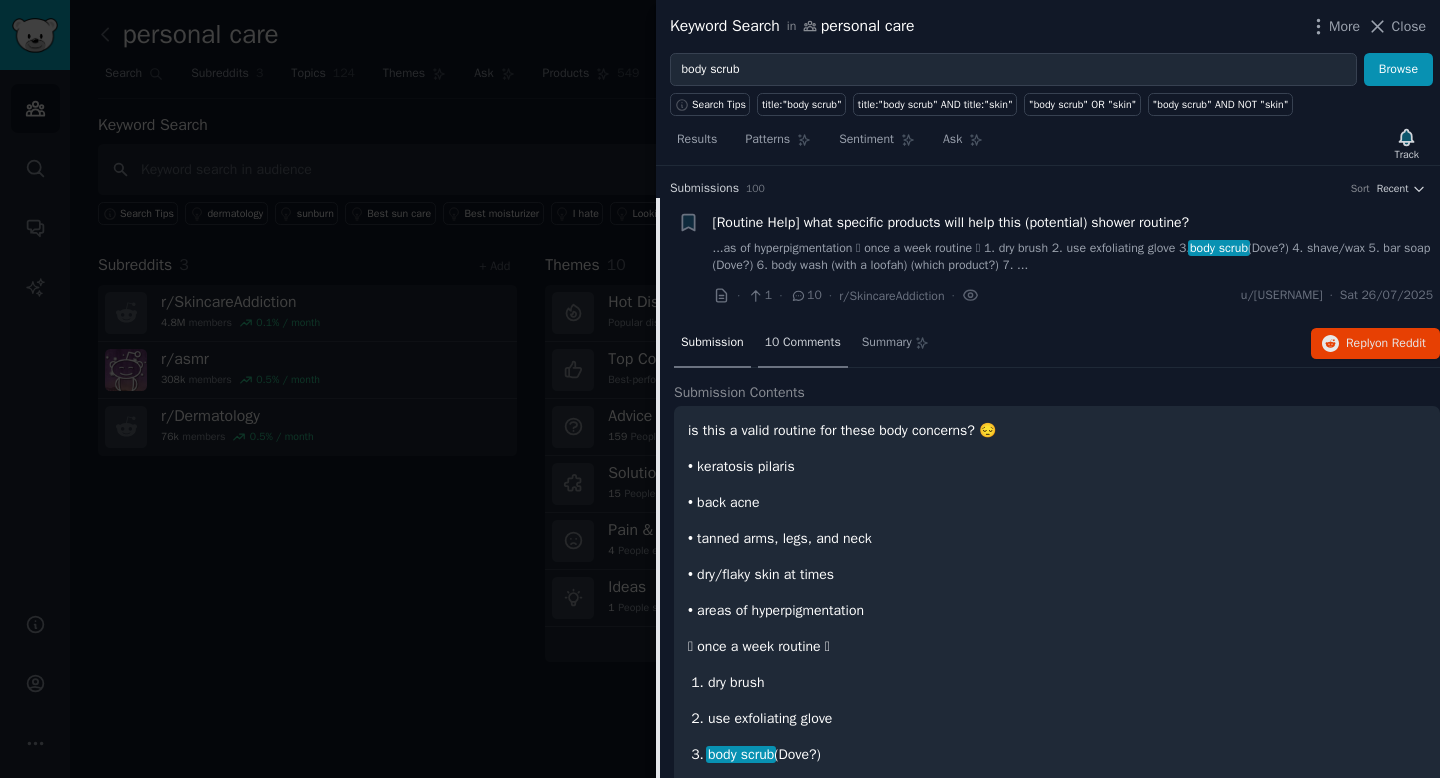 click on "10 Comments" at bounding box center (803, 343) 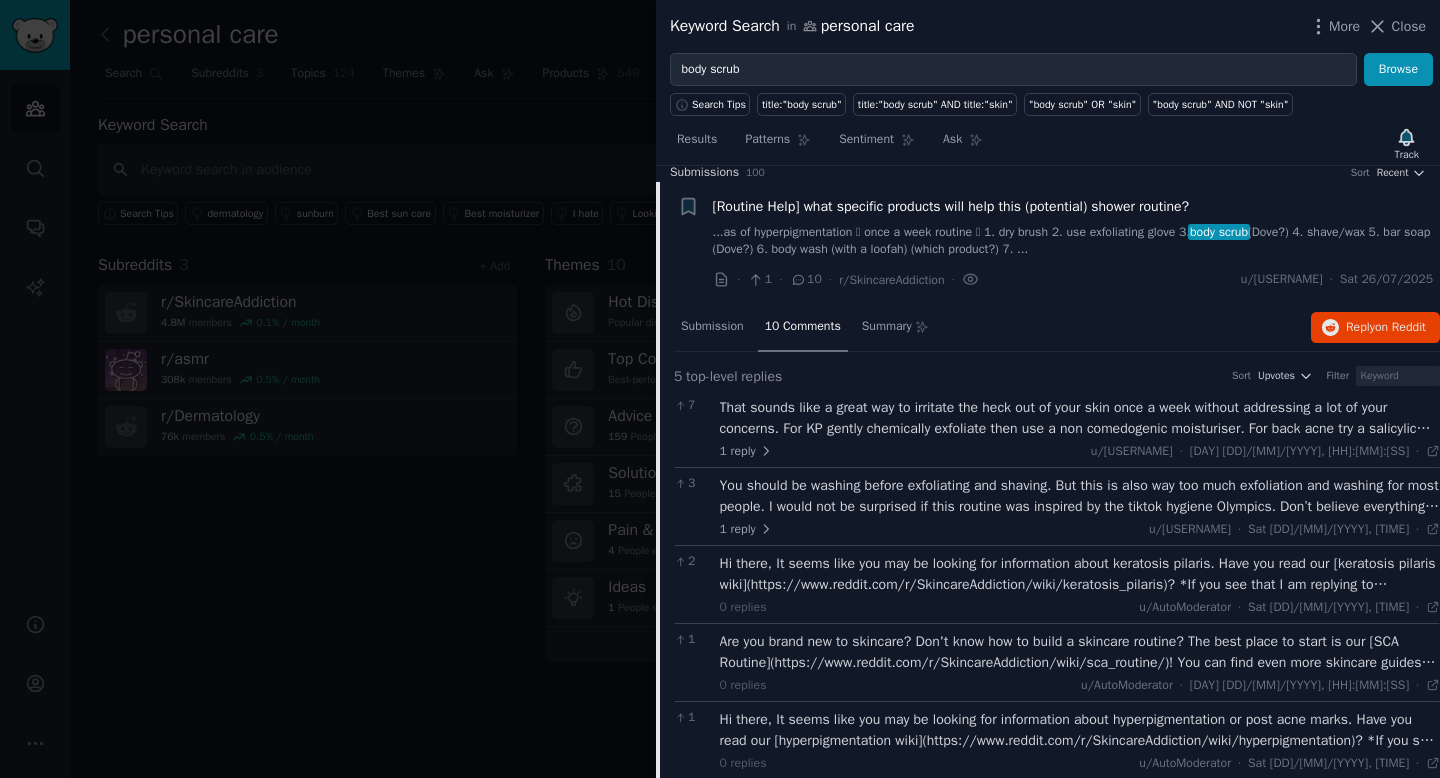 scroll, scrollTop: 0, scrollLeft: 0, axis: both 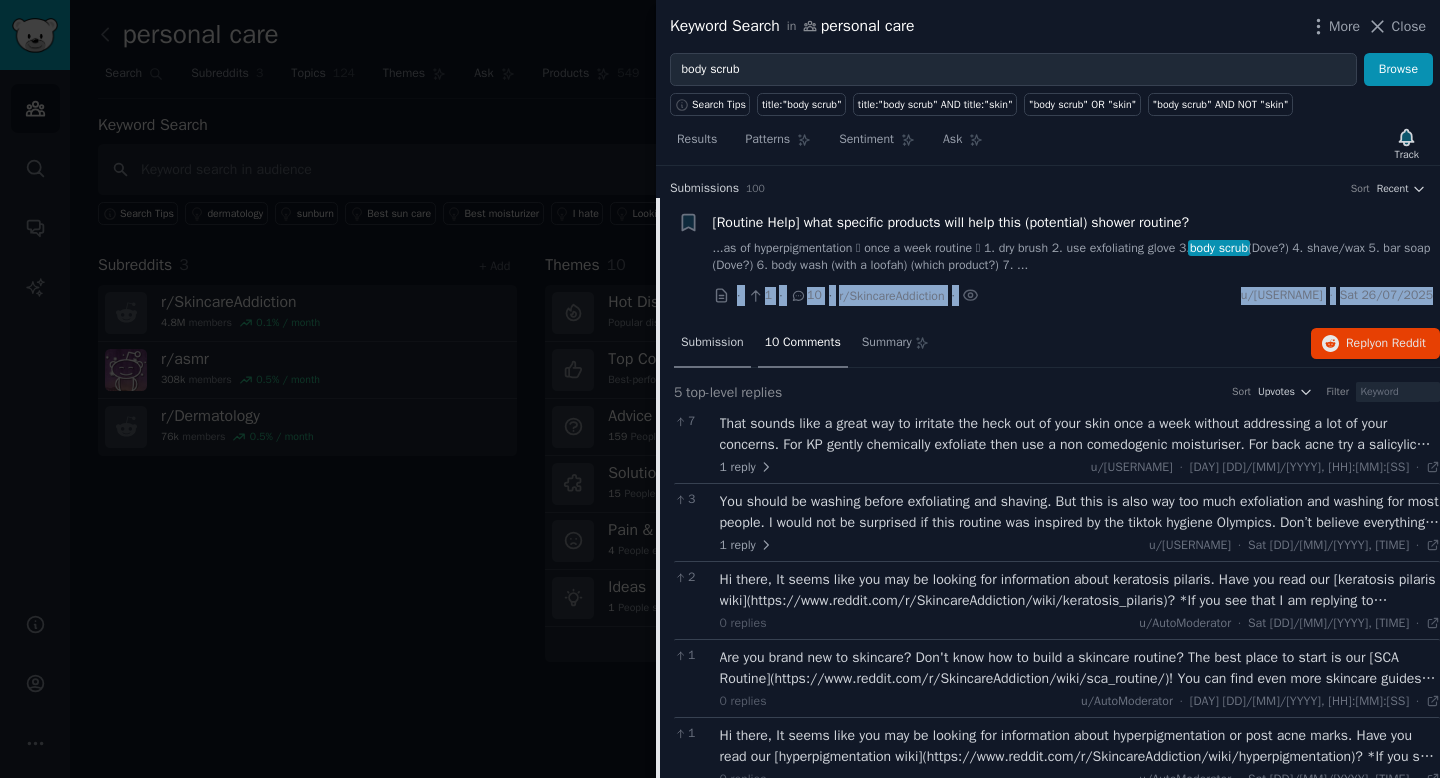 click on "+ [Routine Help] what specific products will help this (potential) shower routine? ...as of hyperpigmentation
🫧 once a week routine 🫧
1. dry brush
2. use exfoliating glove
3.  body scrub  (Dove?)
4. shave/wax
5. bar soap (Dove?)
6. body wash (with a loofah) (which product?)
7. ... · 1 · 10 · r/SkincareAddiction · u/hazyyveil · Sat 26/07/2025 Submission 10 Comments Summary Reply  on Reddit 5  top-level  replies Sort Upvotes Filter 7 That sounds like a great way to irritate the heck out of your skin once a week without addressing a lot of your concerns.
For KP gently chemically exfoliate then use a non comedogenic moisturiser.
For back acne try a salicylic acid body wash.
For dry flaky skin use a rich moisturiser or body oil.
Just scrubbing at your skin can help some but it's not the most effective solution, particularly 5 times in one routine. 1   reply u/Beth21286 · Sat 26/07/2025, 01:45:47 Sat 26/07/2025 · 3 1   reply u/lexluther1234 · Sat 26/07/2025, 01:53:20 Sat 26/07/2025 · 2 0" at bounding box center (1048, 508) 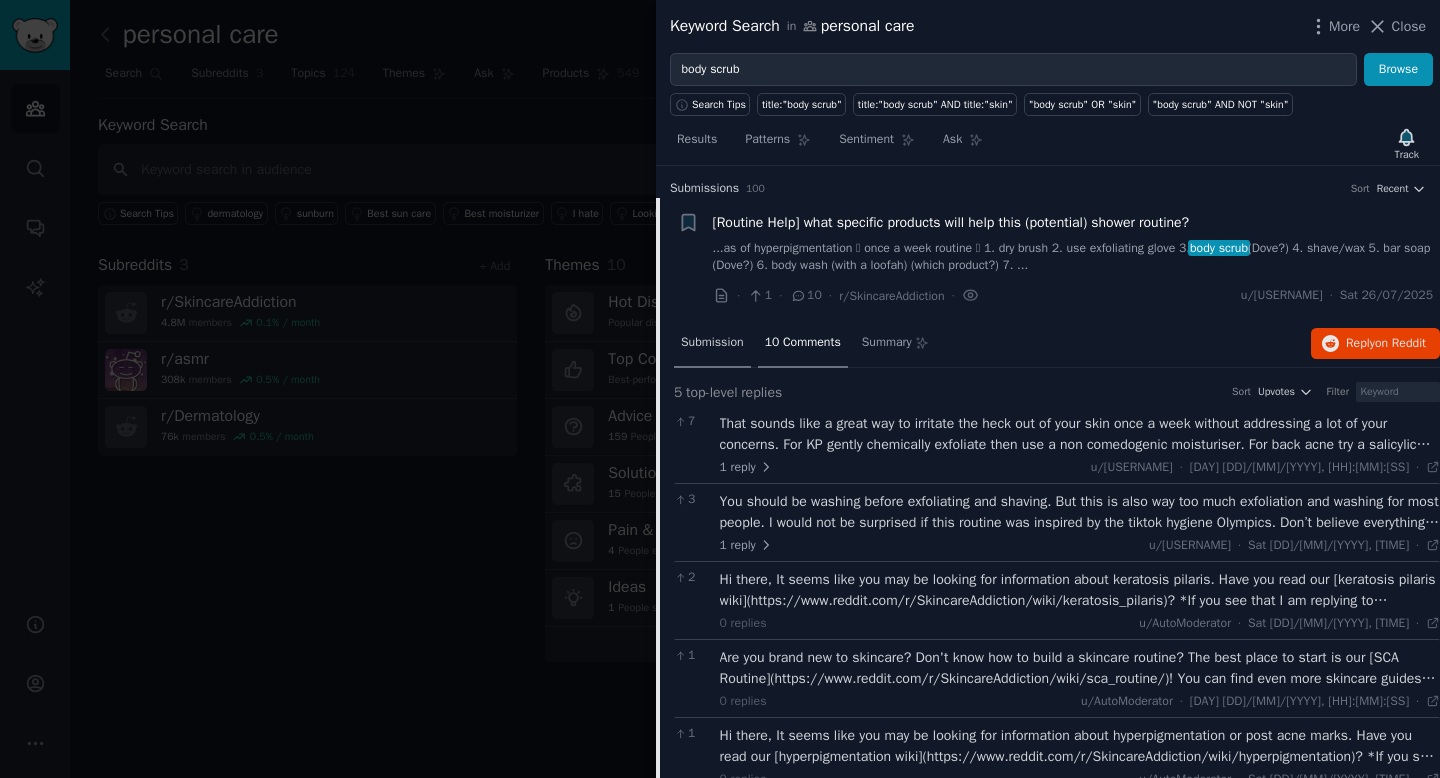 click on "Submission" at bounding box center [712, 343] 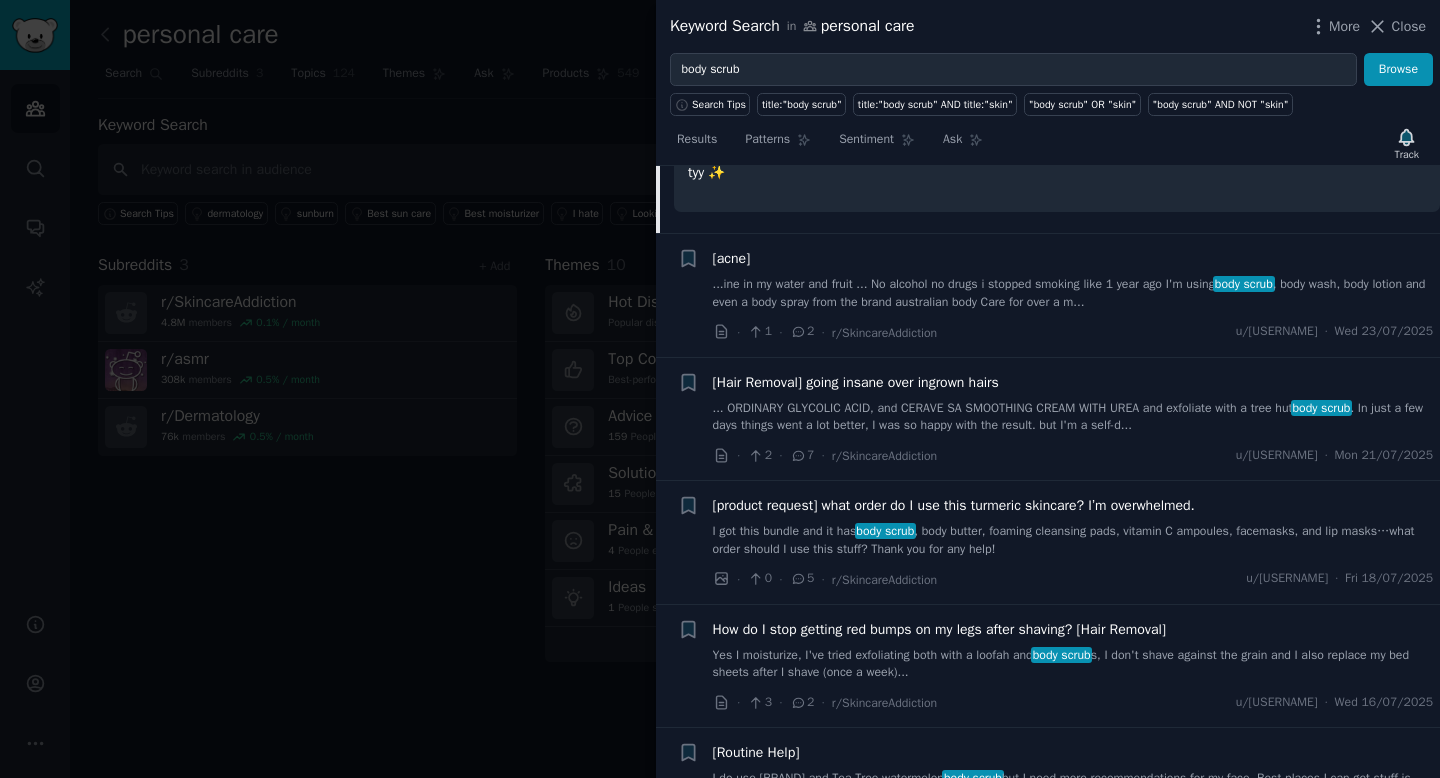 scroll, scrollTop: 970, scrollLeft: 0, axis: vertical 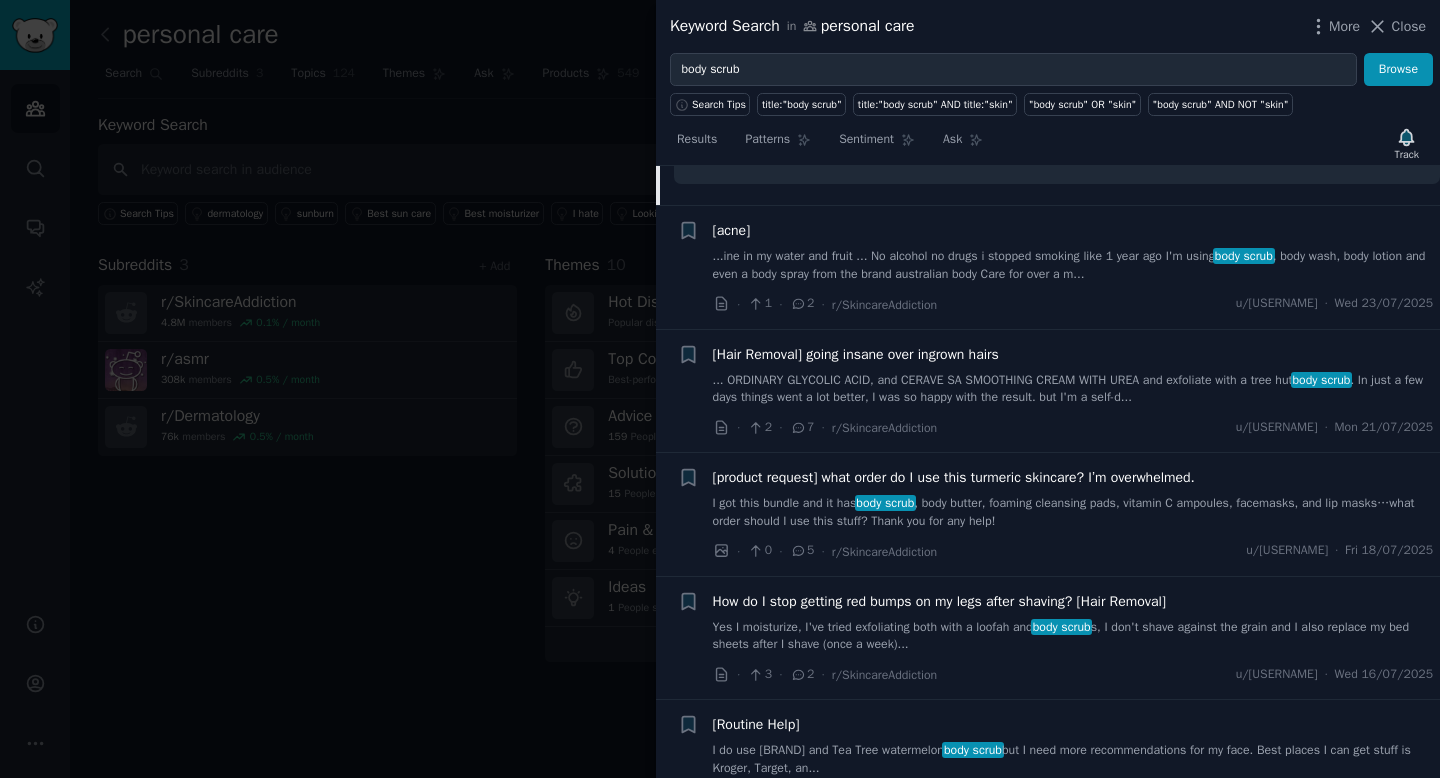 click on "[acne]" at bounding box center (732, 230) 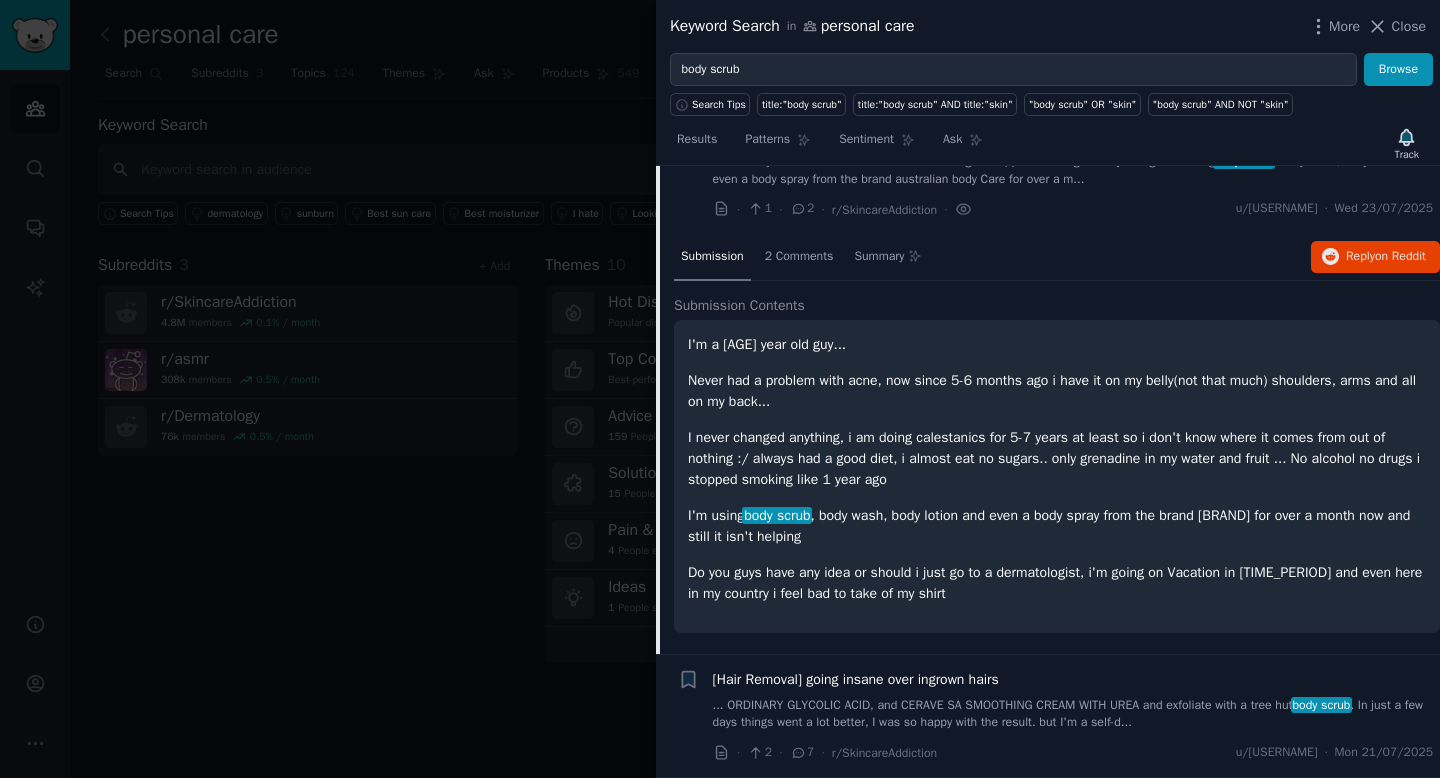 scroll, scrollTop: 155, scrollLeft: 0, axis: vertical 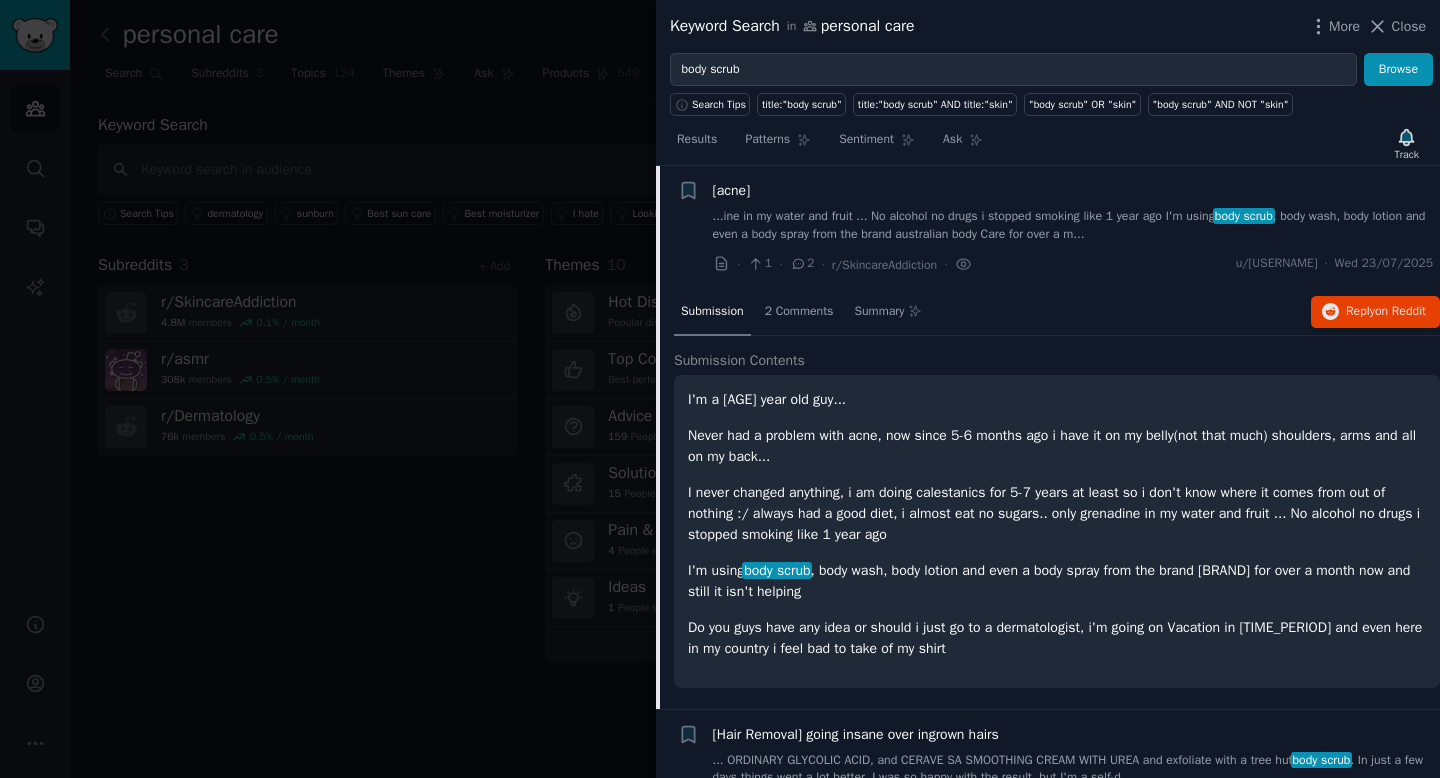 click on "Submission" at bounding box center (712, 313) 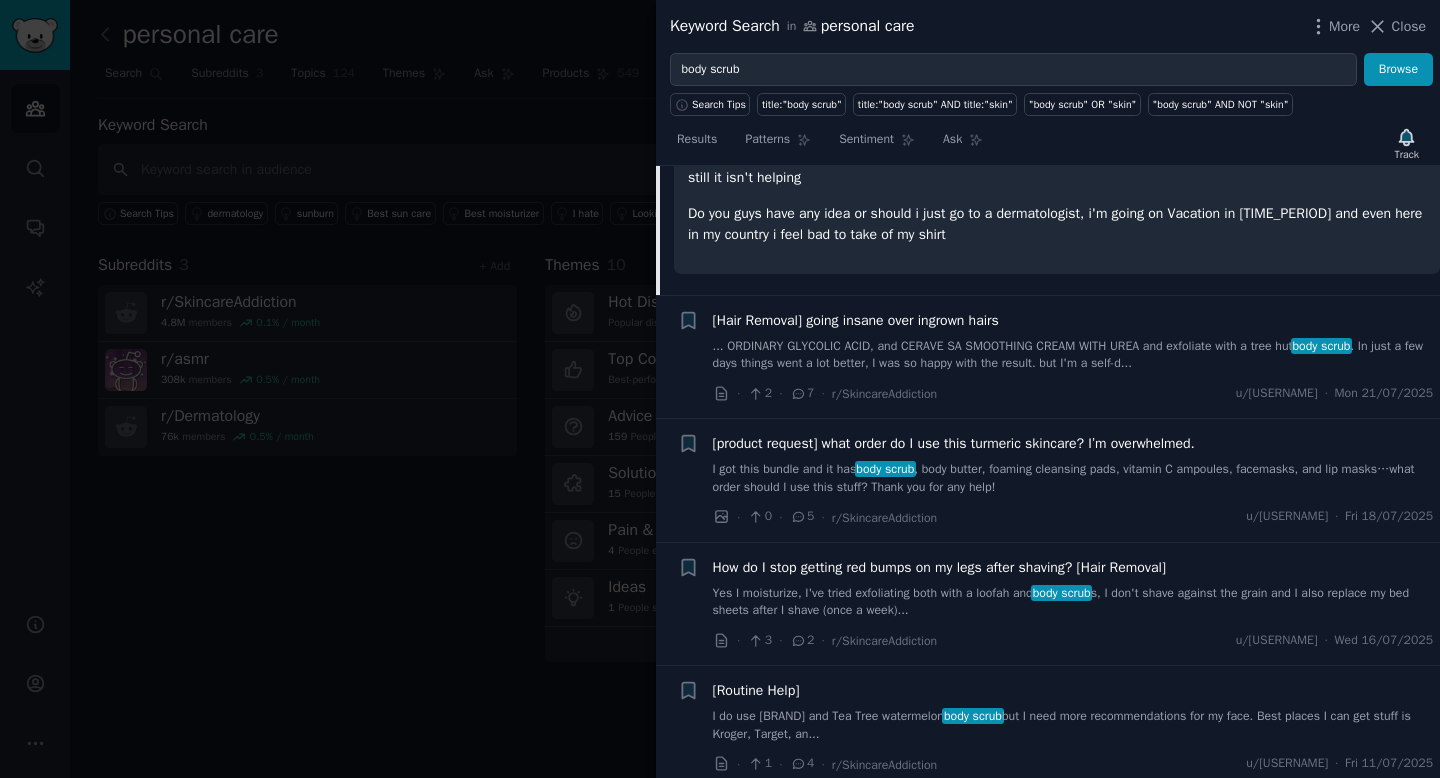 scroll, scrollTop: 572, scrollLeft: 0, axis: vertical 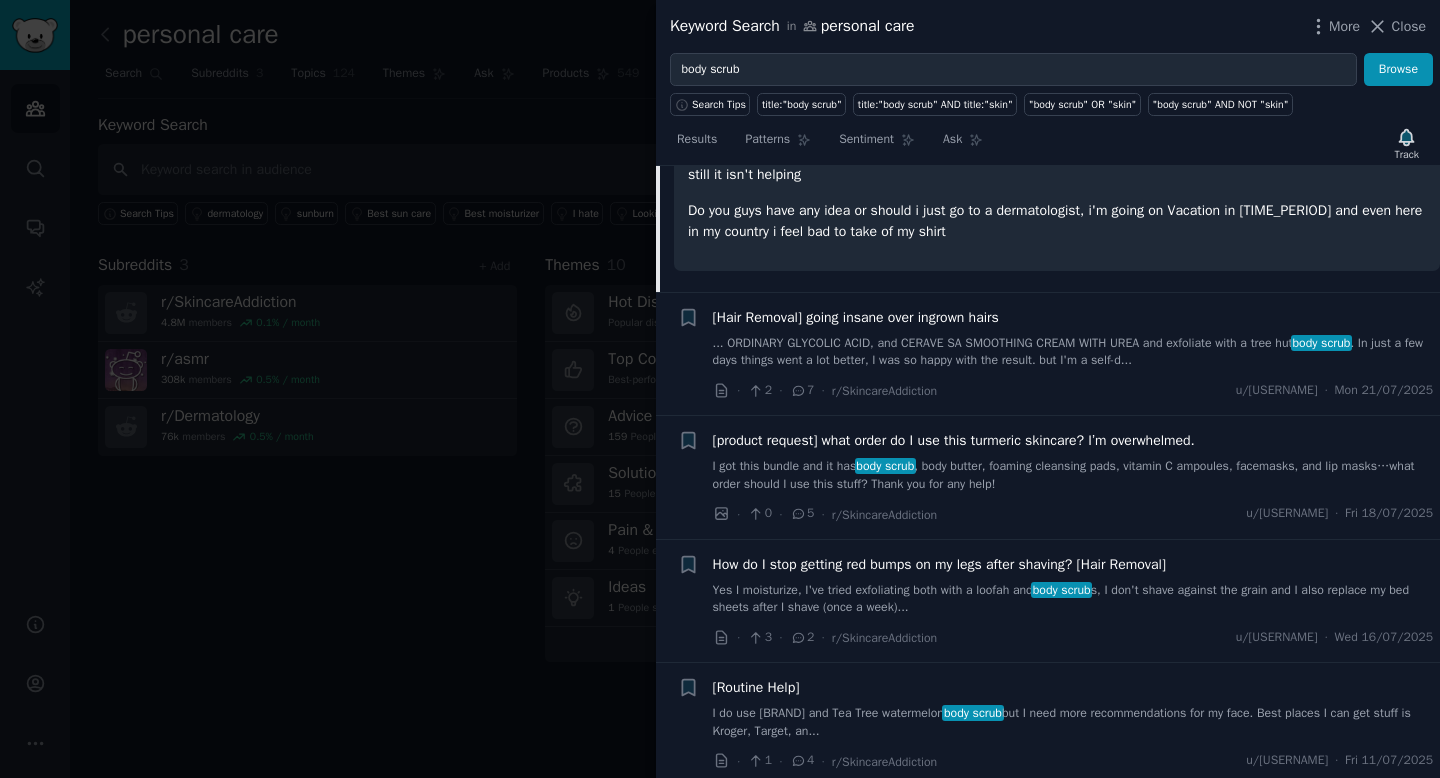 click on "[Hair Removal] going insane over ingrown hairs" at bounding box center (856, 317) 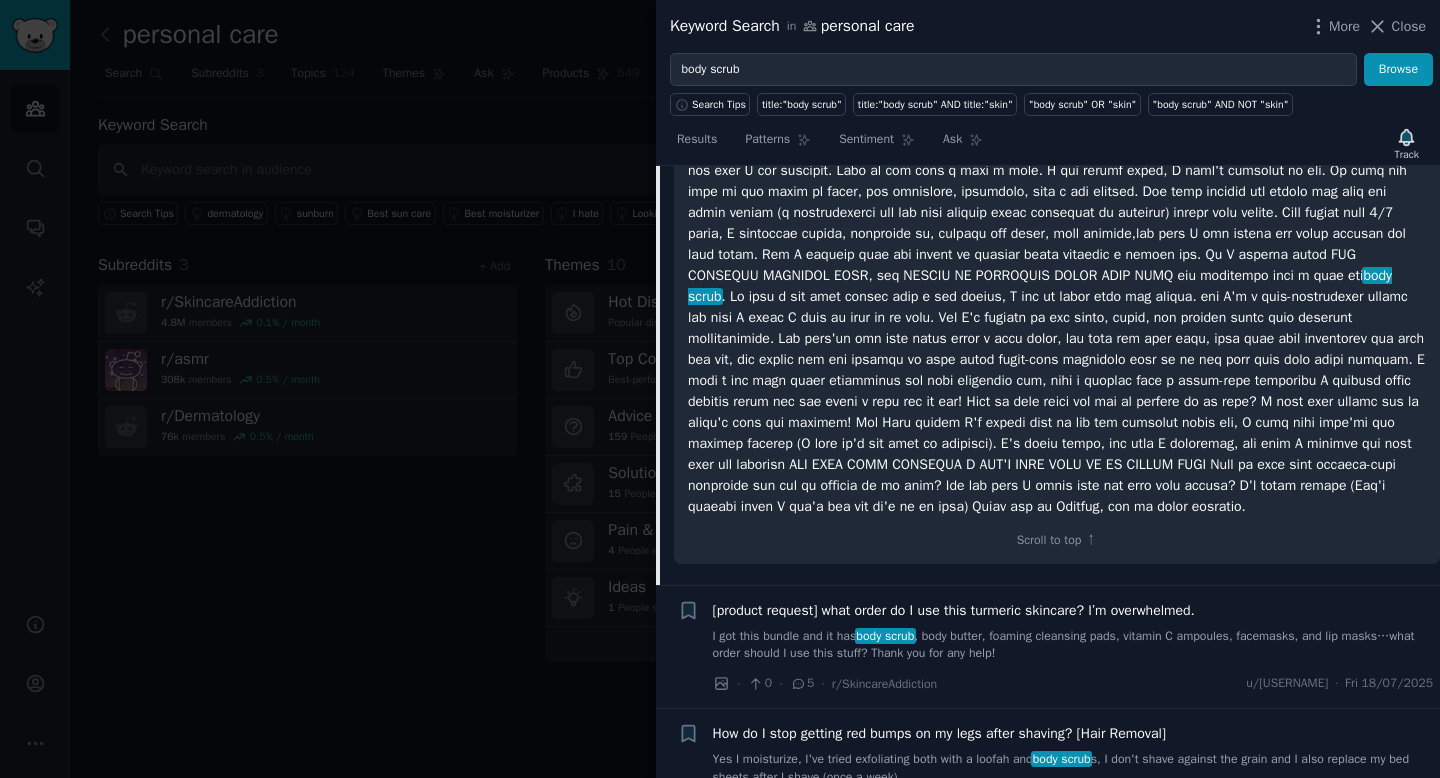 scroll, scrollTop: 640, scrollLeft: 0, axis: vertical 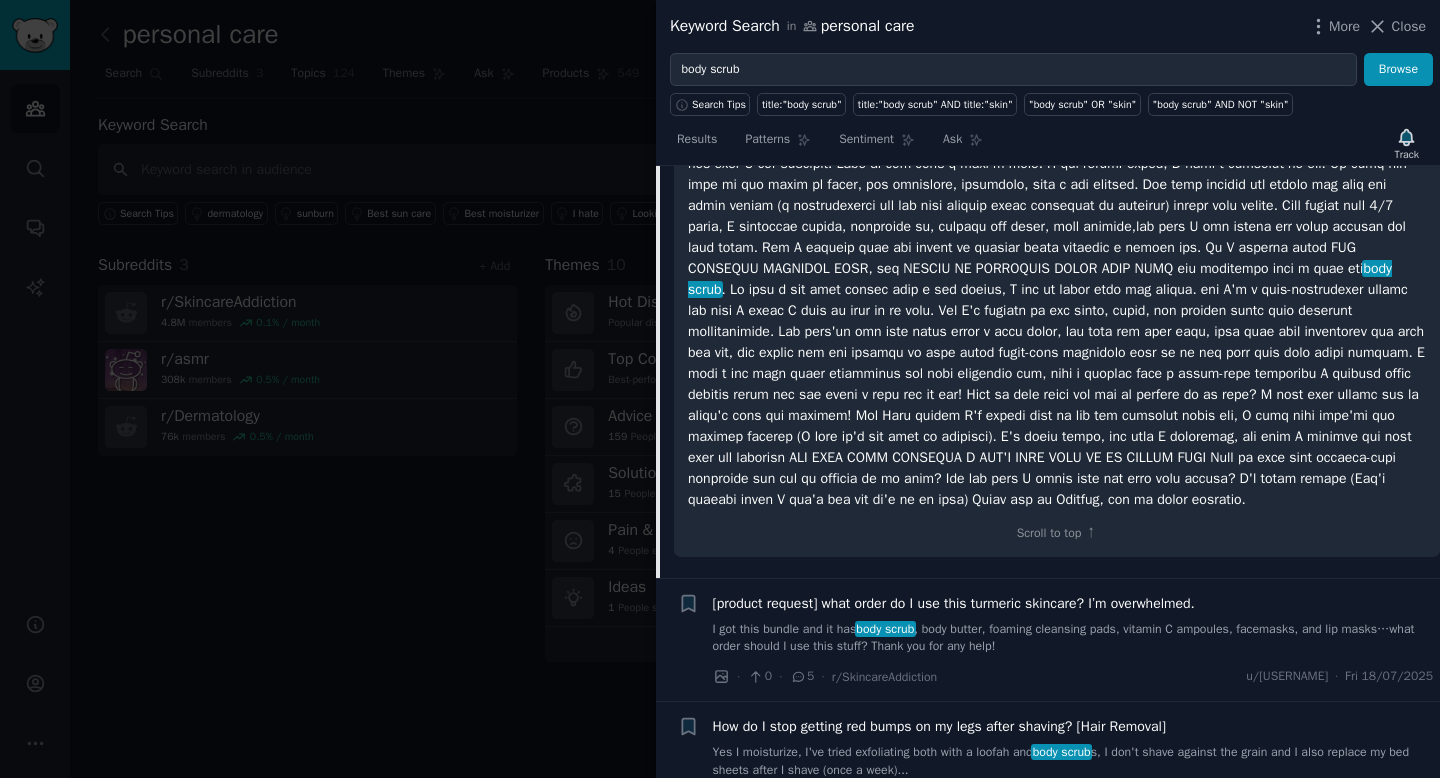 click on "body scrub
Scroll to top ↑" at bounding box center [1057, 285] 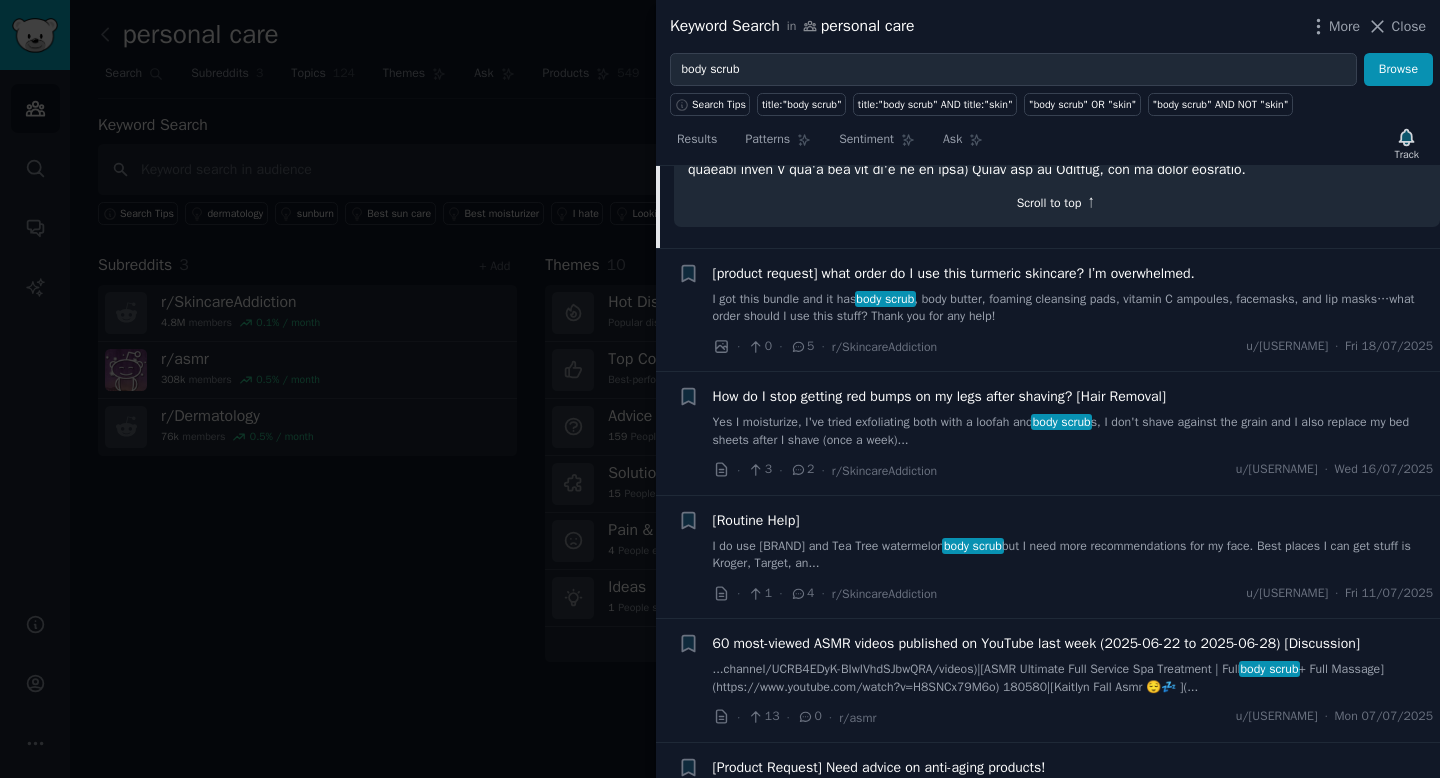 scroll, scrollTop: 988, scrollLeft: 0, axis: vertical 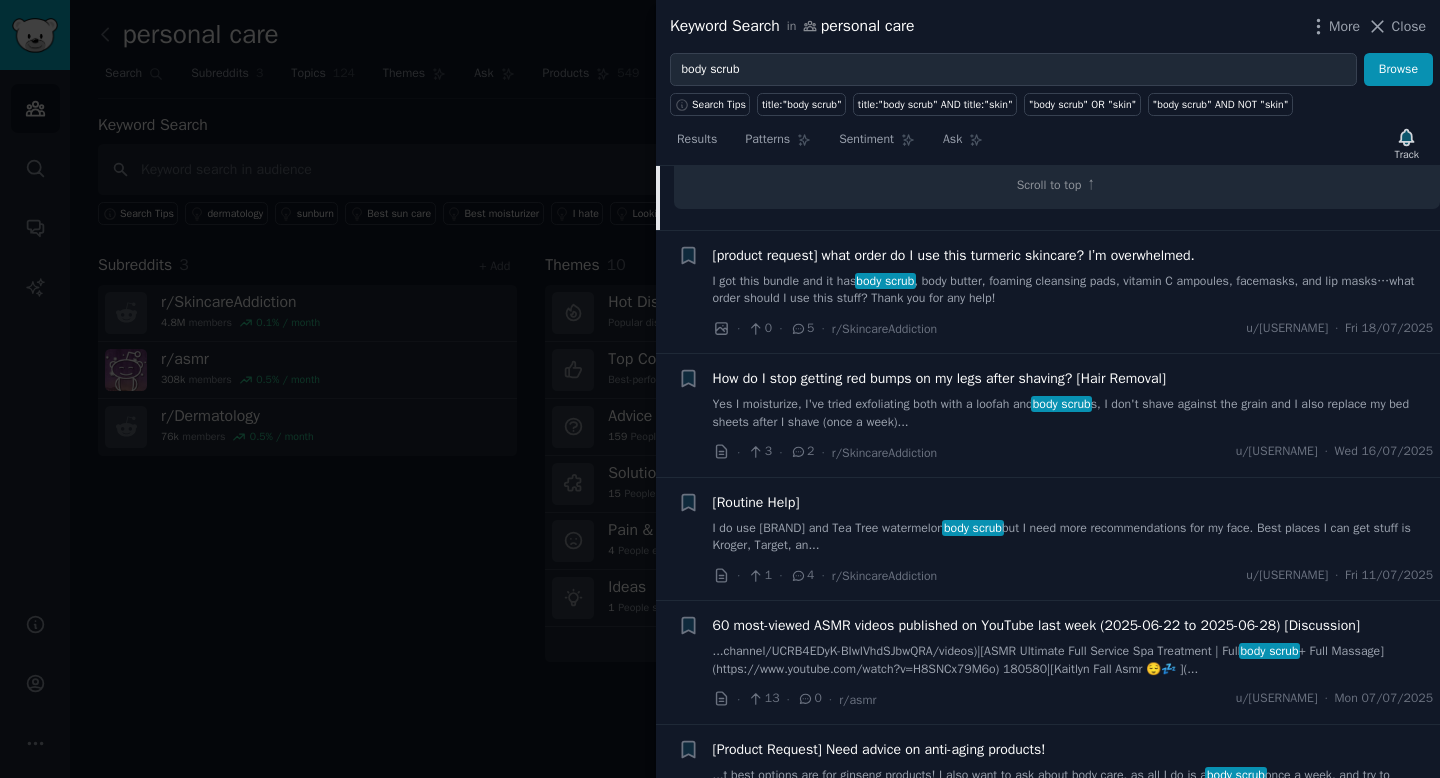 click on "[product request] what order do I use this turmeric skincare? I’m overwhelmed." at bounding box center [954, 255] 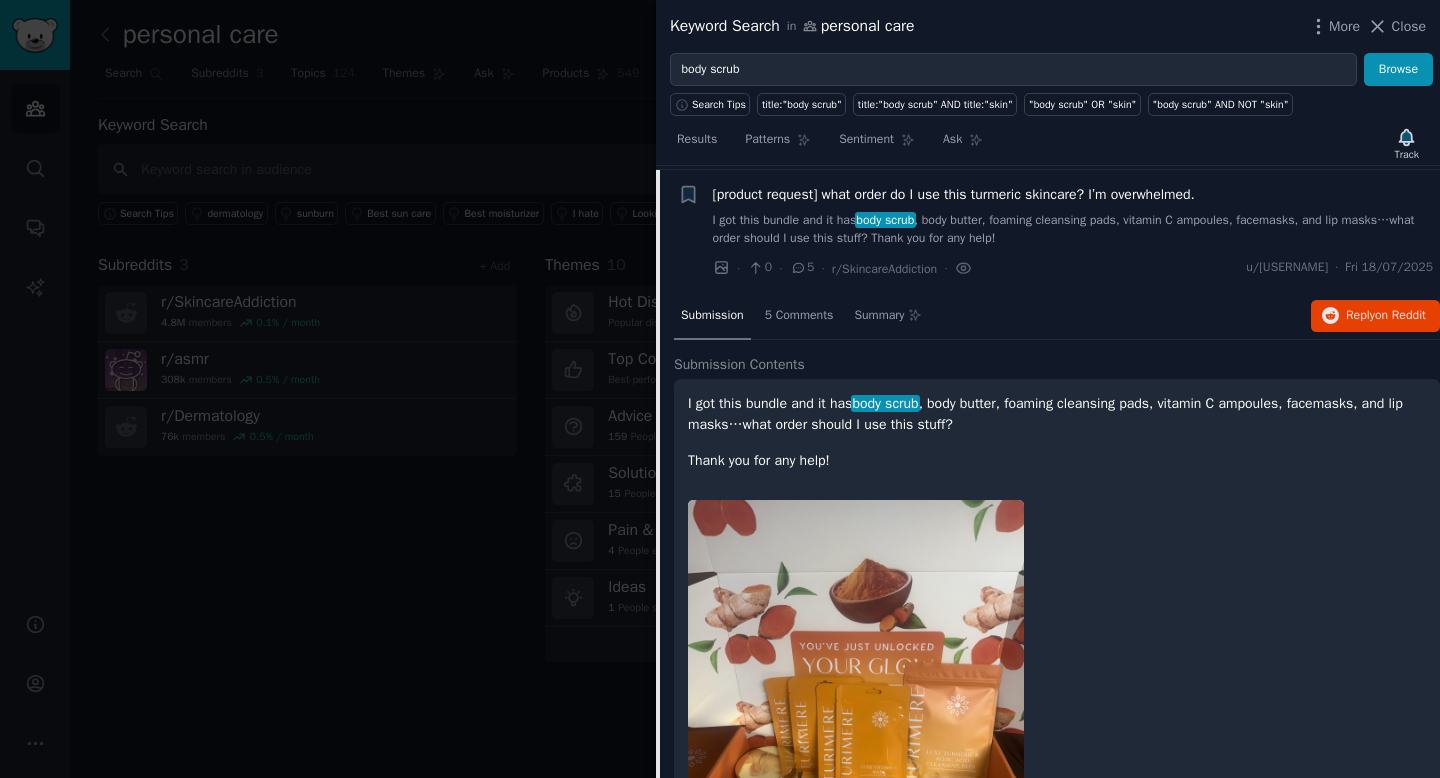 scroll, scrollTop: 400, scrollLeft: 0, axis: vertical 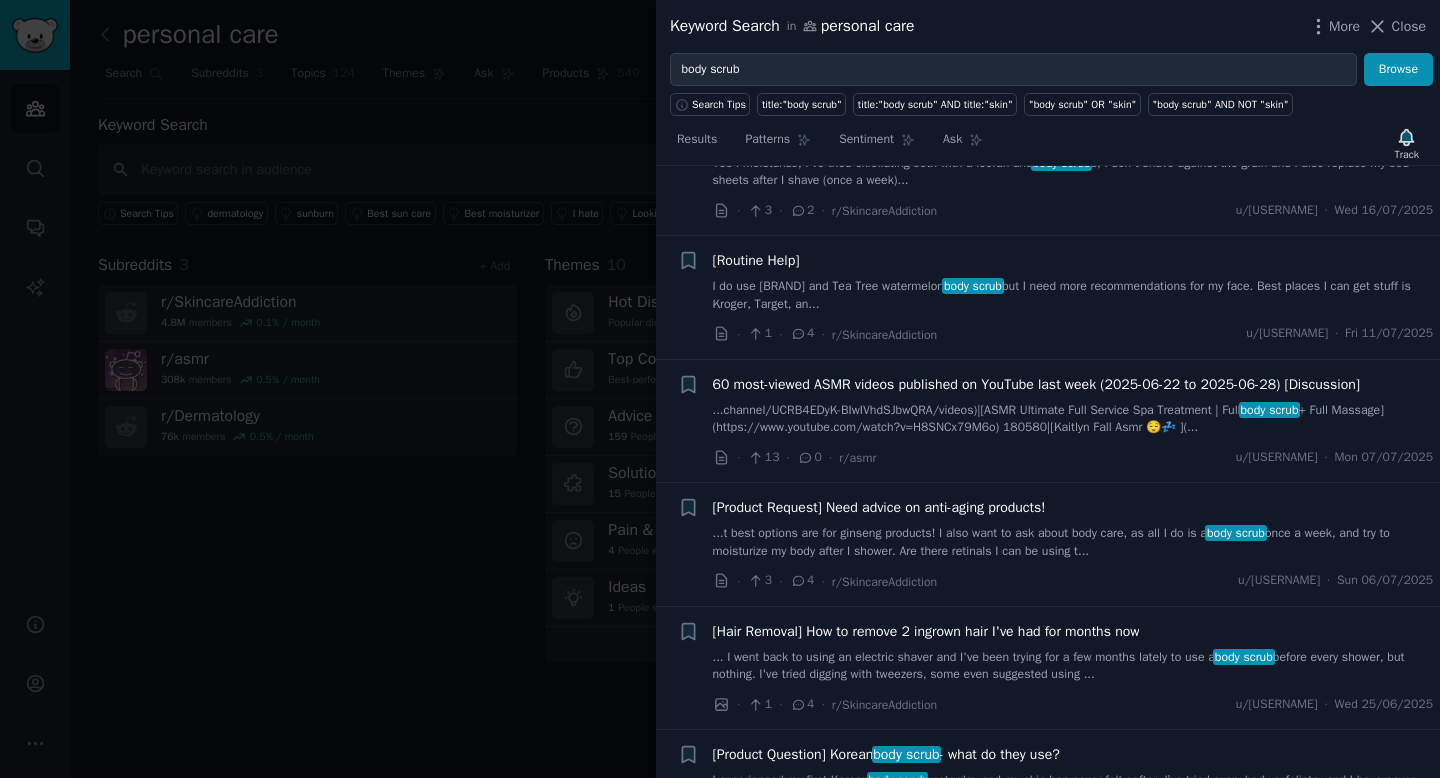 click at bounding box center [720, 389] 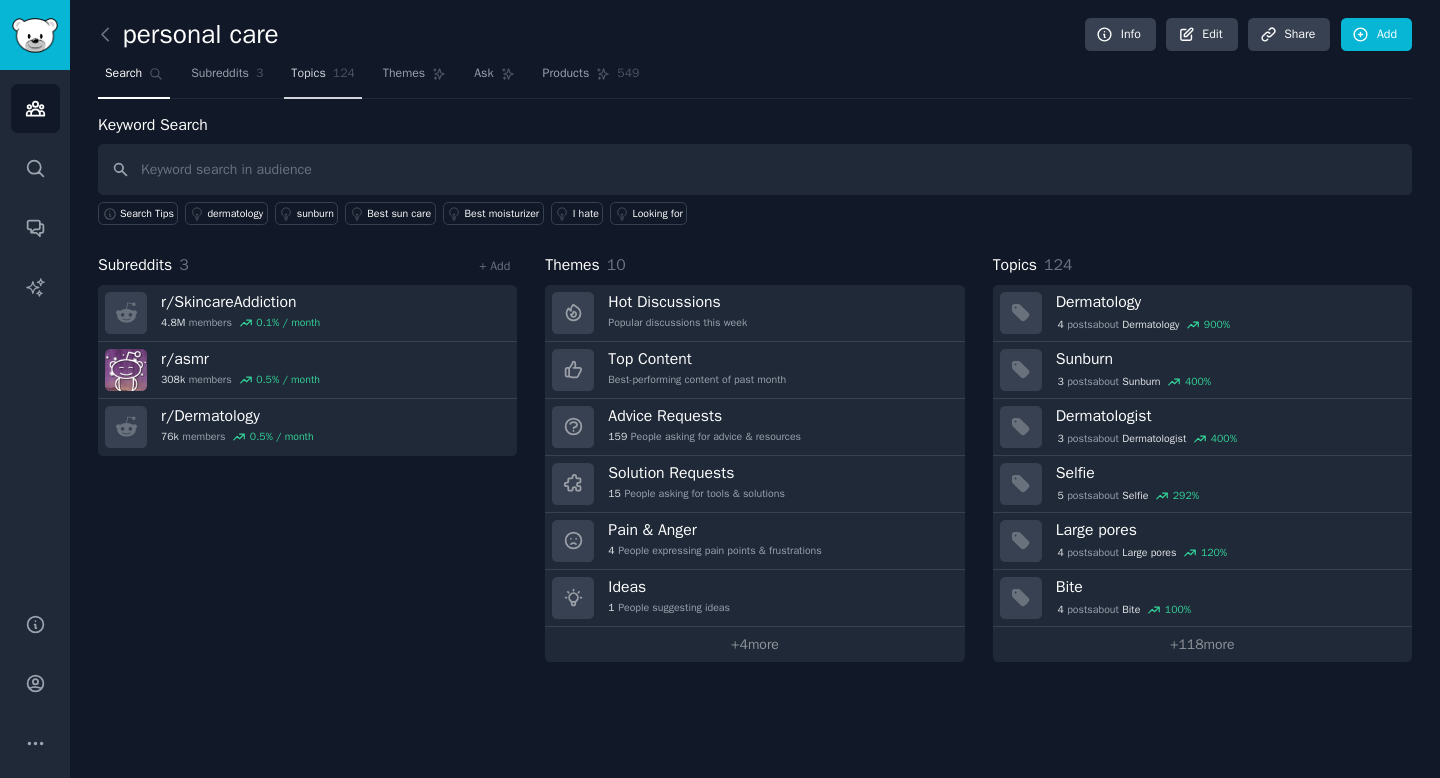 click on "124" 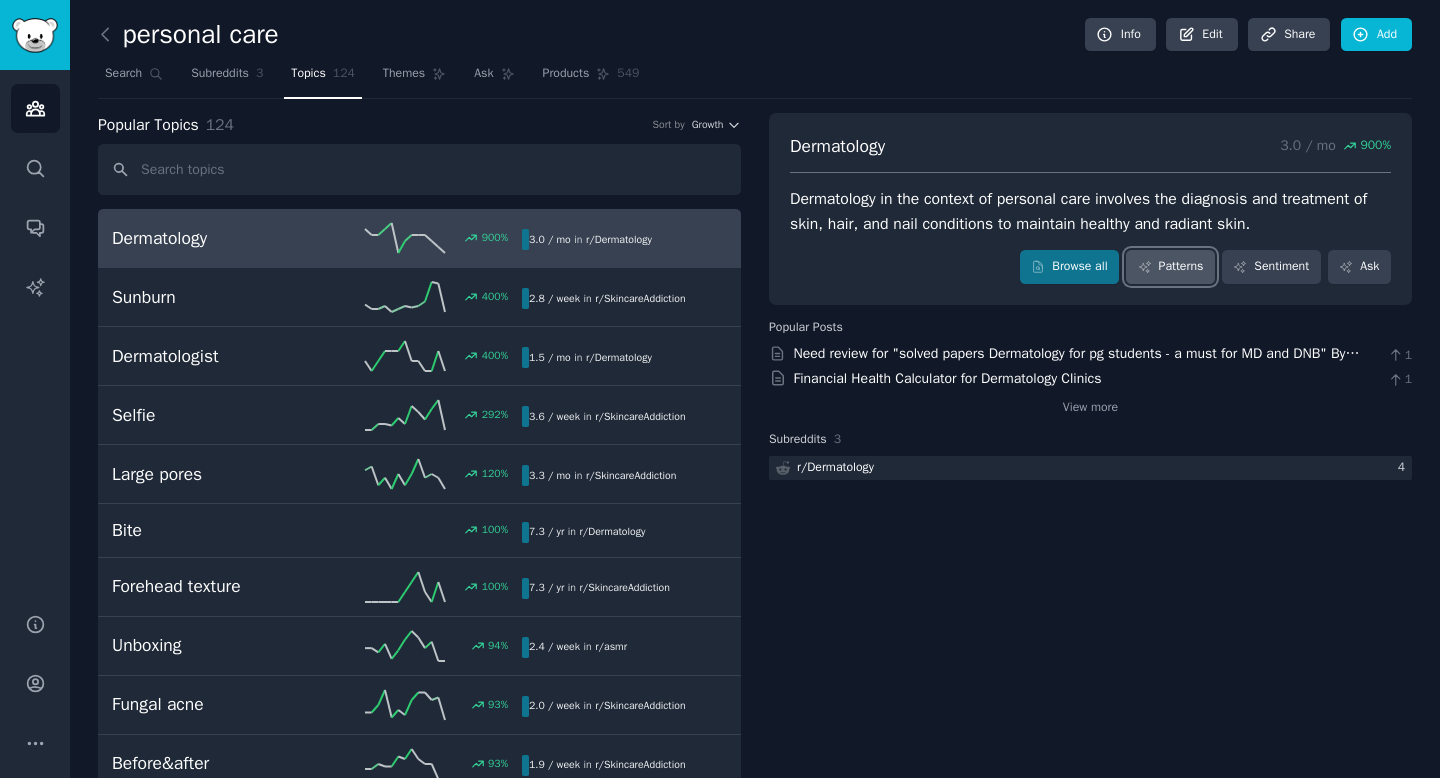 click on "Patterns" at bounding box center (1170, 267) 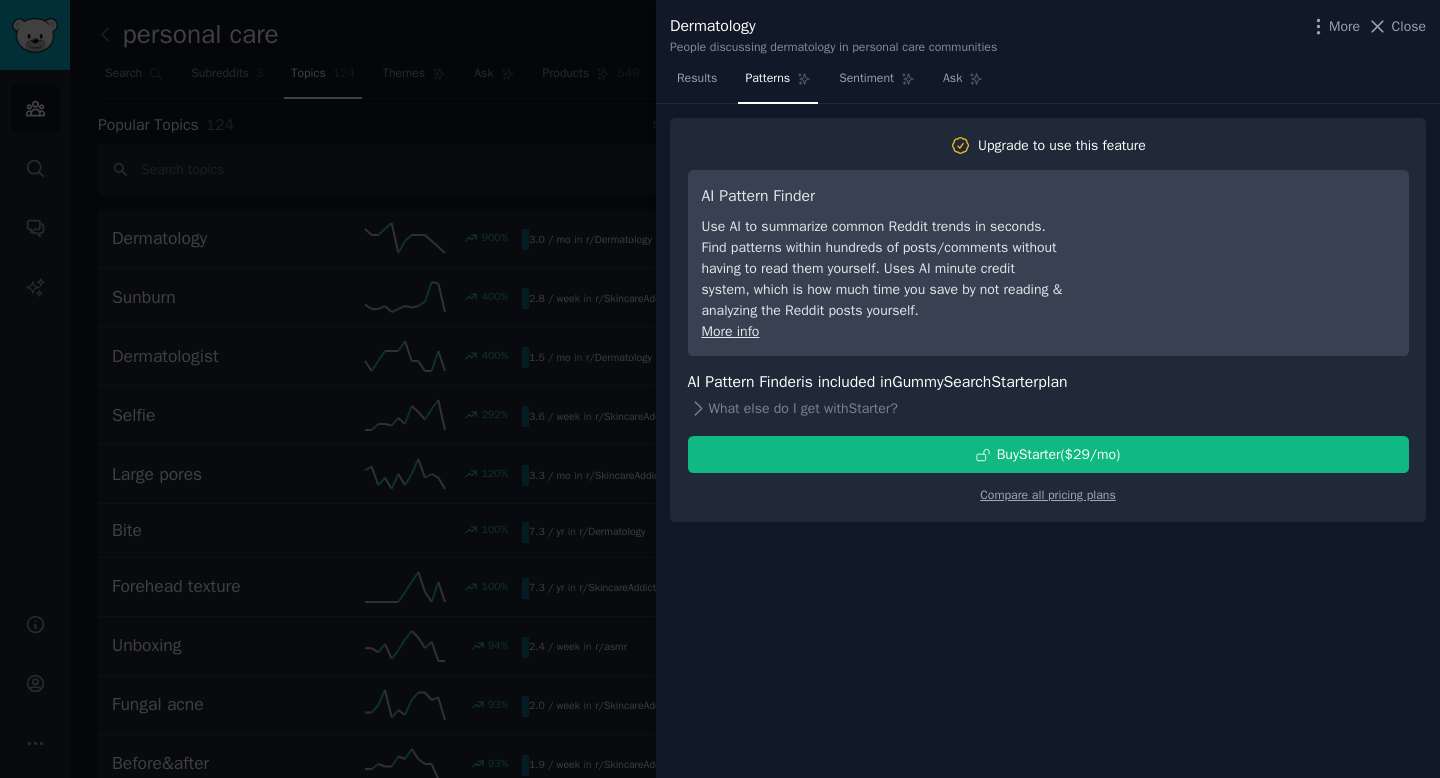 click at bounding box center (720, 389) 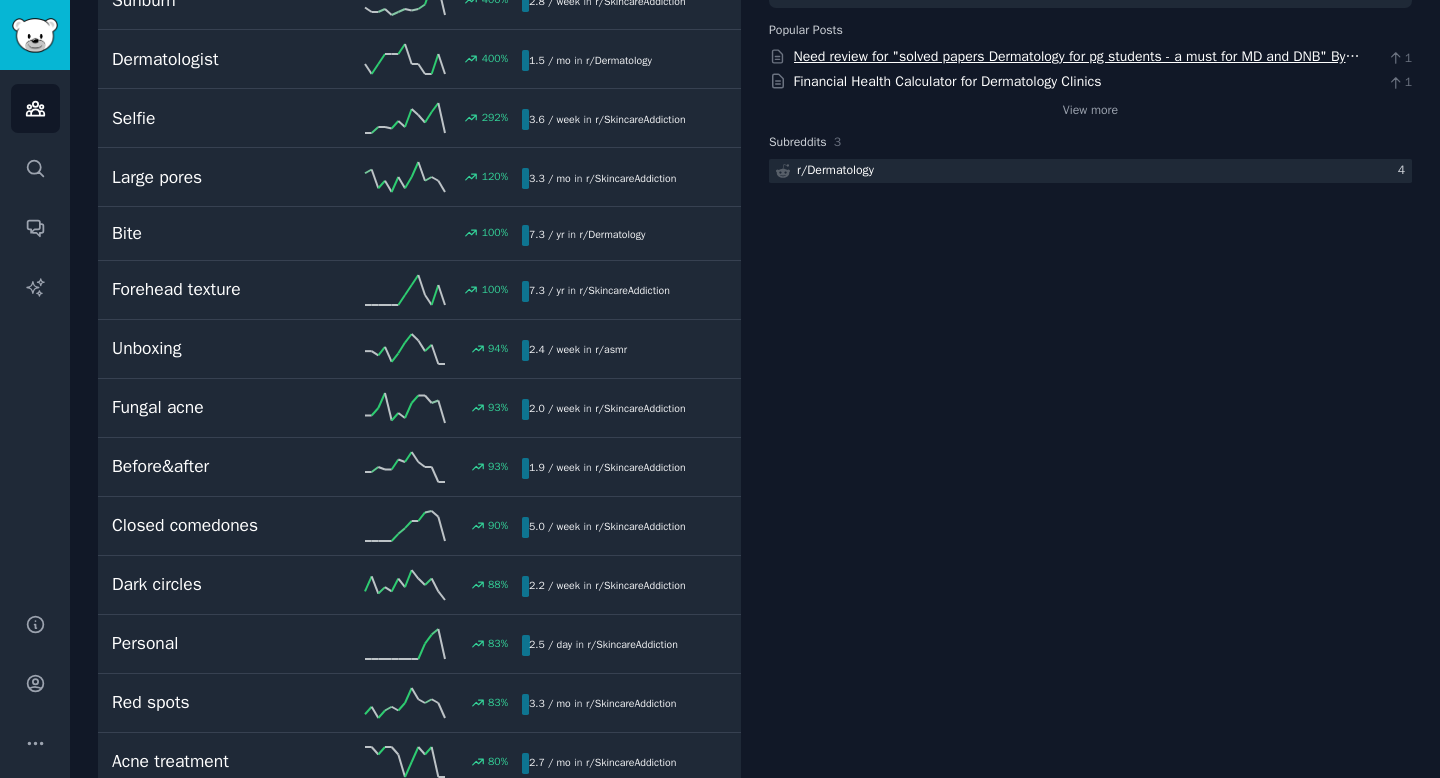 scroll, scrollTop: 389, scrollLeft: 0, axis: vertical 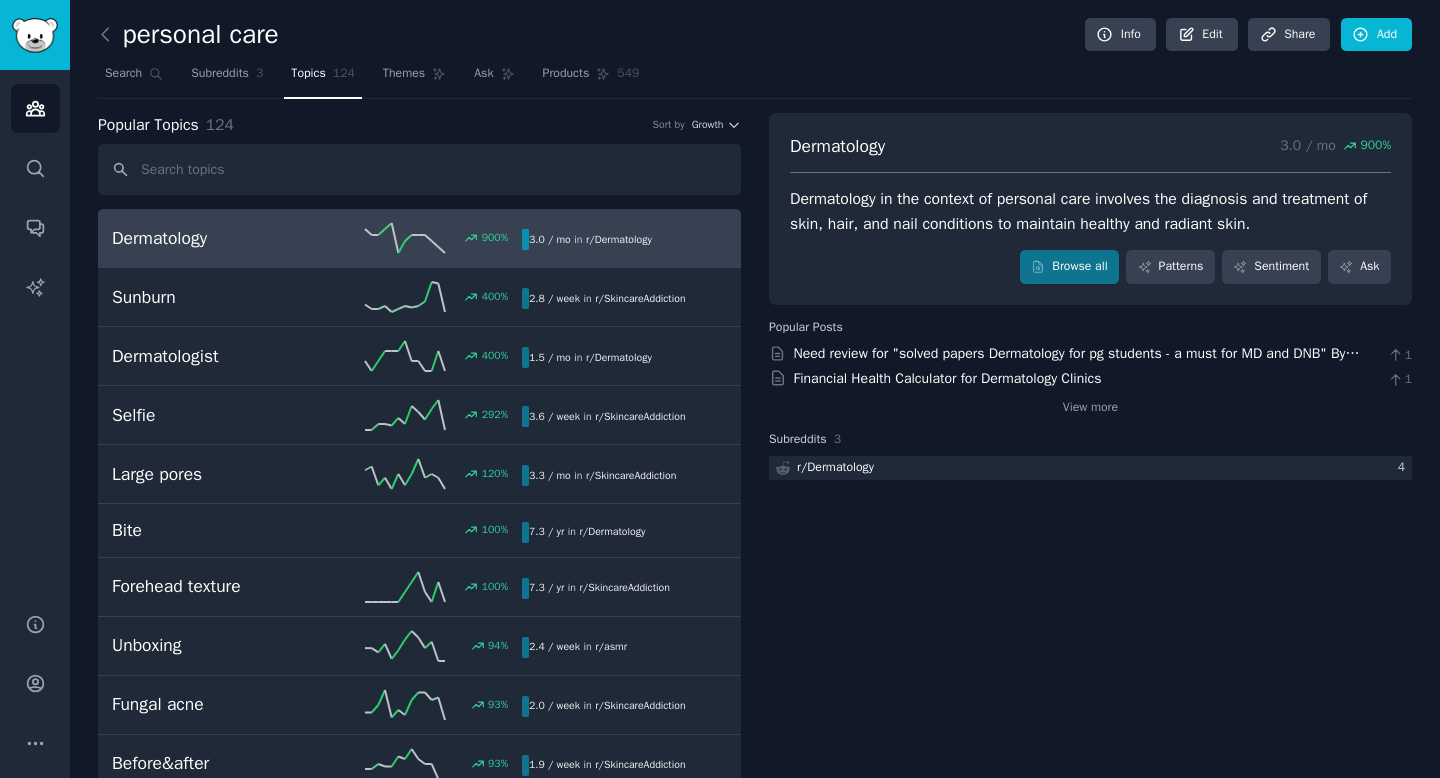 click on "Dermatology 900 % 3.0 / mo  in    r/ Dermatology" at bounding box center (419, 238) 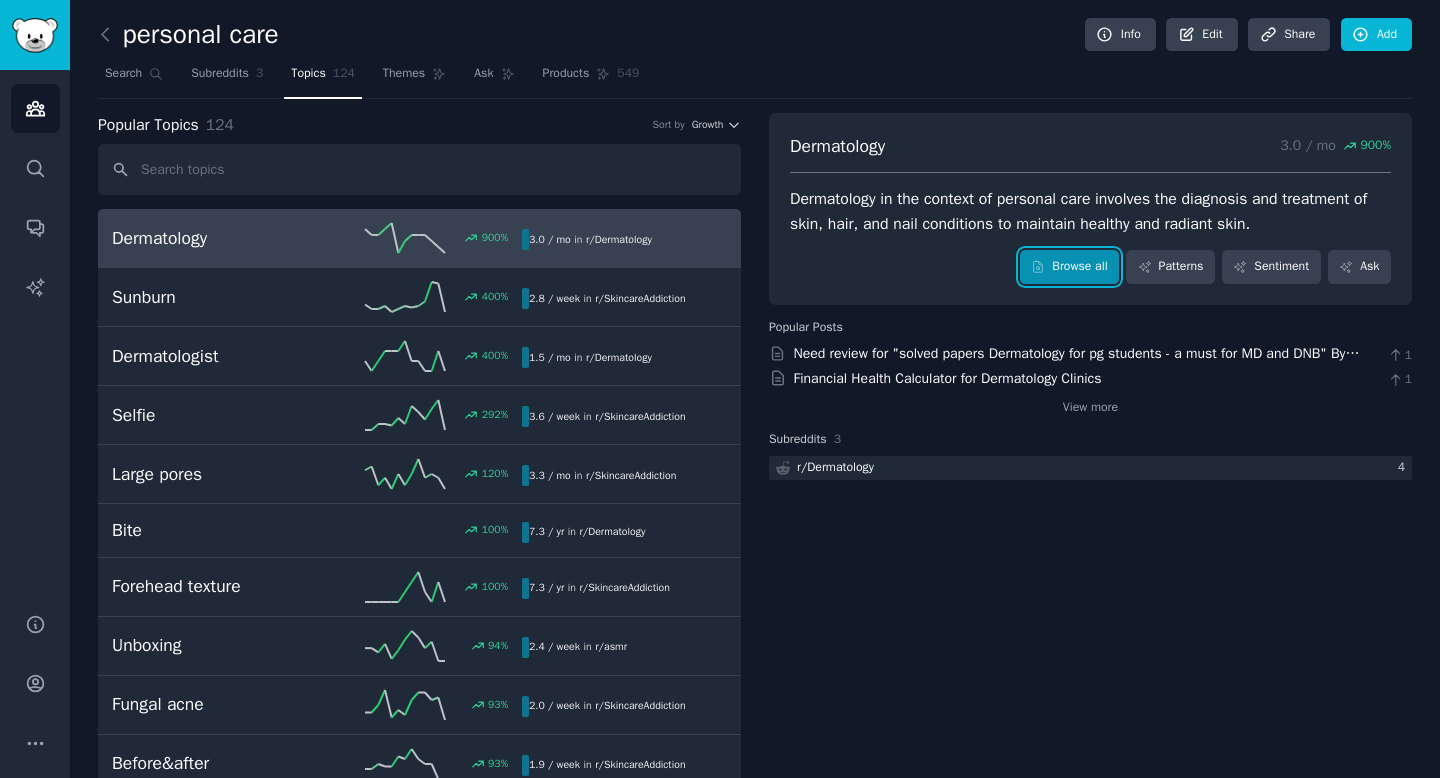 click on "Browse all" at bounding box center (1069, 267) 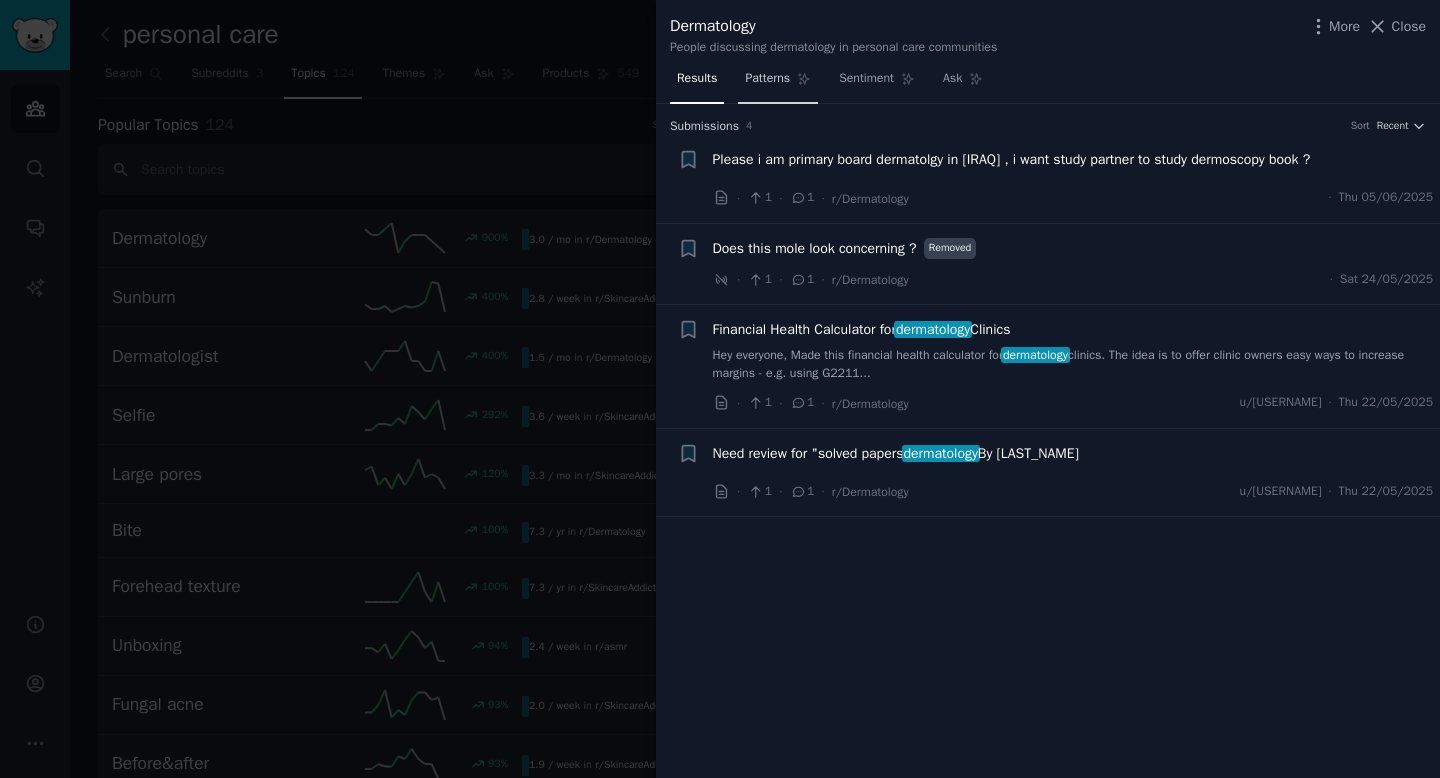click on "Patterns" at bounding box center (778, 83) 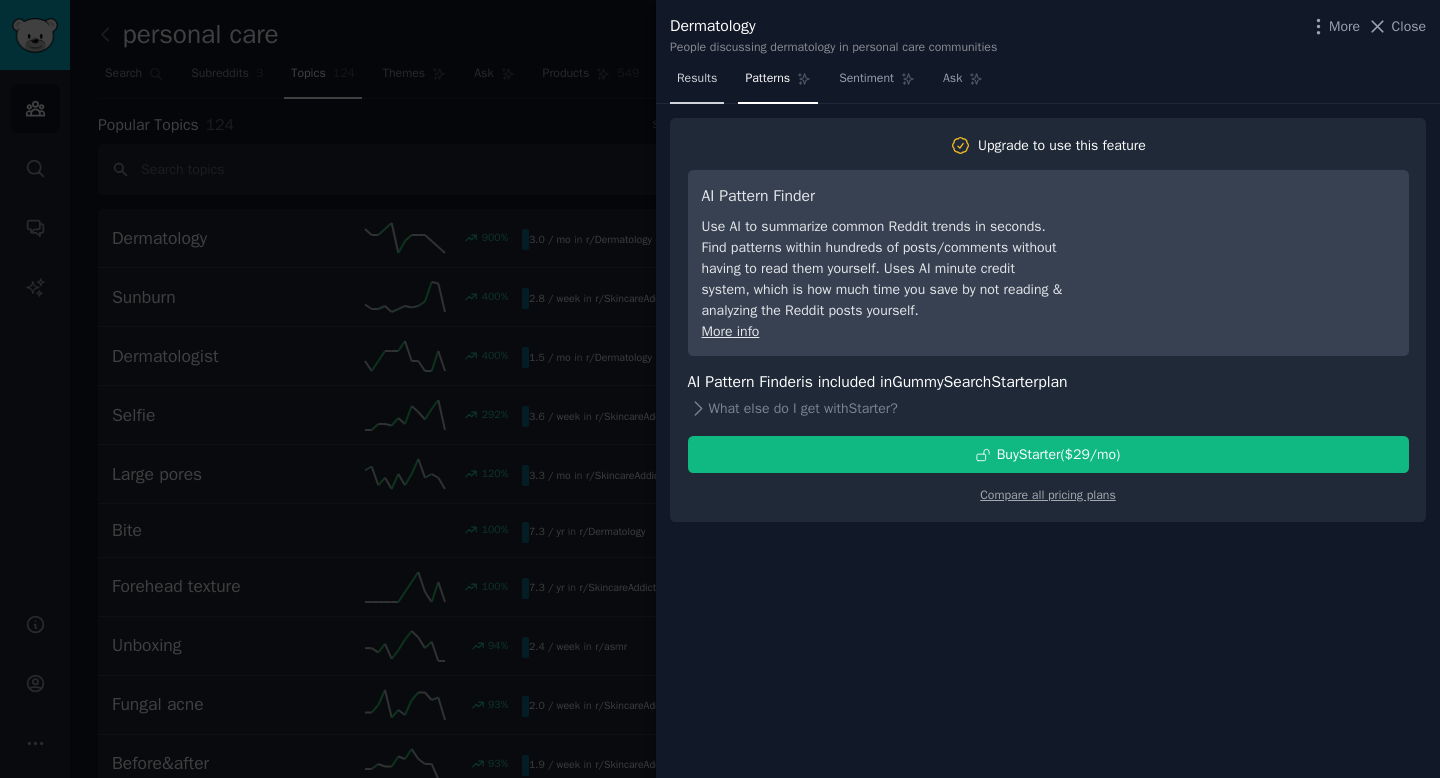 click on "Results" at bounding box center [697, 79] 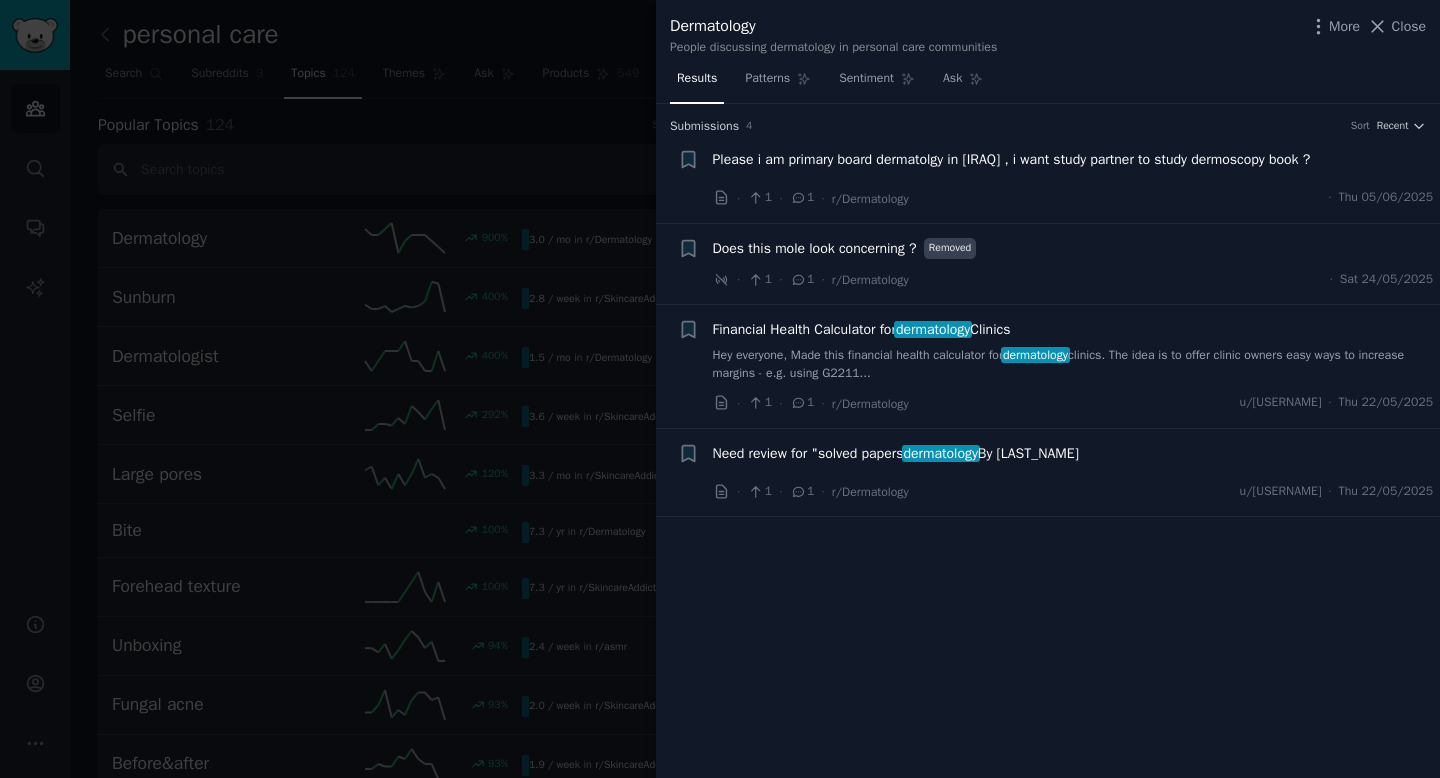 click at bounding box center [720, 389] 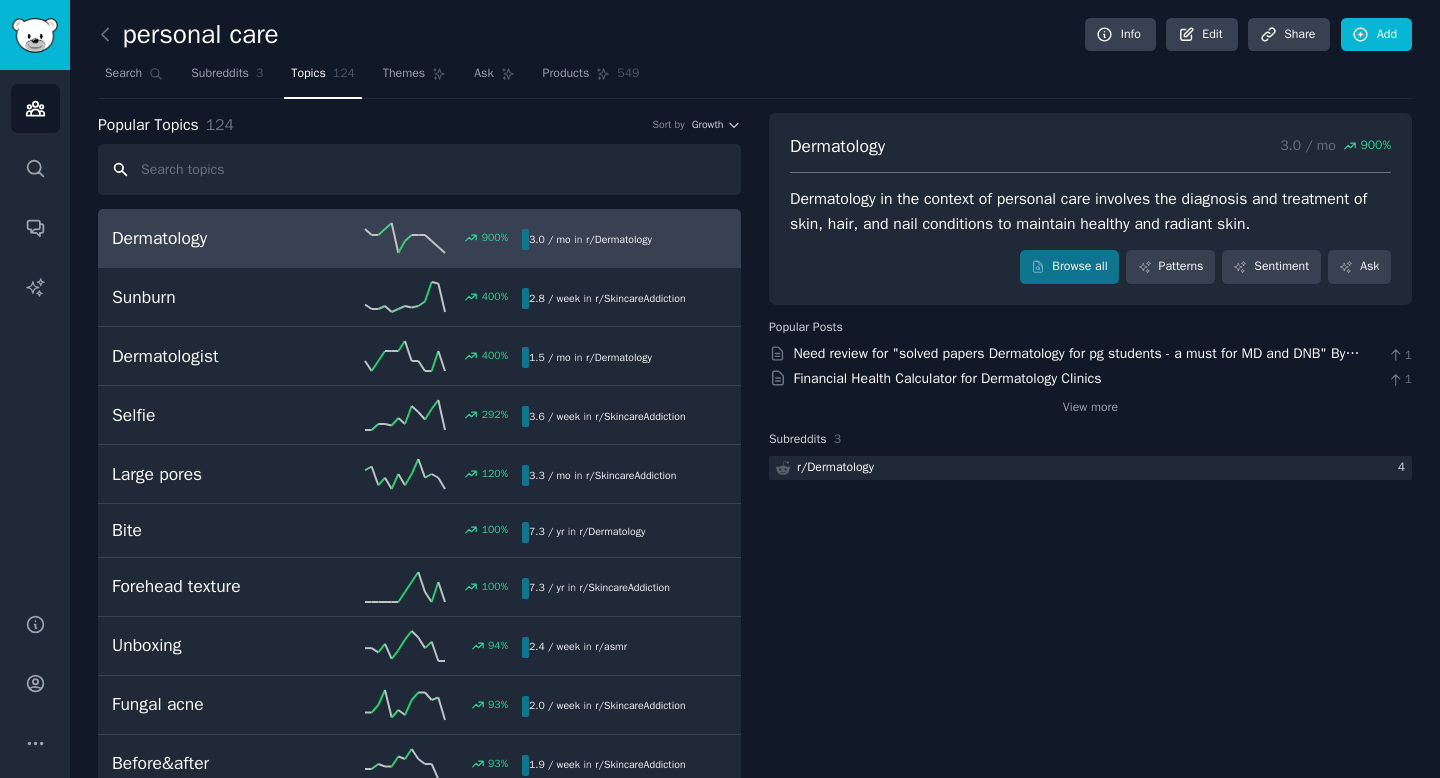 click at bounding box center [419, 169] 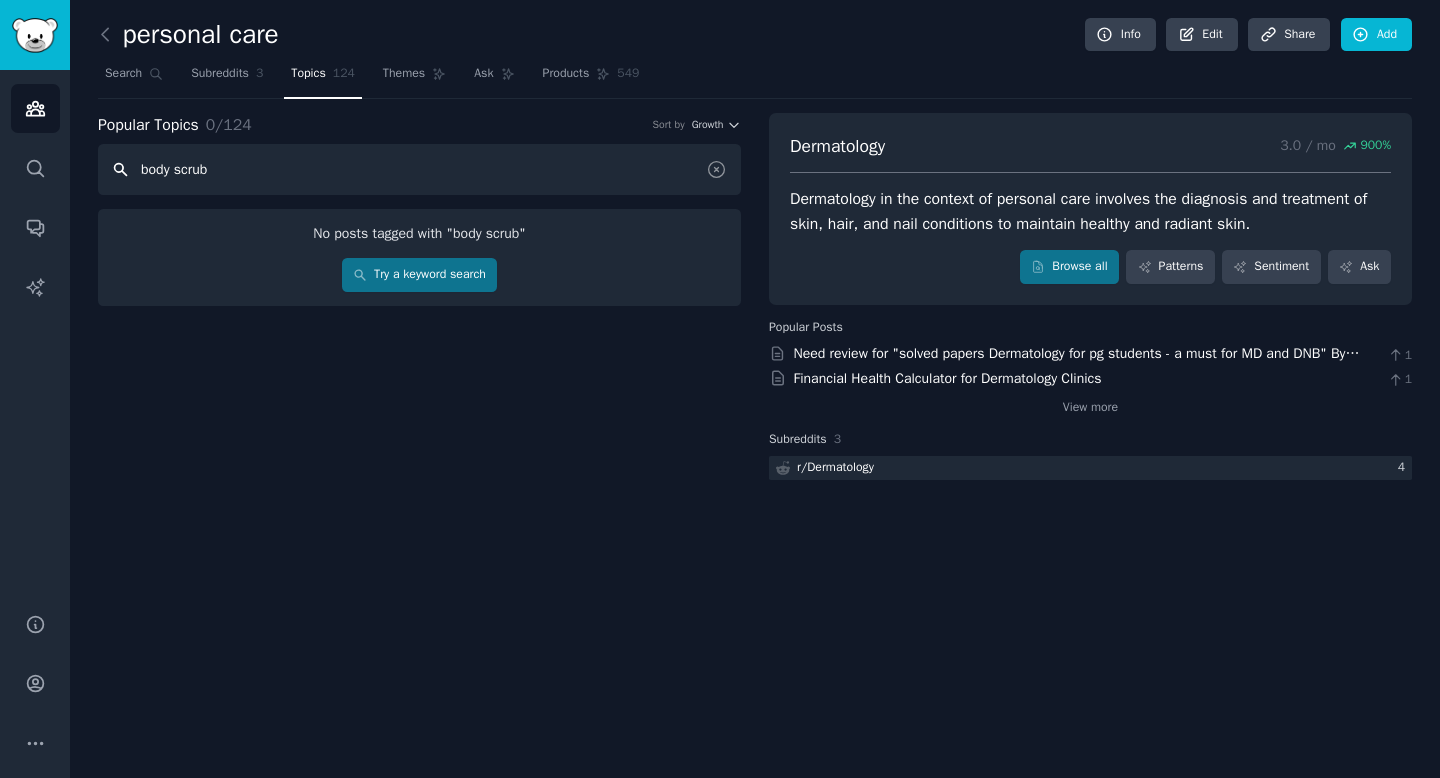 type on "body scrub" 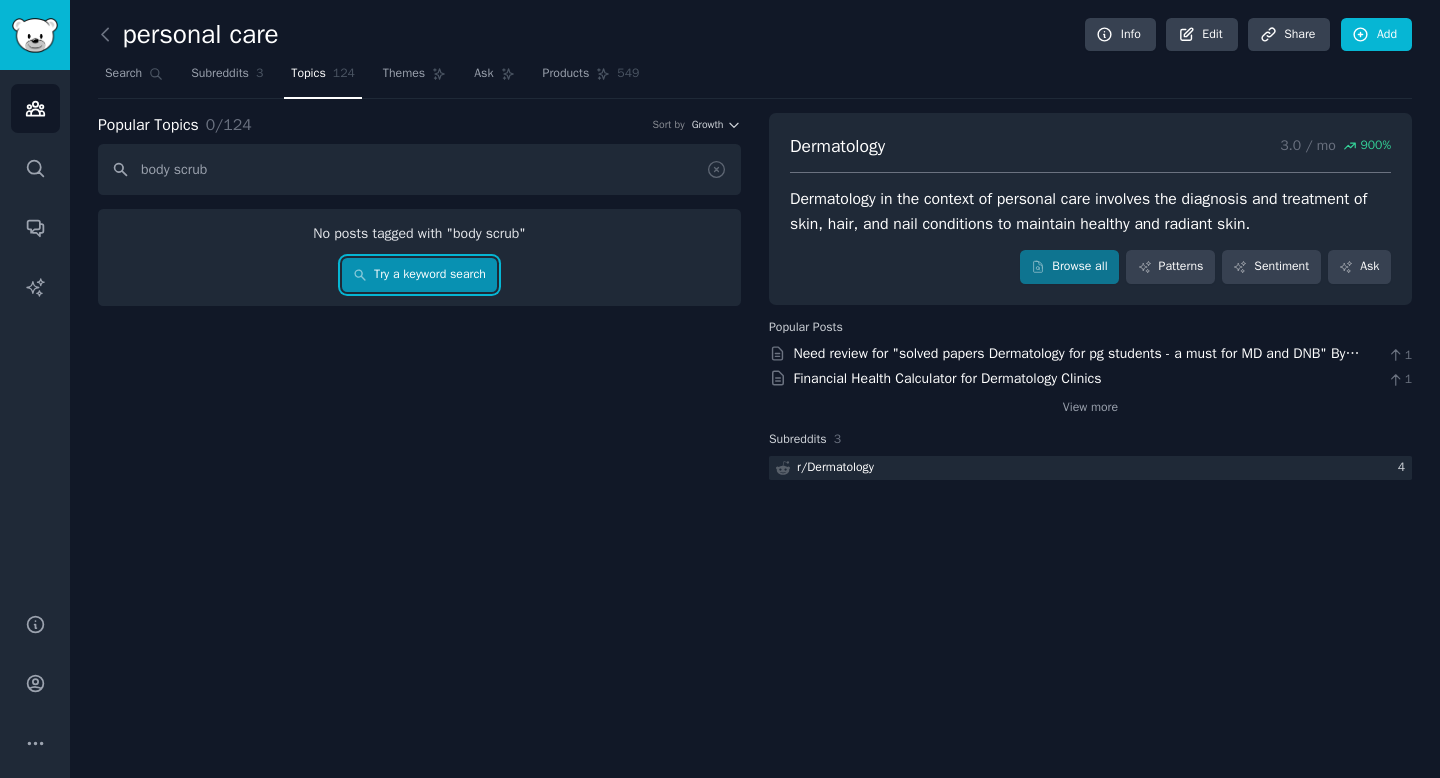 click on "Try a keyword search" at bounding box center (420, 275) 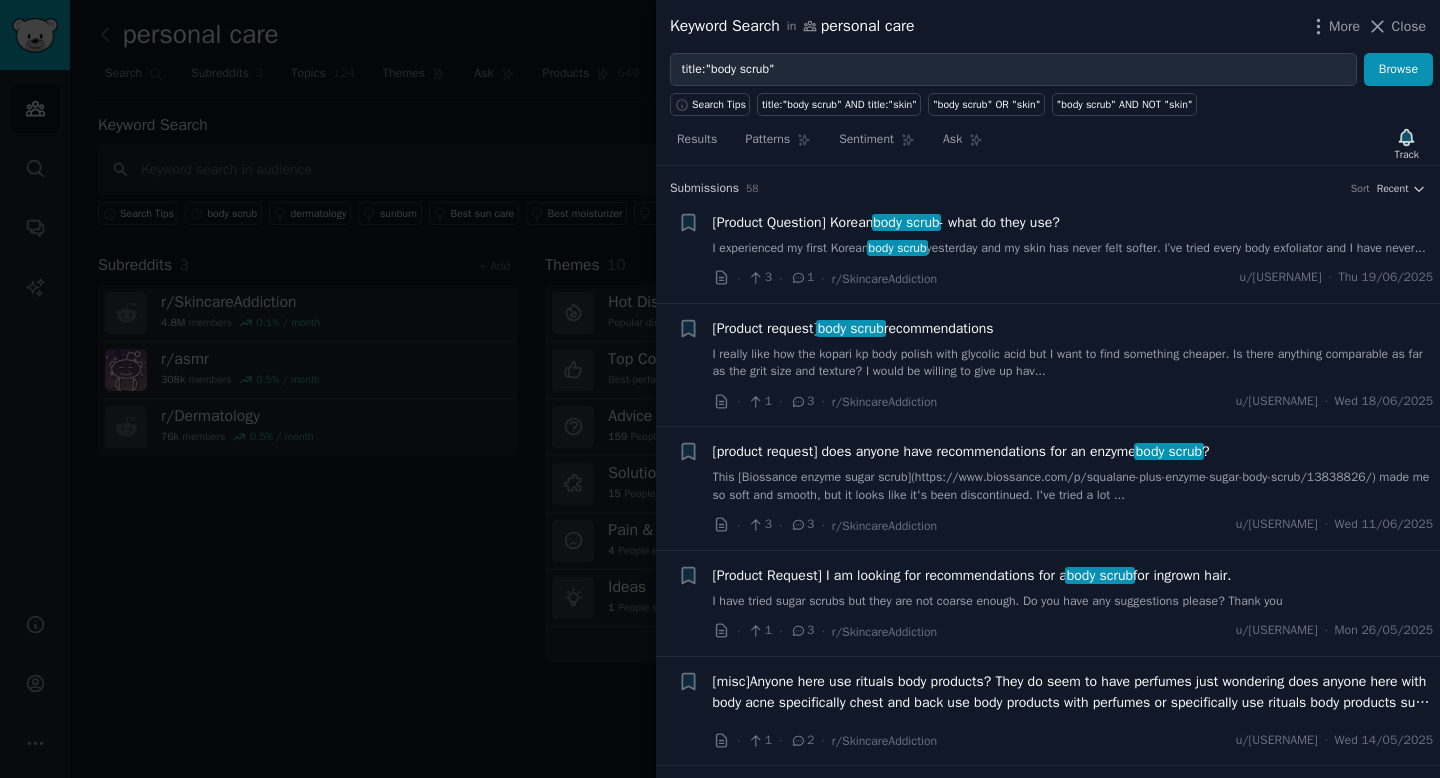 click on "I experienced my first Korean  body scrub  yesterday and my skin has never felt softer. I’ve tried every body exfoliator and I have never..." at bounding box center [1073, 249] 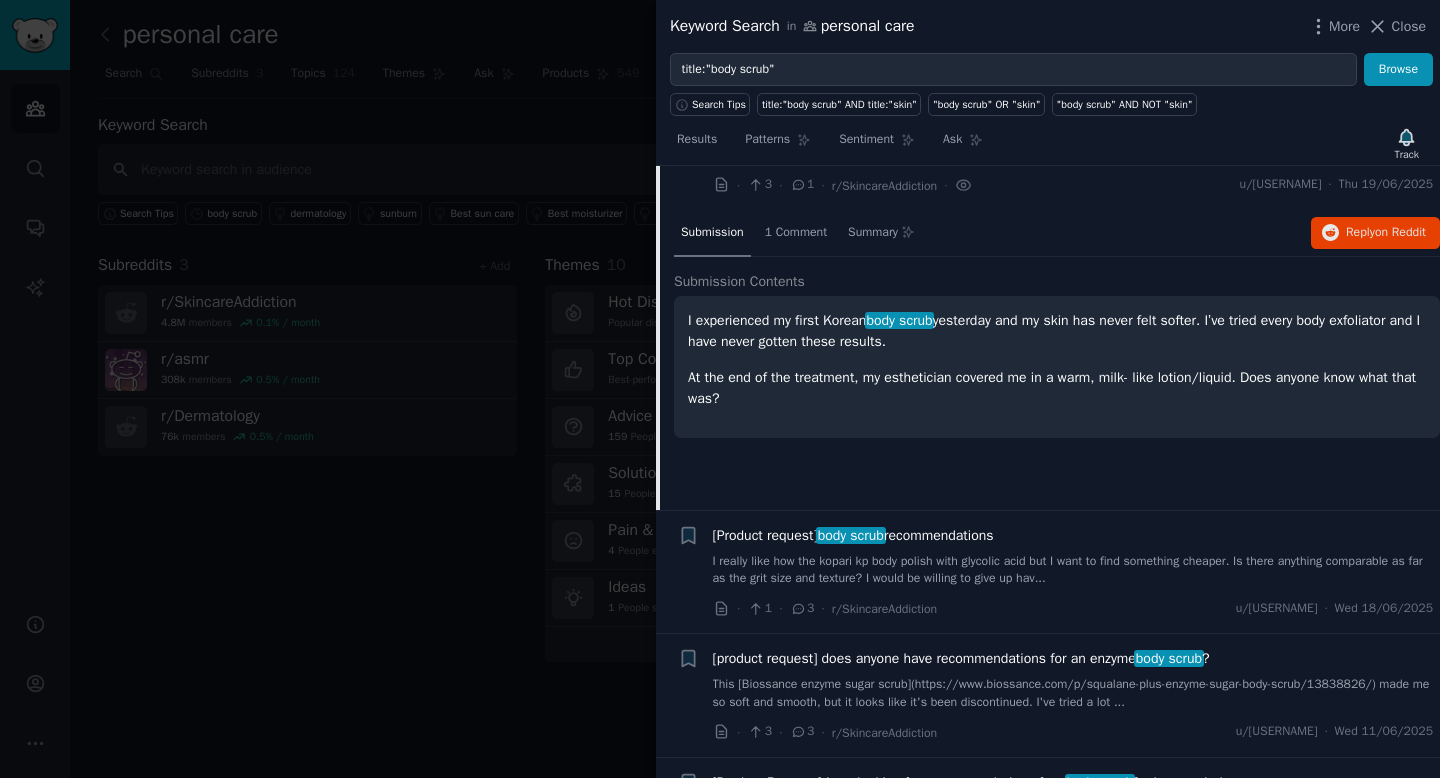 scroll, scrollTop: 94, scrollLeft: 0, axis: vertical 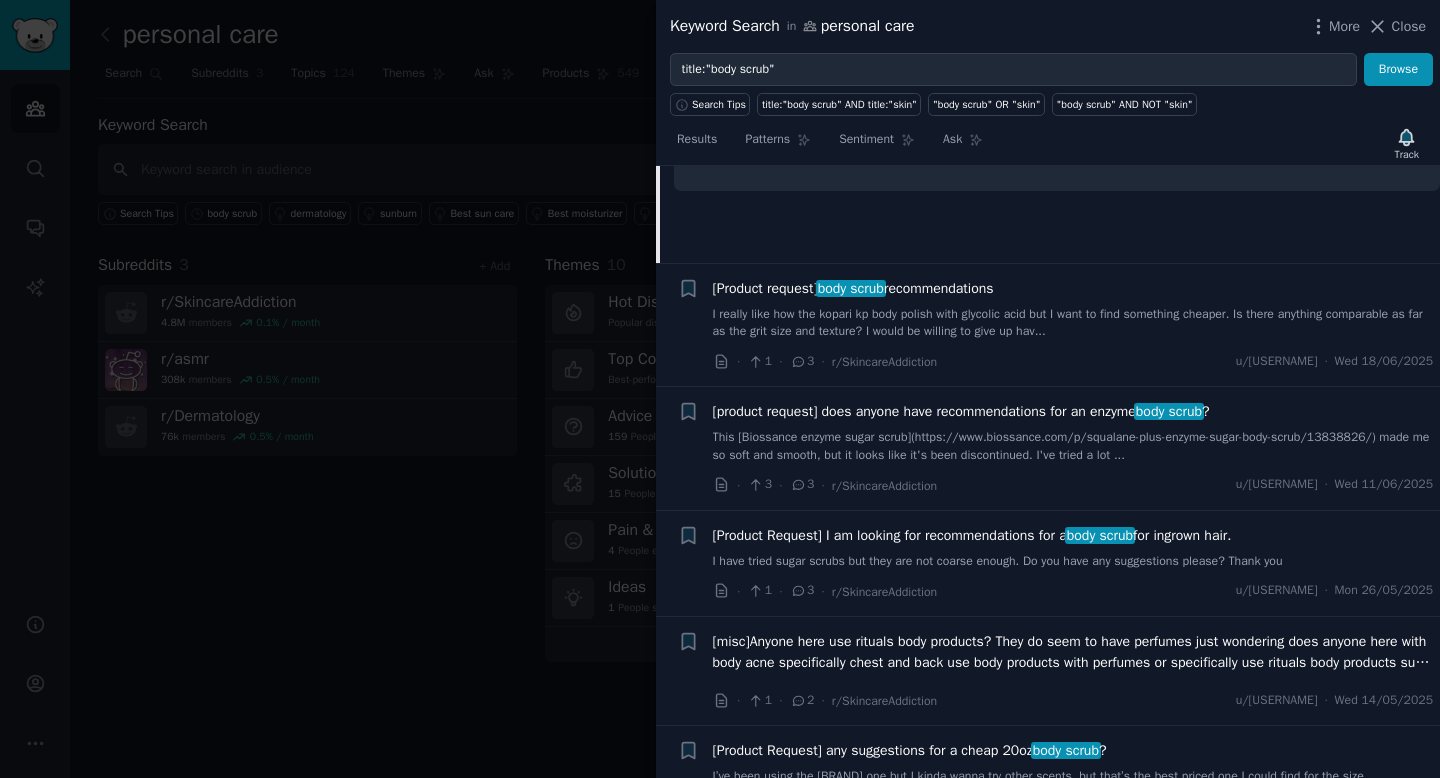 click on "I really like how the kopari kp body polish with glycolic acid but I want to find something cheaper. Is there anything comparable as far as the grit size and texture? I would be willing to give up hav..." at bounding box center (1073, 323) 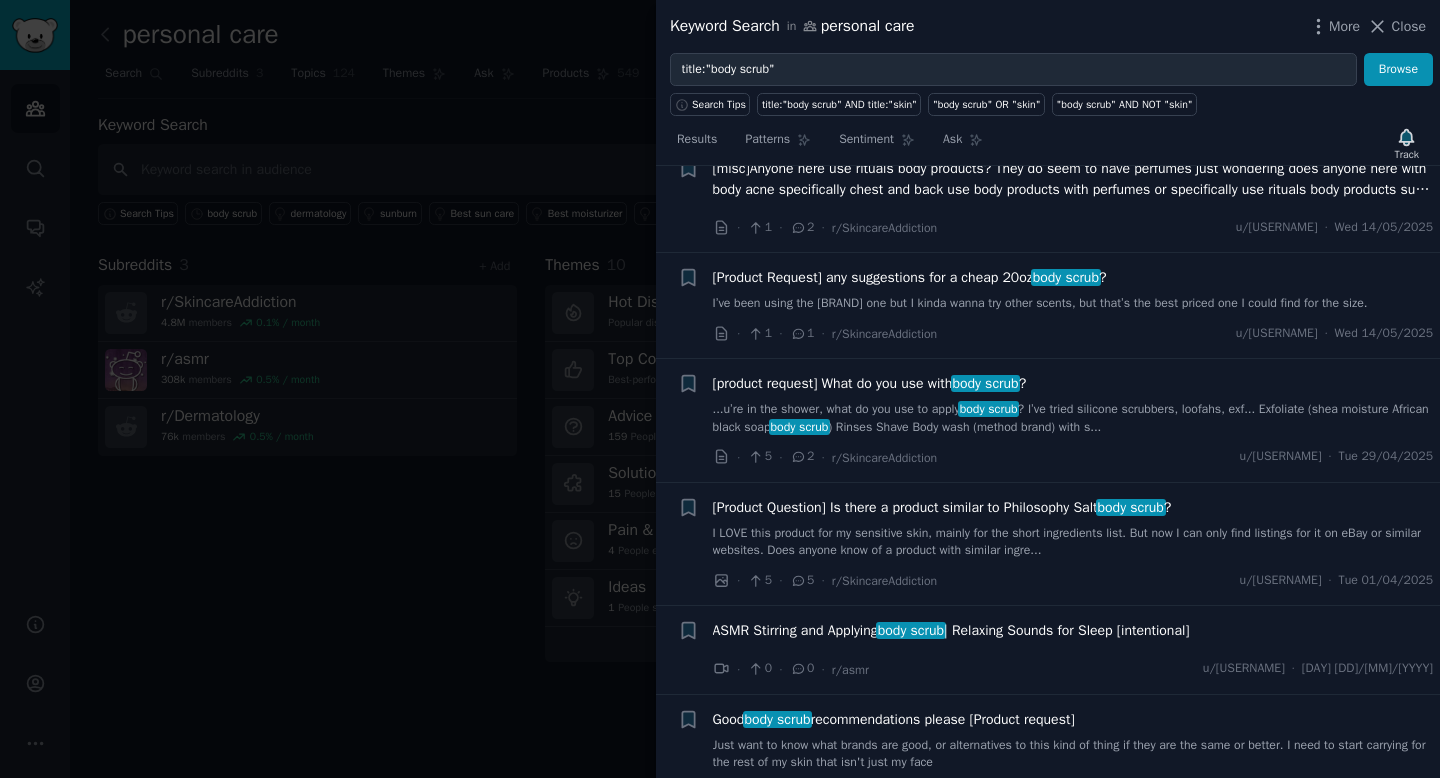 scroll, scrollTop: 806, scrollLeft: 0, axis: vertical 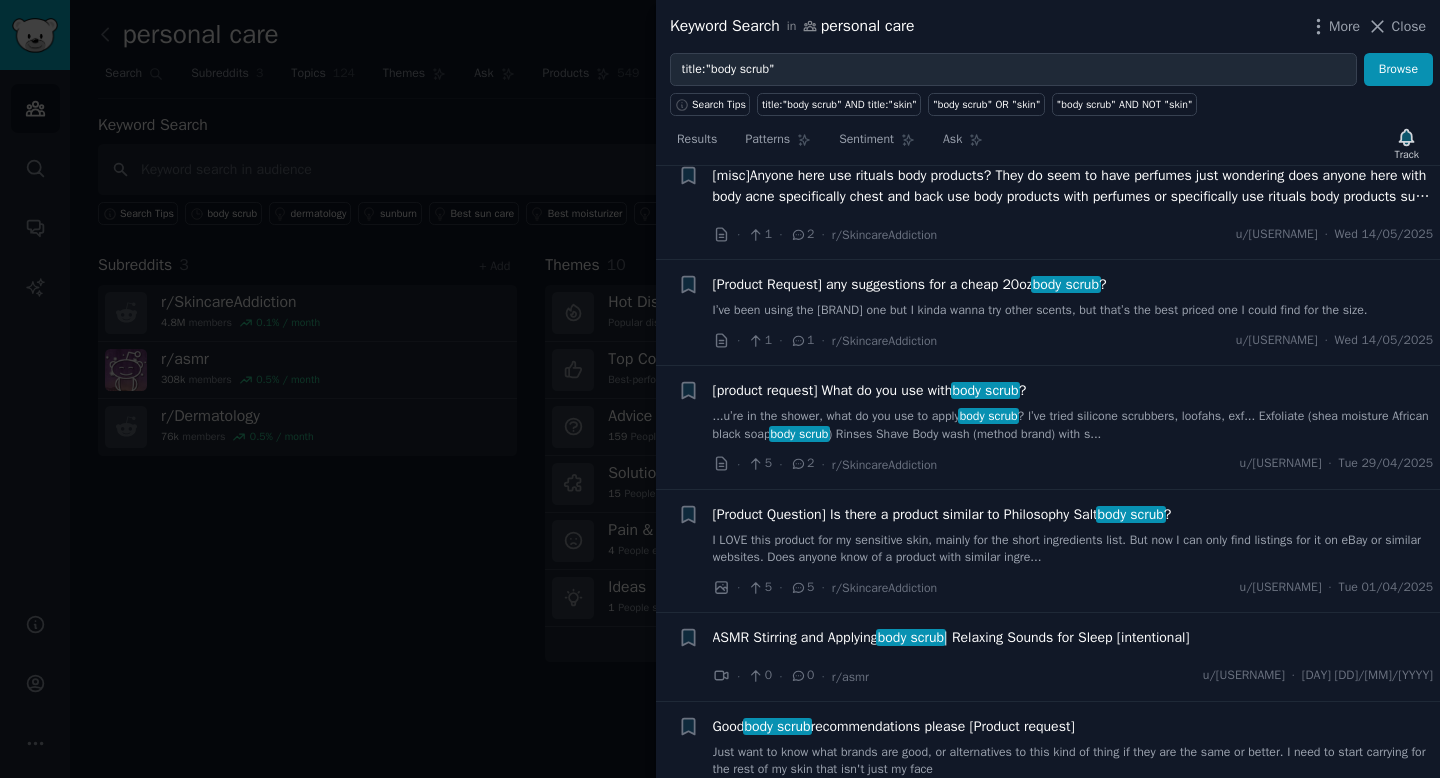 click on "[misc]Anyone here use rituals body products? They do seem to have perfumes just wondering does anyone here with body acne specifically chest and back use body products with perfumes or specifically use rituals body products such as their  body scrub" at bounding box center (1073, 186) 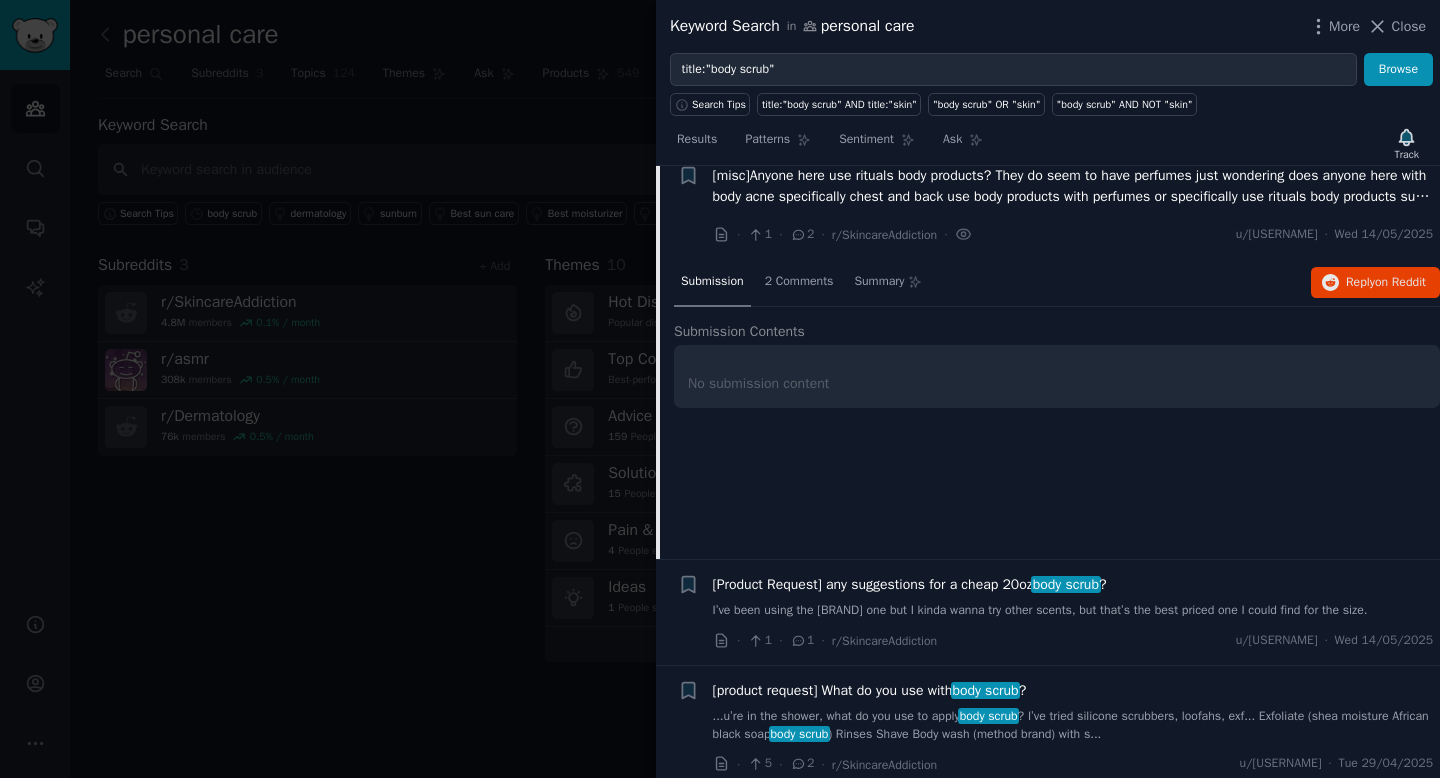 scroll, scrollTop: 508, scrollLeft: 0, axis: vertical 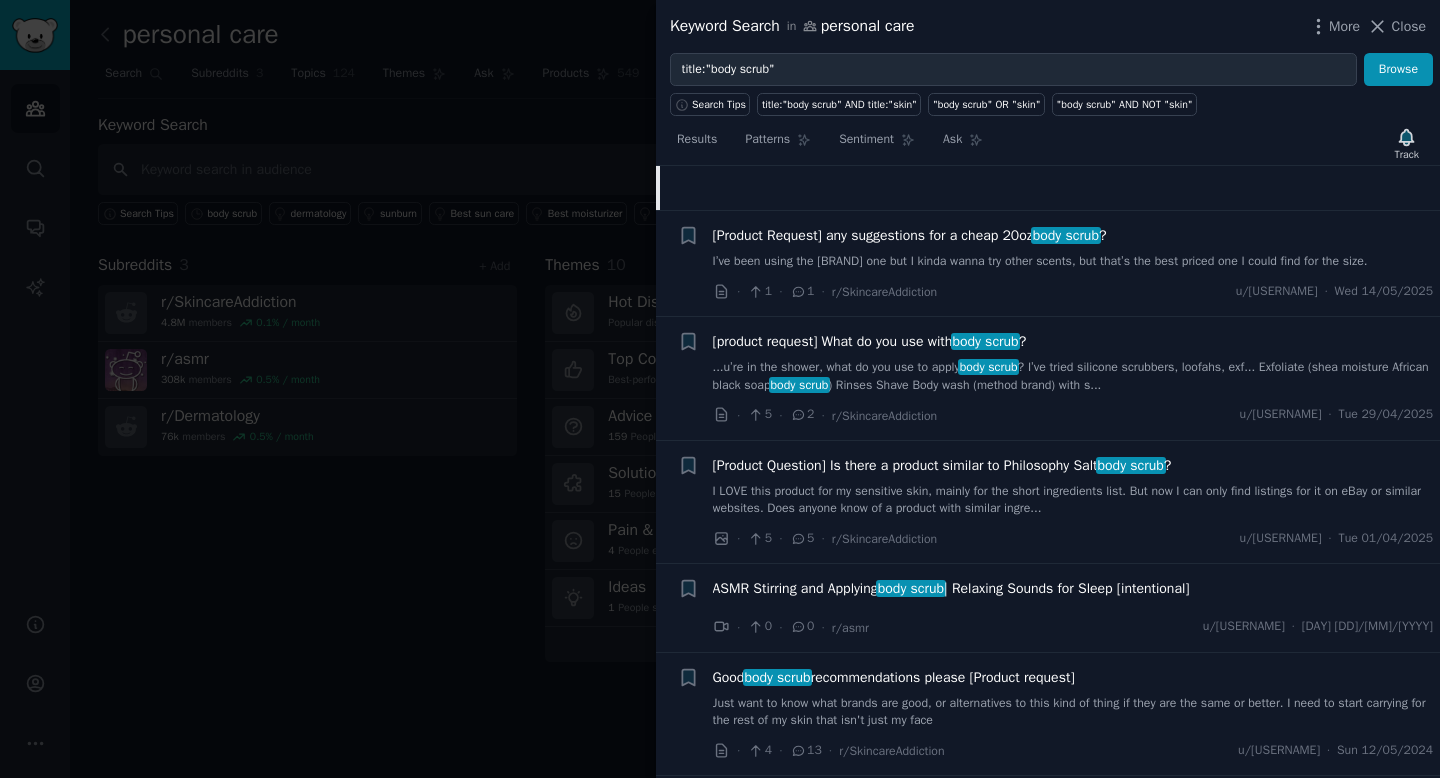 click on "[product request] What do you use with  body scrub ?" at bounding box center (870, 341) 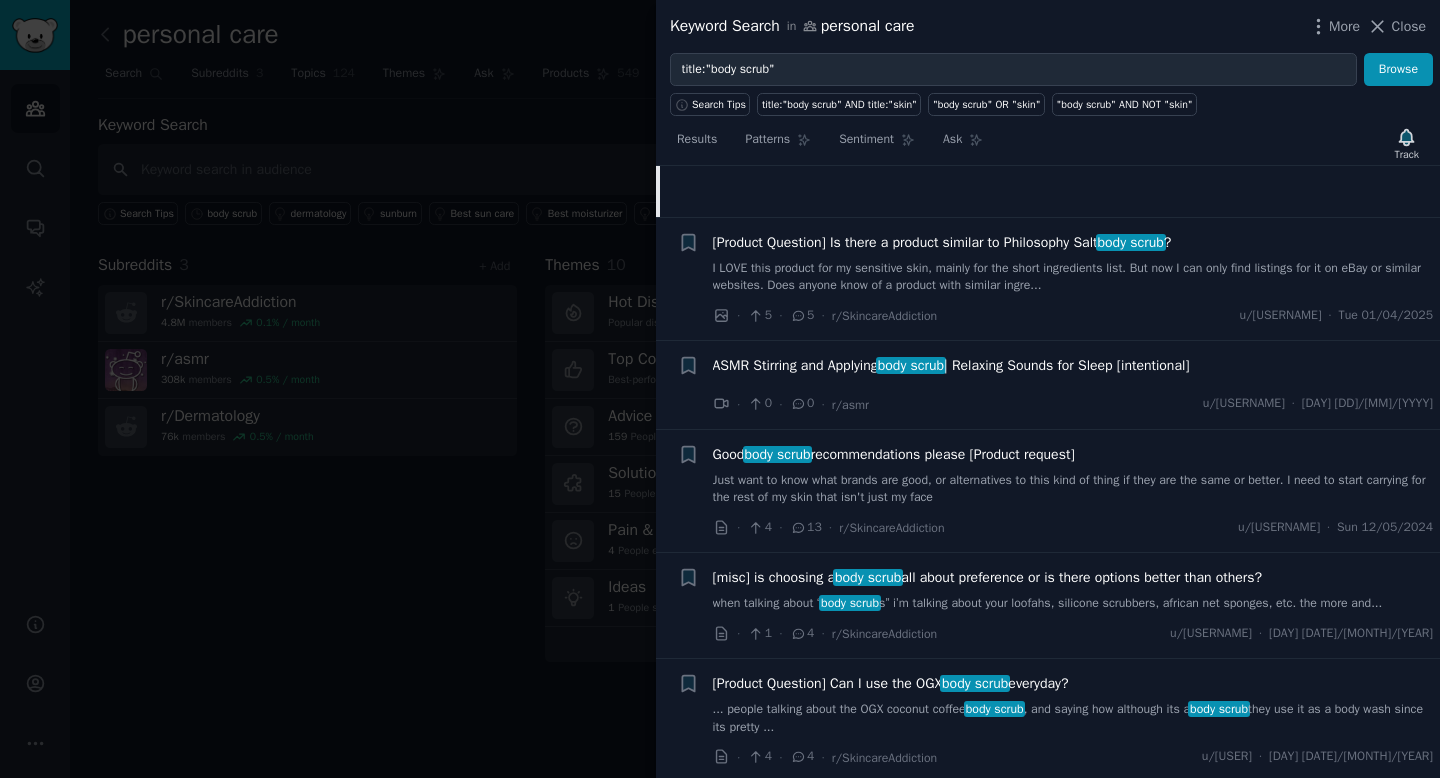 scroll, scrollTop: 1088, scrollLeft: 0, axis: vertical 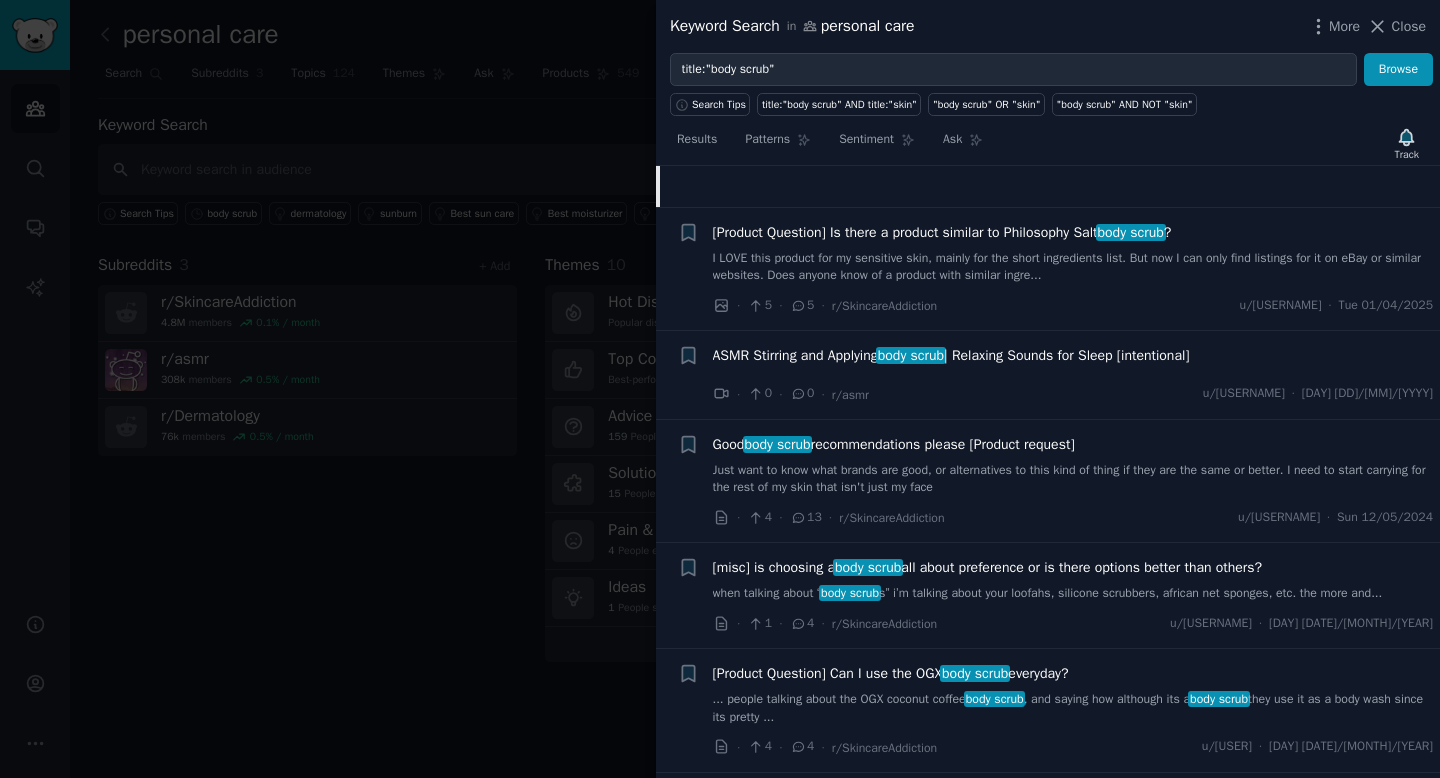 click on "[Product Question] Is there a product similar to Philosophy Salt  body scrub ?" at bounding box center (942, 232) 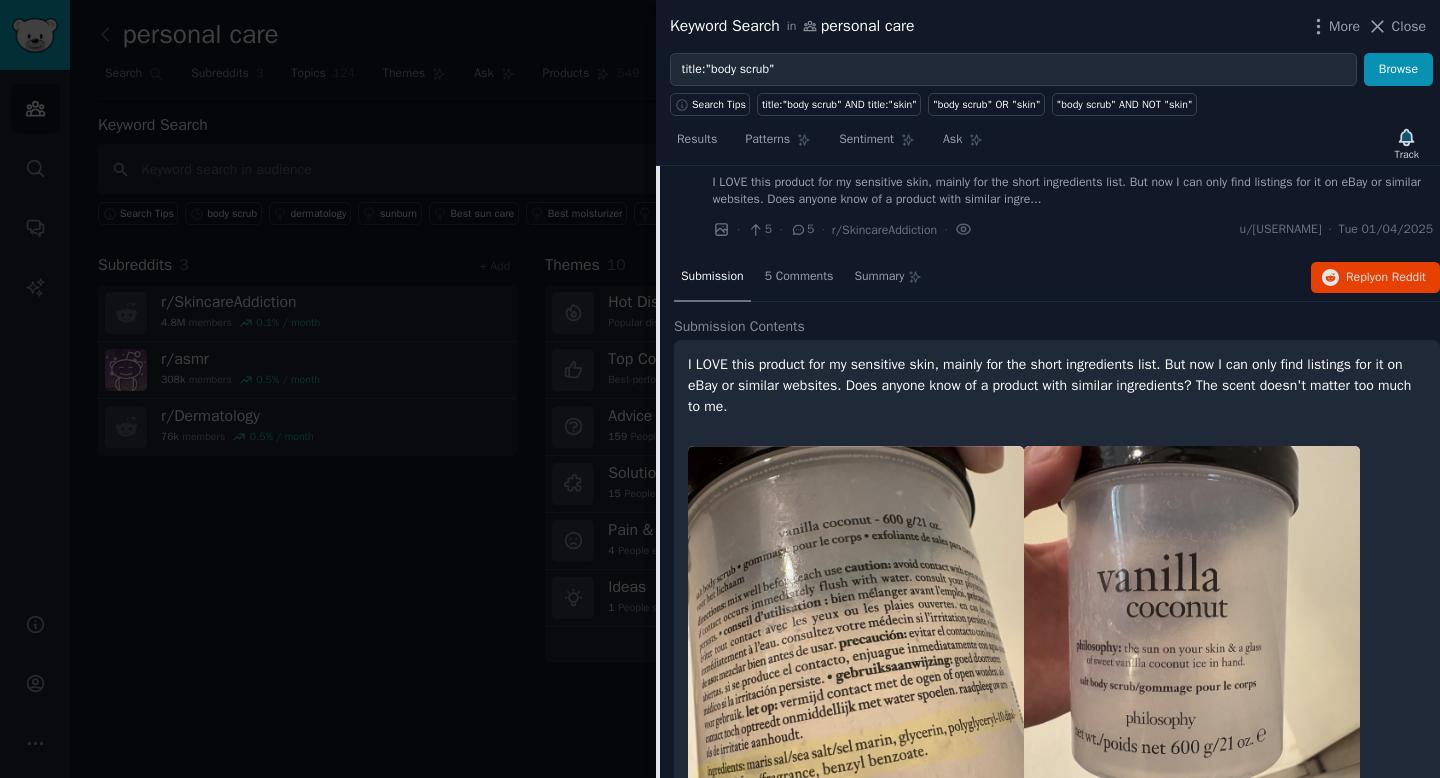 scroll, scrollTop: 867, scrollLeft: 0, axis: vertical 